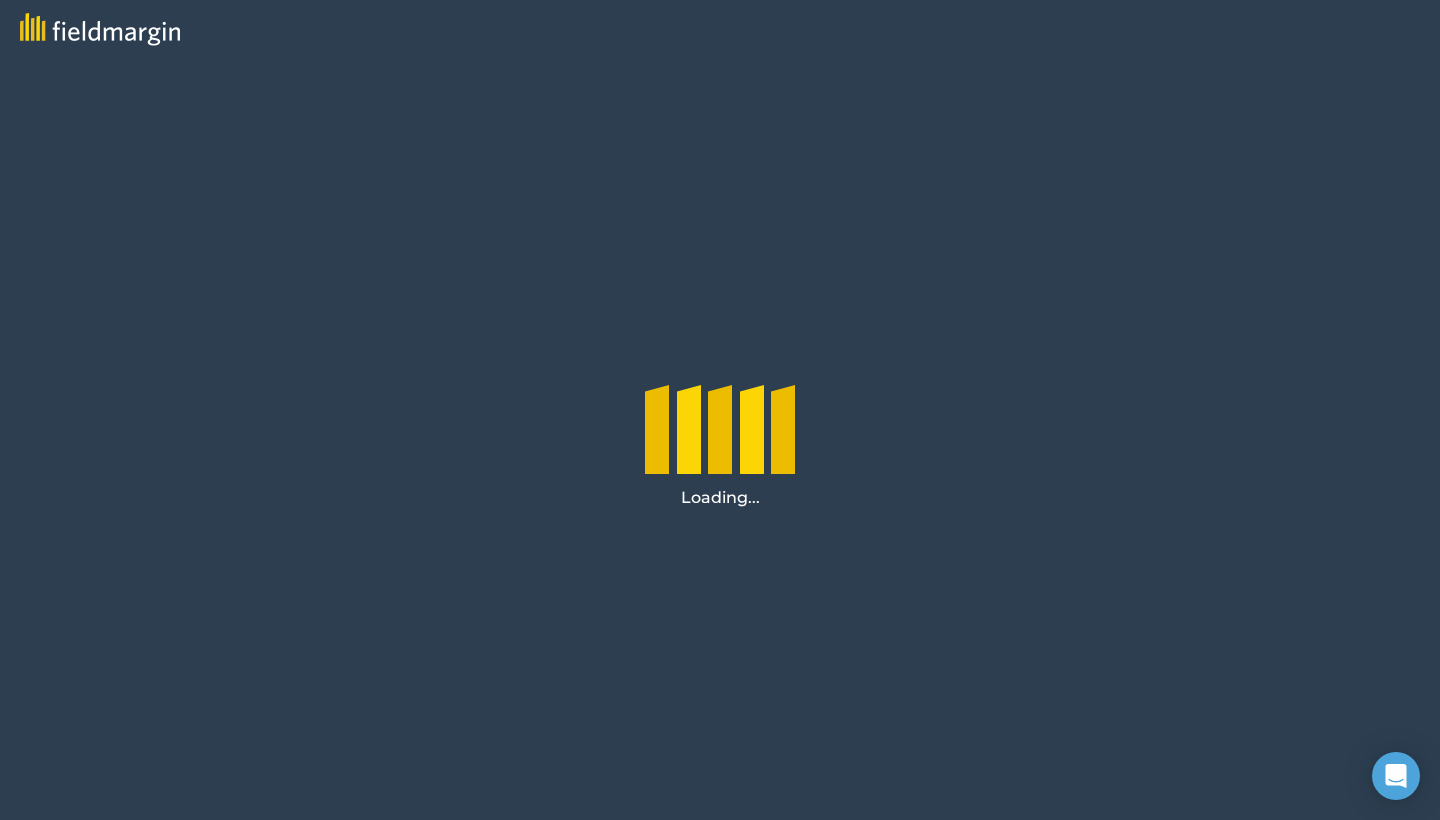 scroll, scrollTop: 0, scrollLeft: 0, axis: both 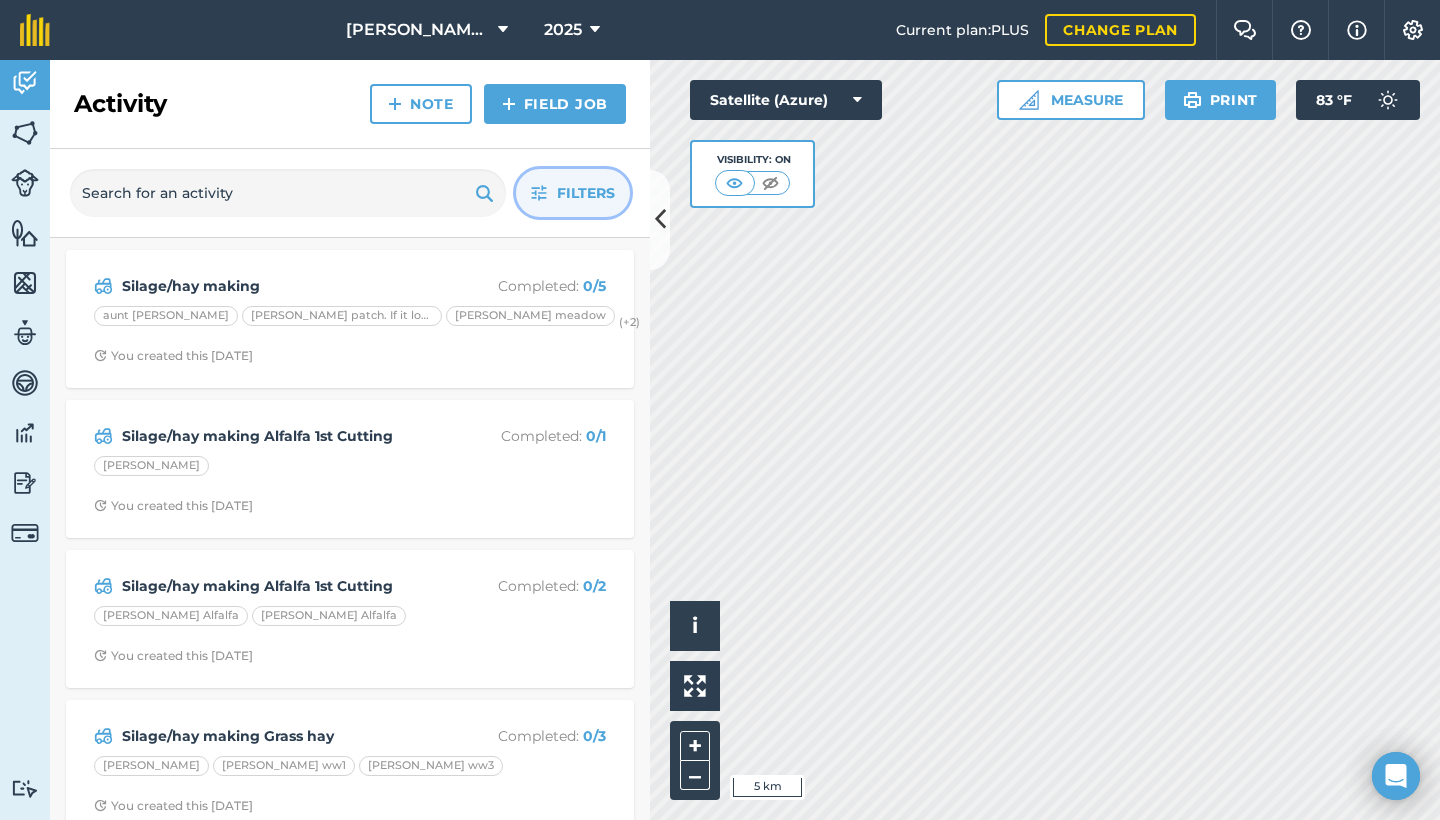 click on "Filters" at bounding box center (586, 193) 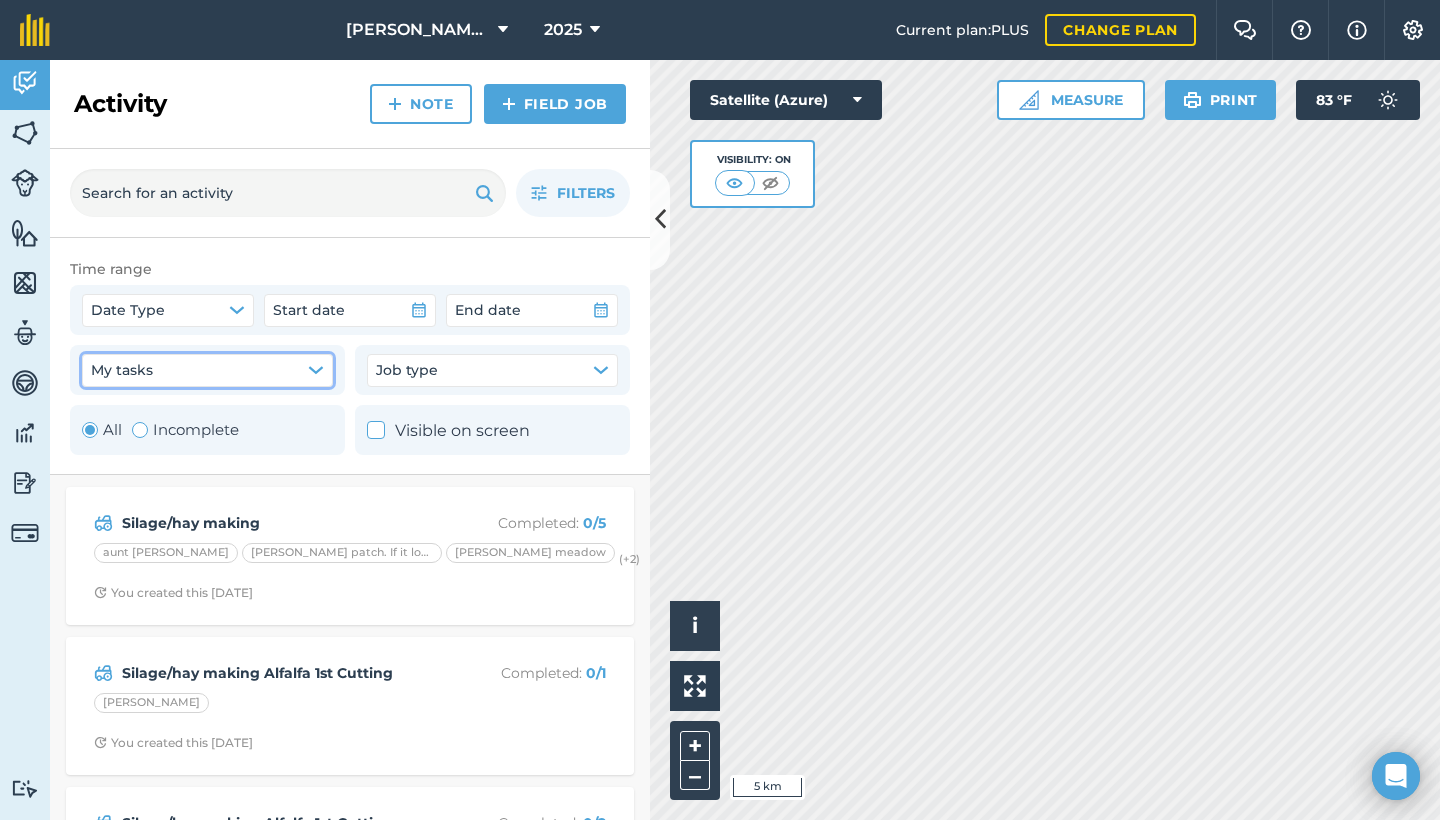 click on "My tasks" at bounding box center (207, 370) 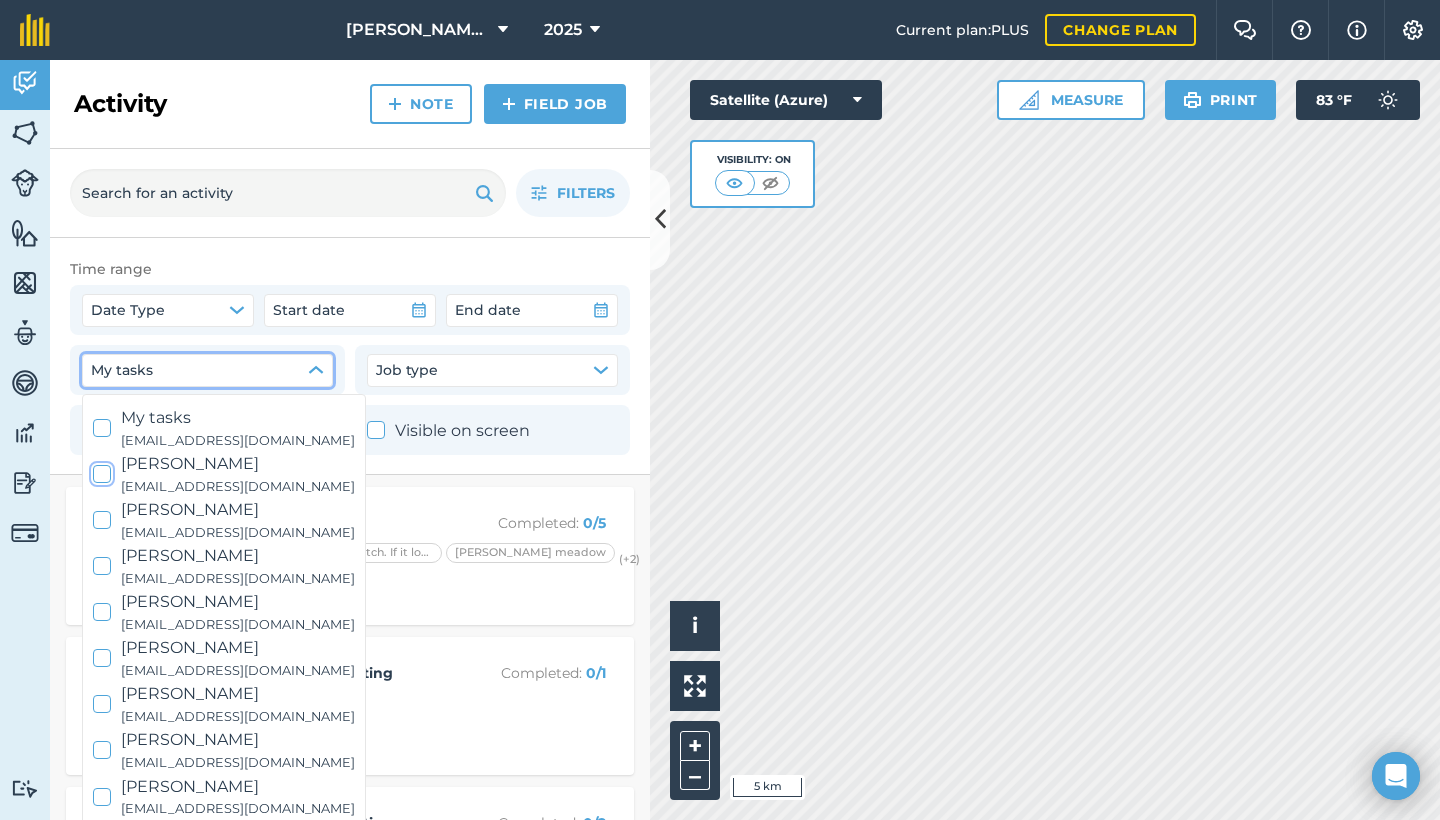 scroll, scrollTop: 14, scrollLeft: 0, axis: vertical 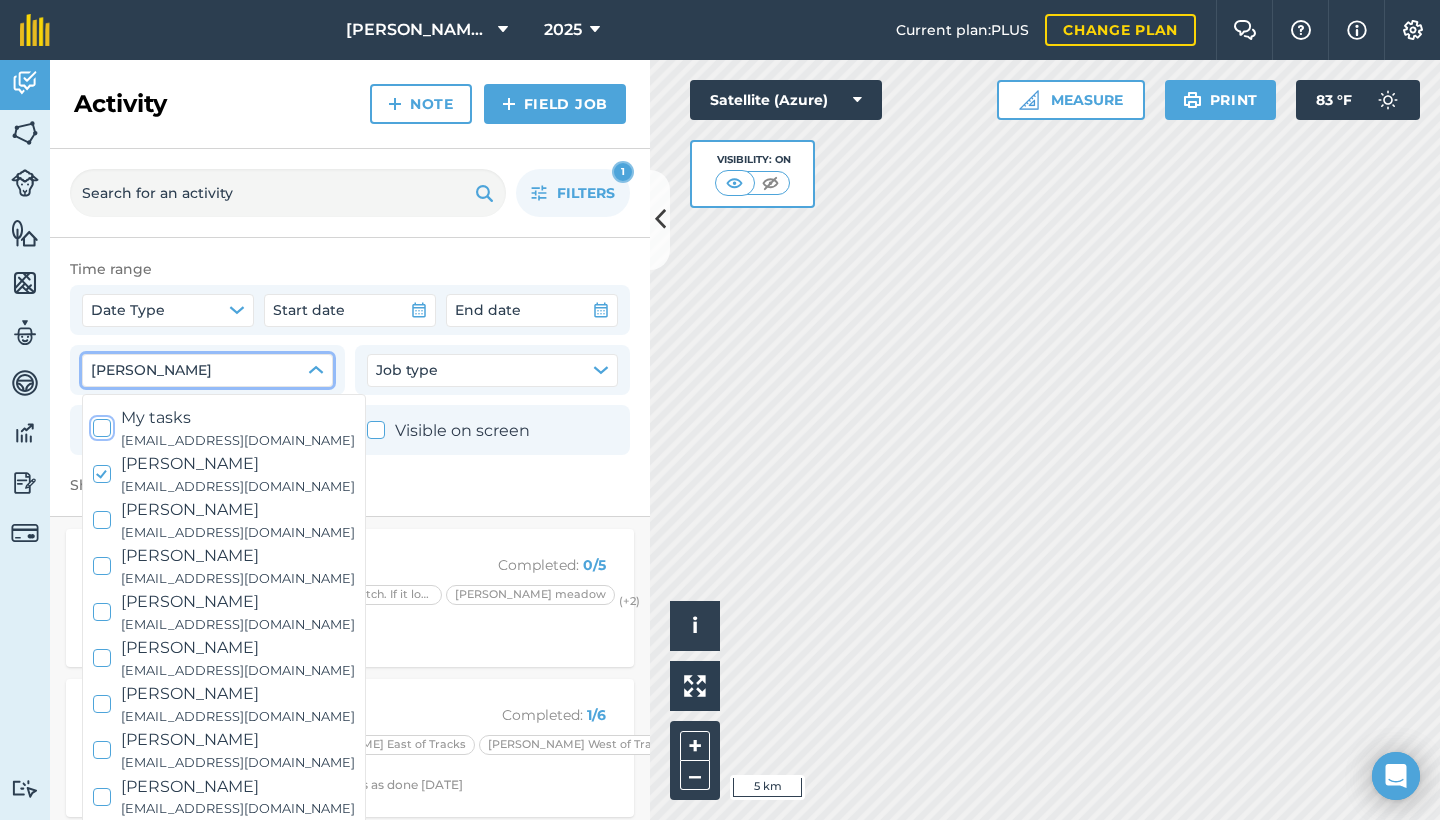 click on "My tasks [EMAIL_ADDRESS][DOMAIN_NAME]" at bounding box center (224, 428) 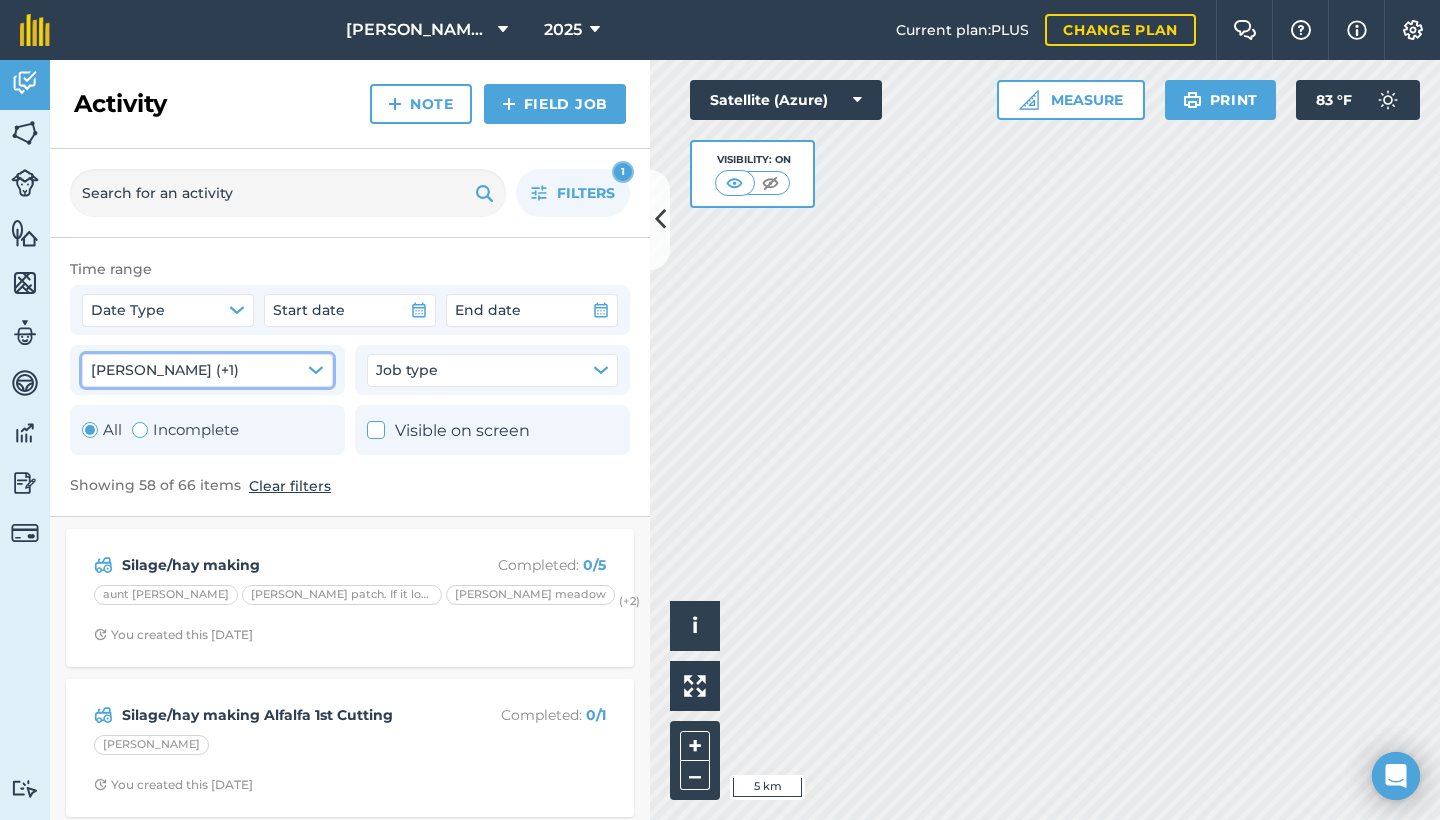 type 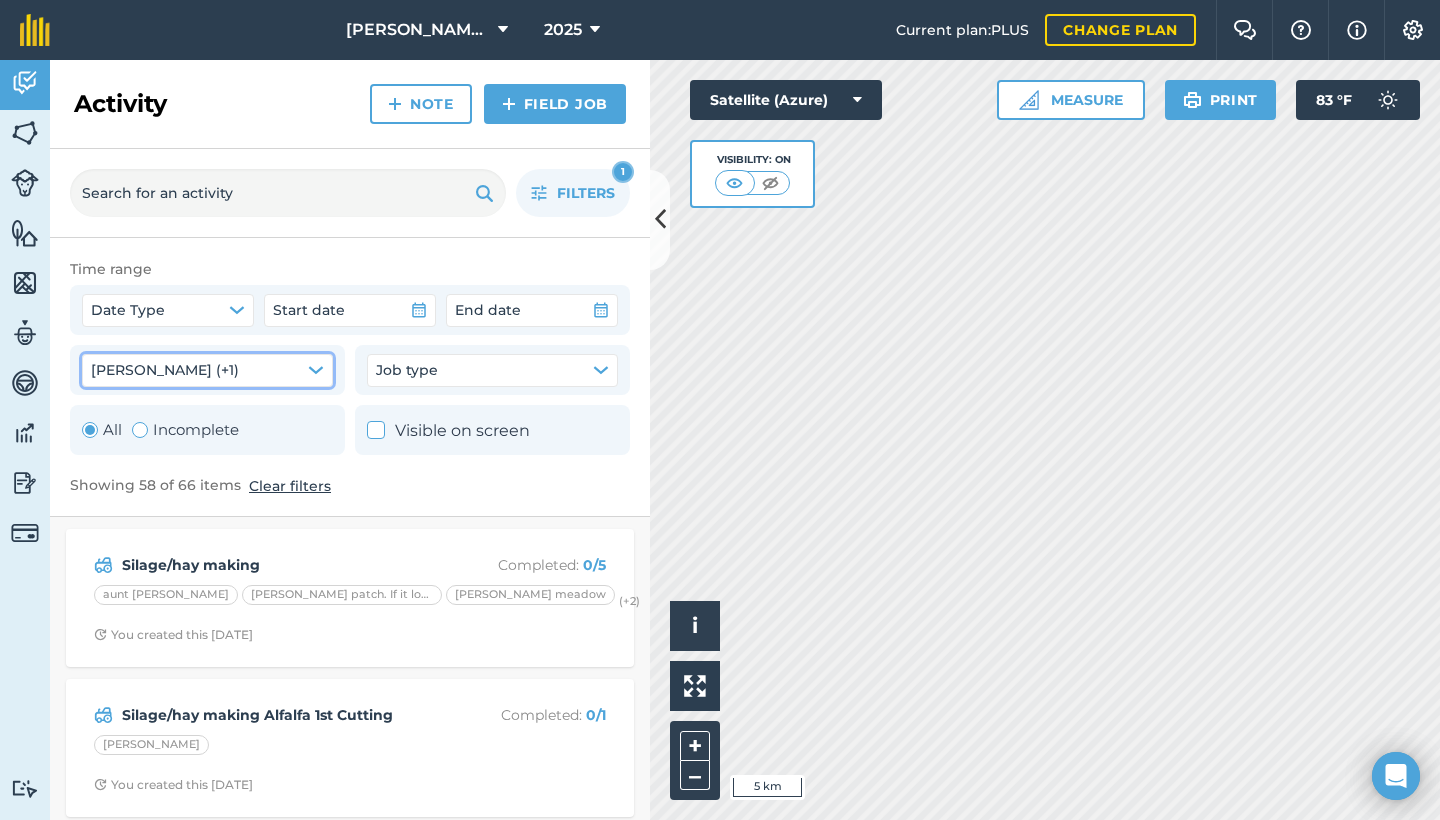 click on "Silage/hay making" at bounding box center (280, 565) 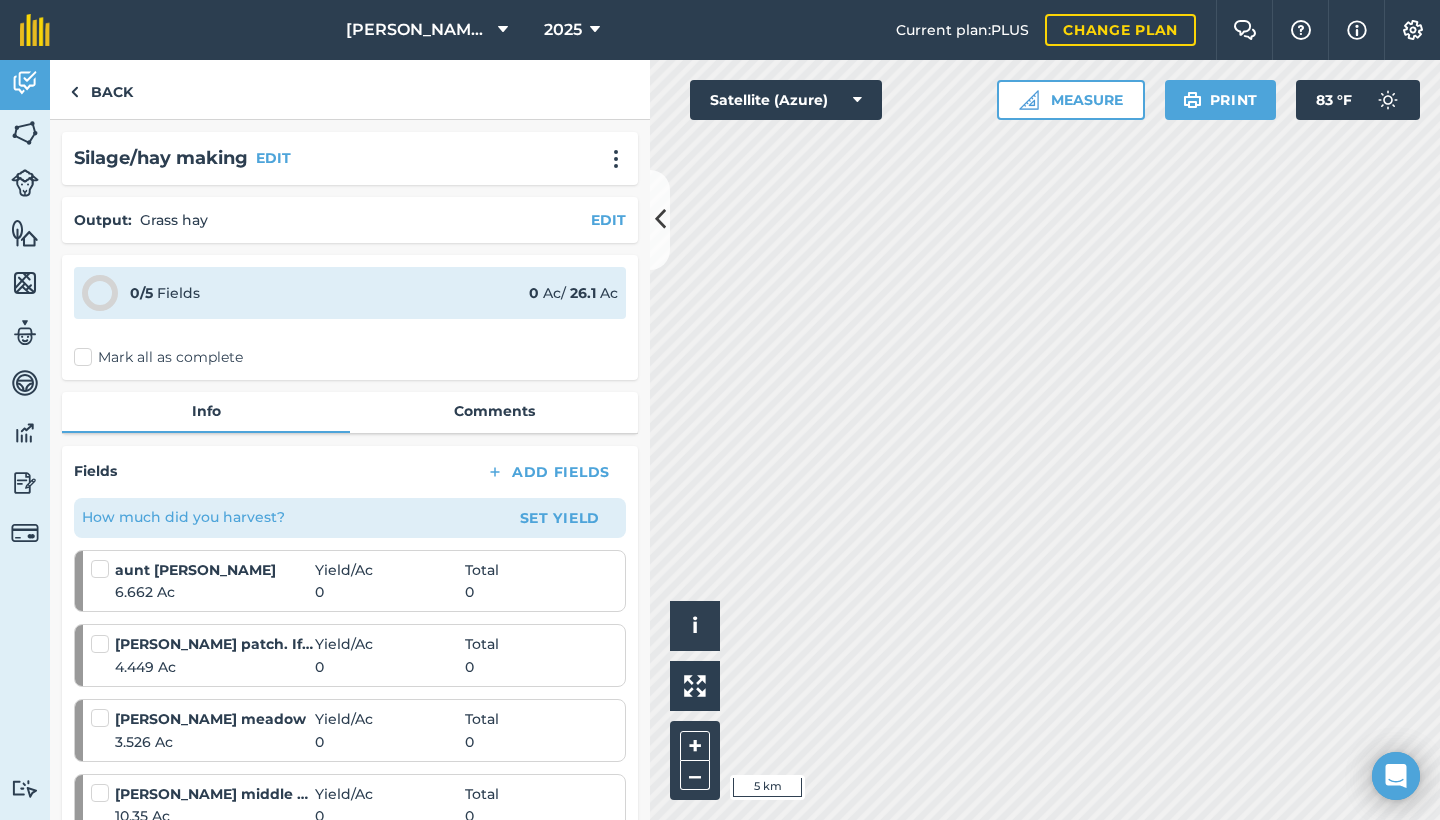 click on "Fields Add Fields How much did you harvest? Set Yield aunt [PERSON_NAME] / Ac Total 6.662   Ac 0 0 [PERSON_NAME] patch. If it looks like there’s been cows there and is a fence I mapped it wrong  Yield / Ac Total 4.449   Ac 0 0 [PERSON_NAME] meadow Yield / Ac Total 3.526   Ac 0 0 [PERSON_NAME] middle pasture Yield / Ac Total 10.35   Ac 0 0 [PERSON_NAME] Yield / Ac Total 1.11   Ac 0 0 Total 26.1   Ac 0   # 0   #" at bounding box center (350, 713) 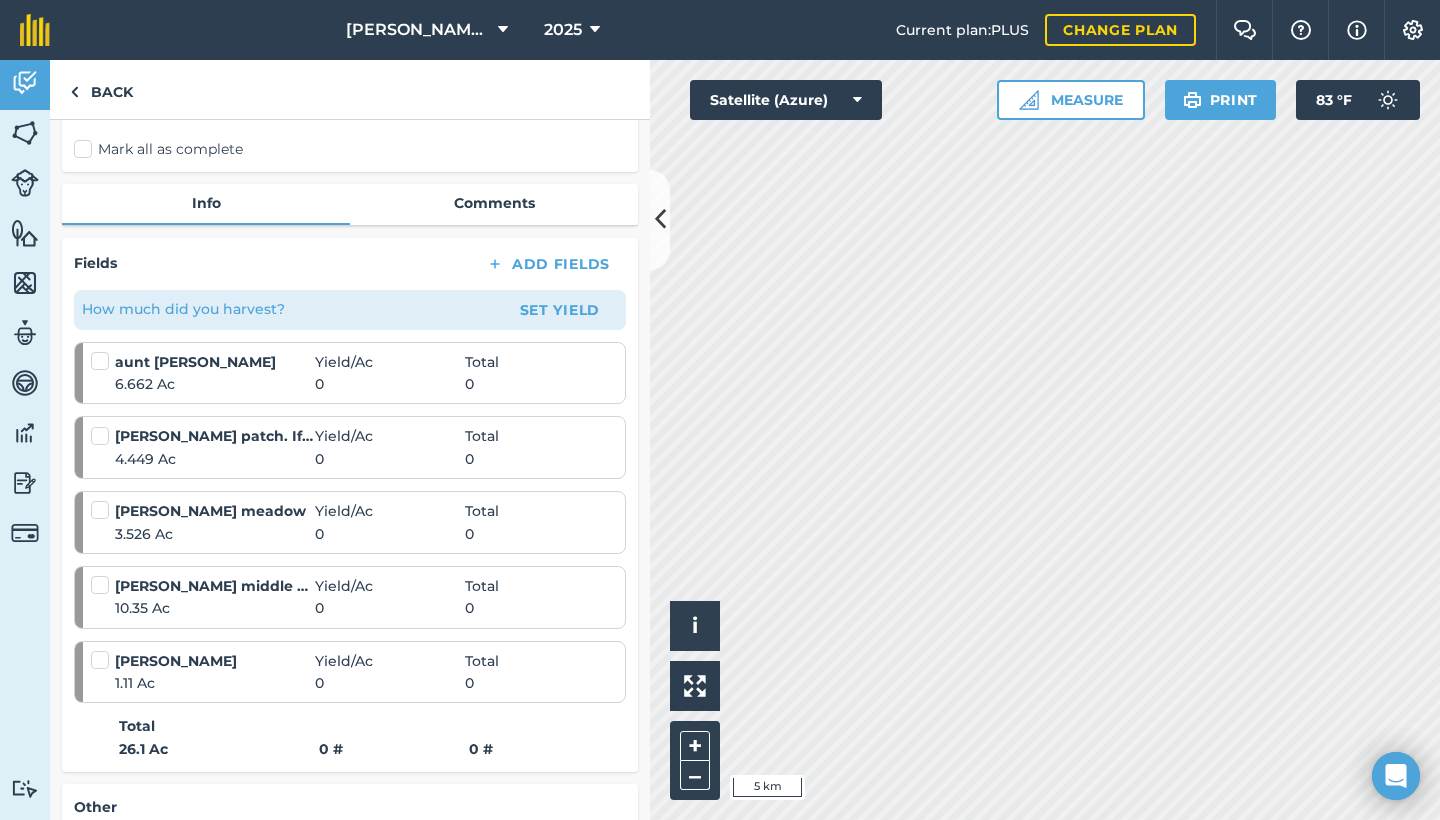 scroll, scrollTop: 205, scrollLeft: 0, axis: vertical 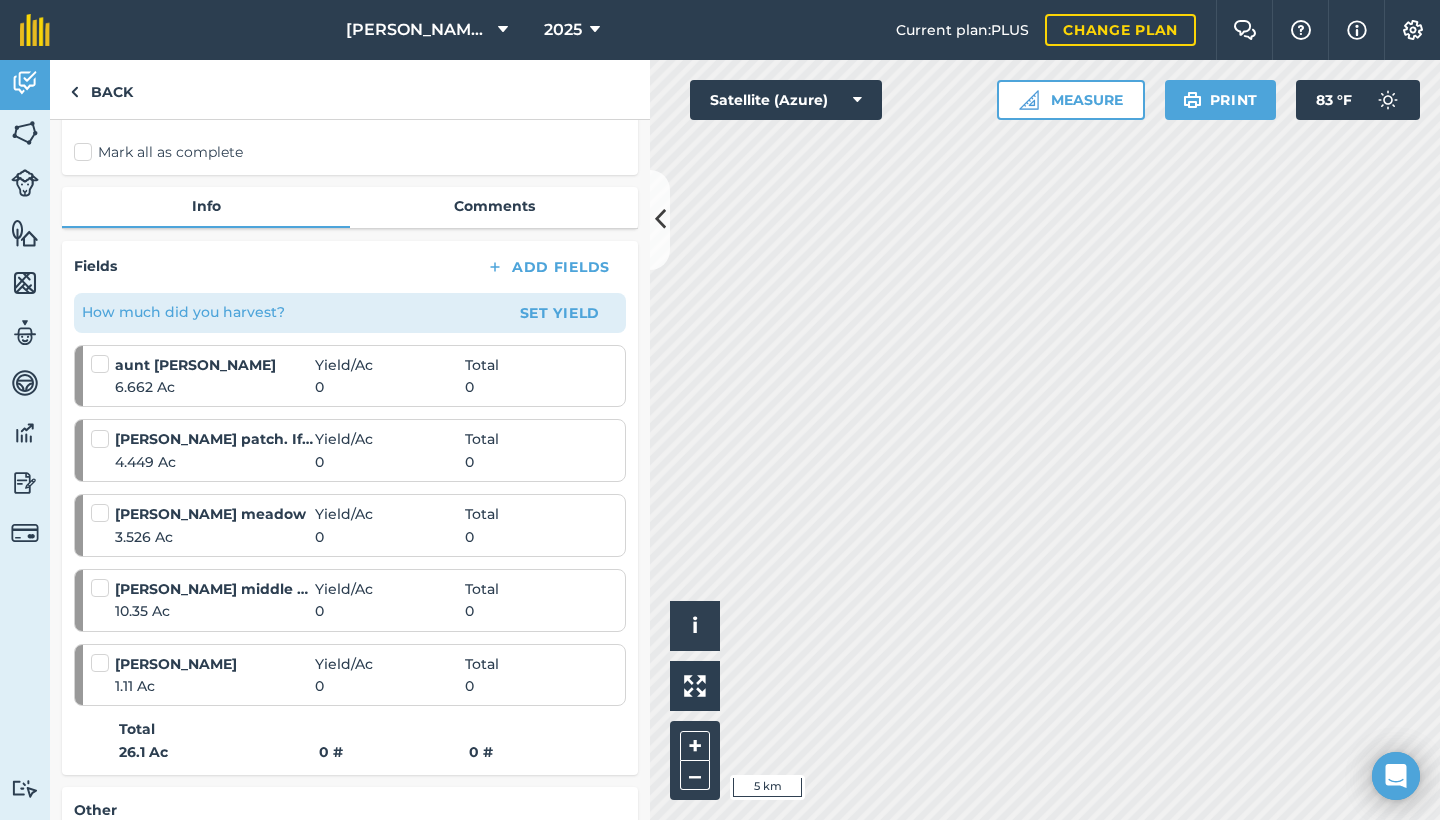 click on "Set Yield" at bounding box center [560, 313] 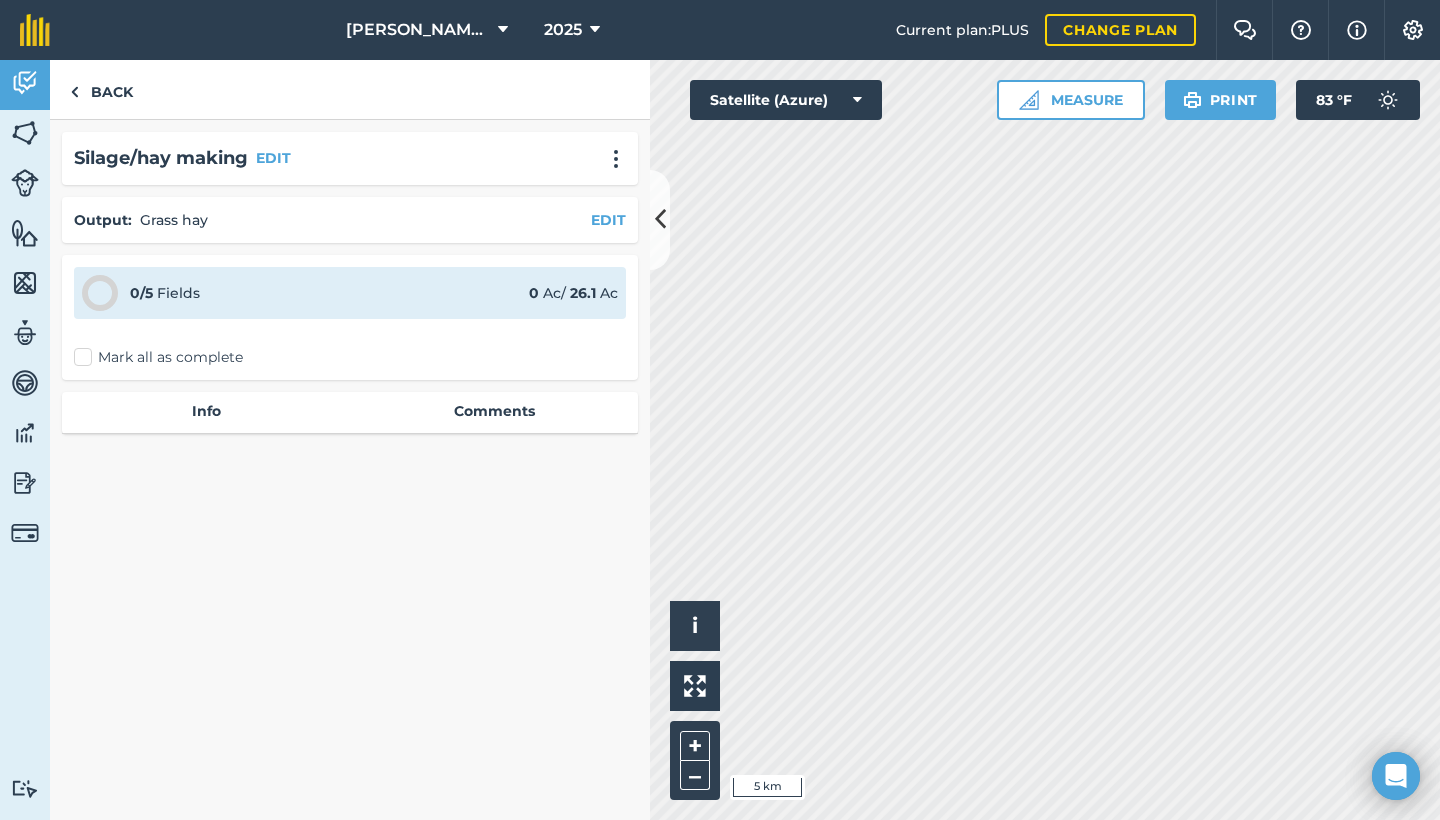 scroll, scrollTop: 0, scrollLeft: 0, axis: both 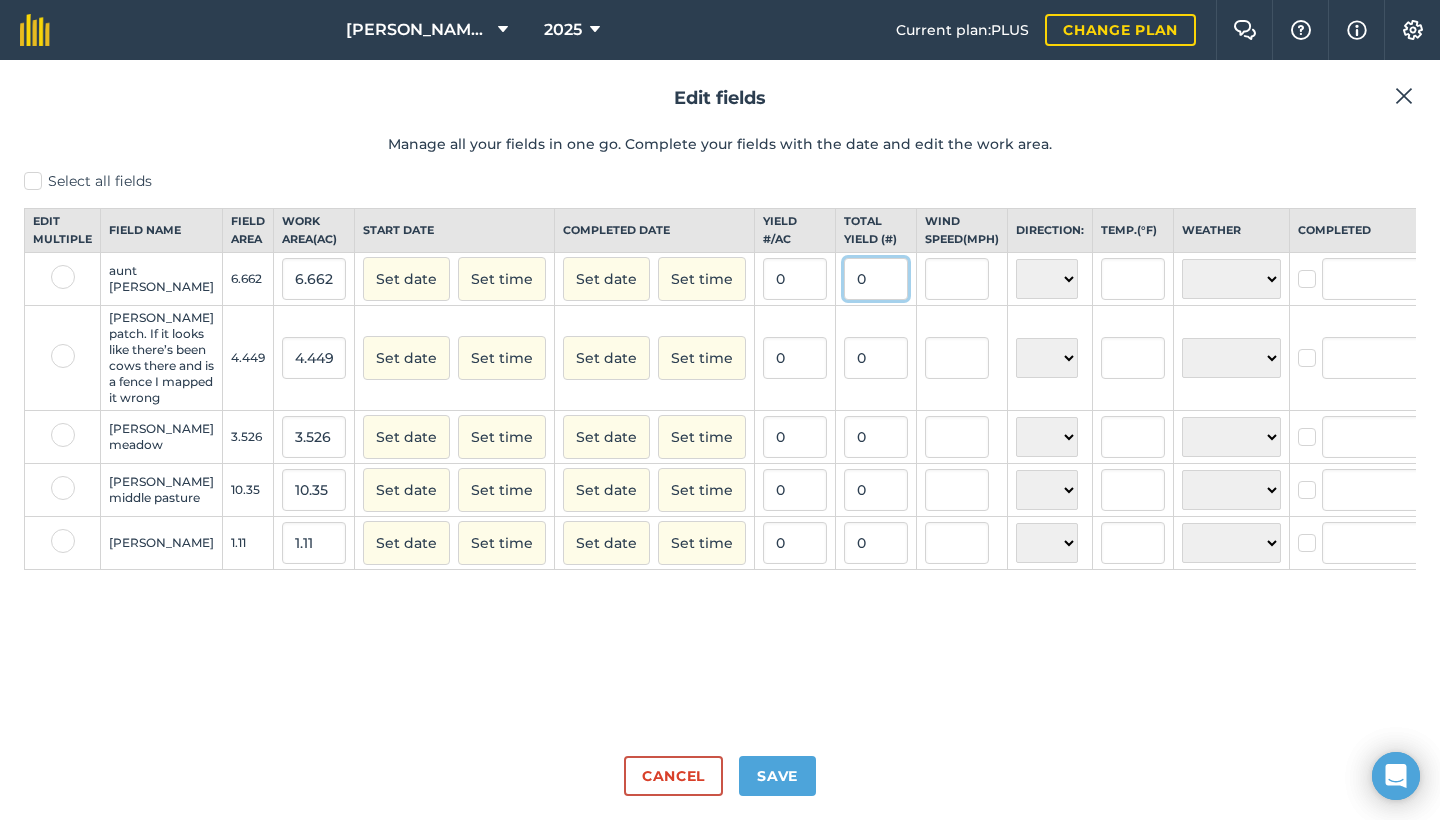 click on "0" at bounding box center (876, 279) 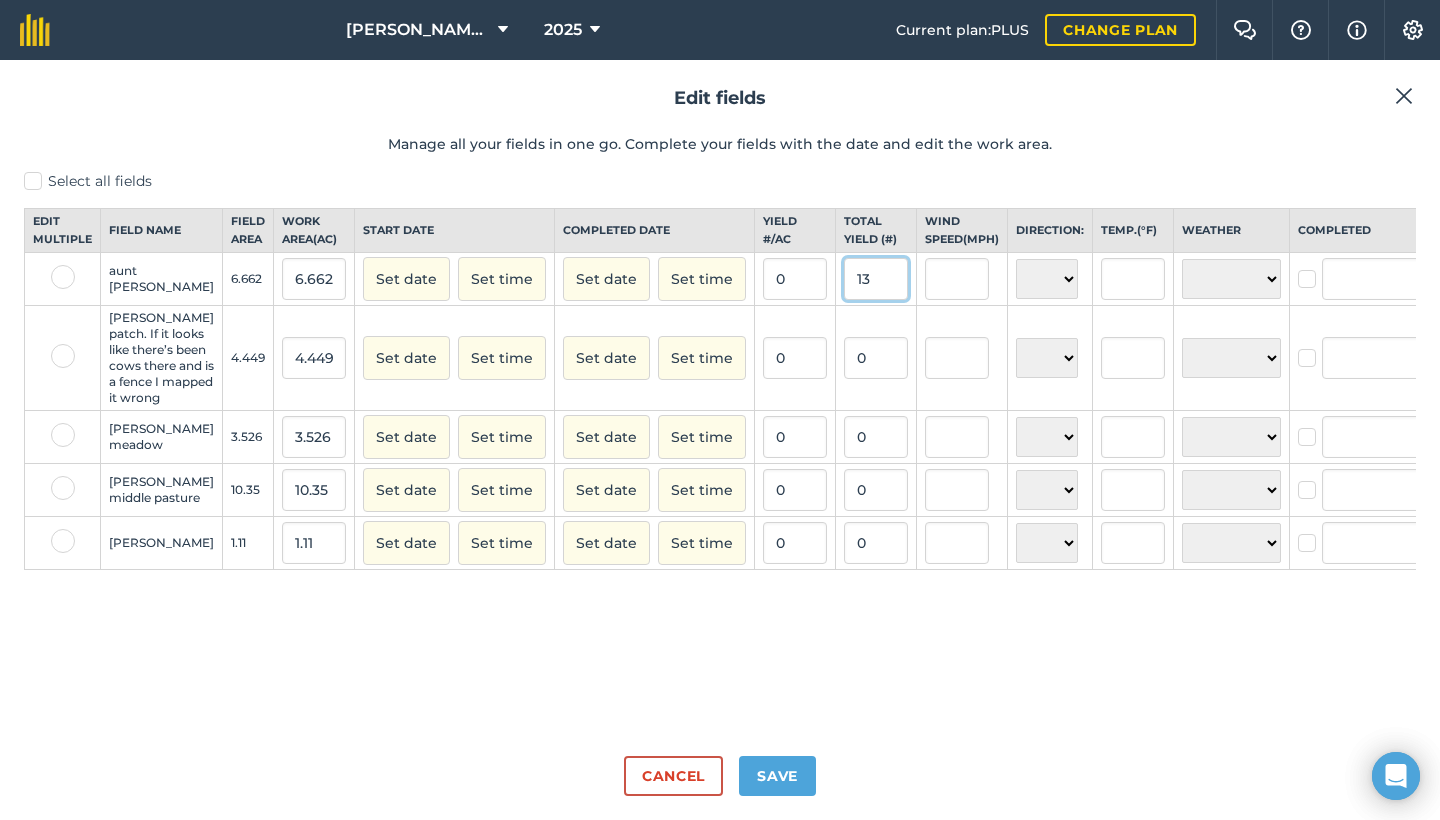 type on "13" 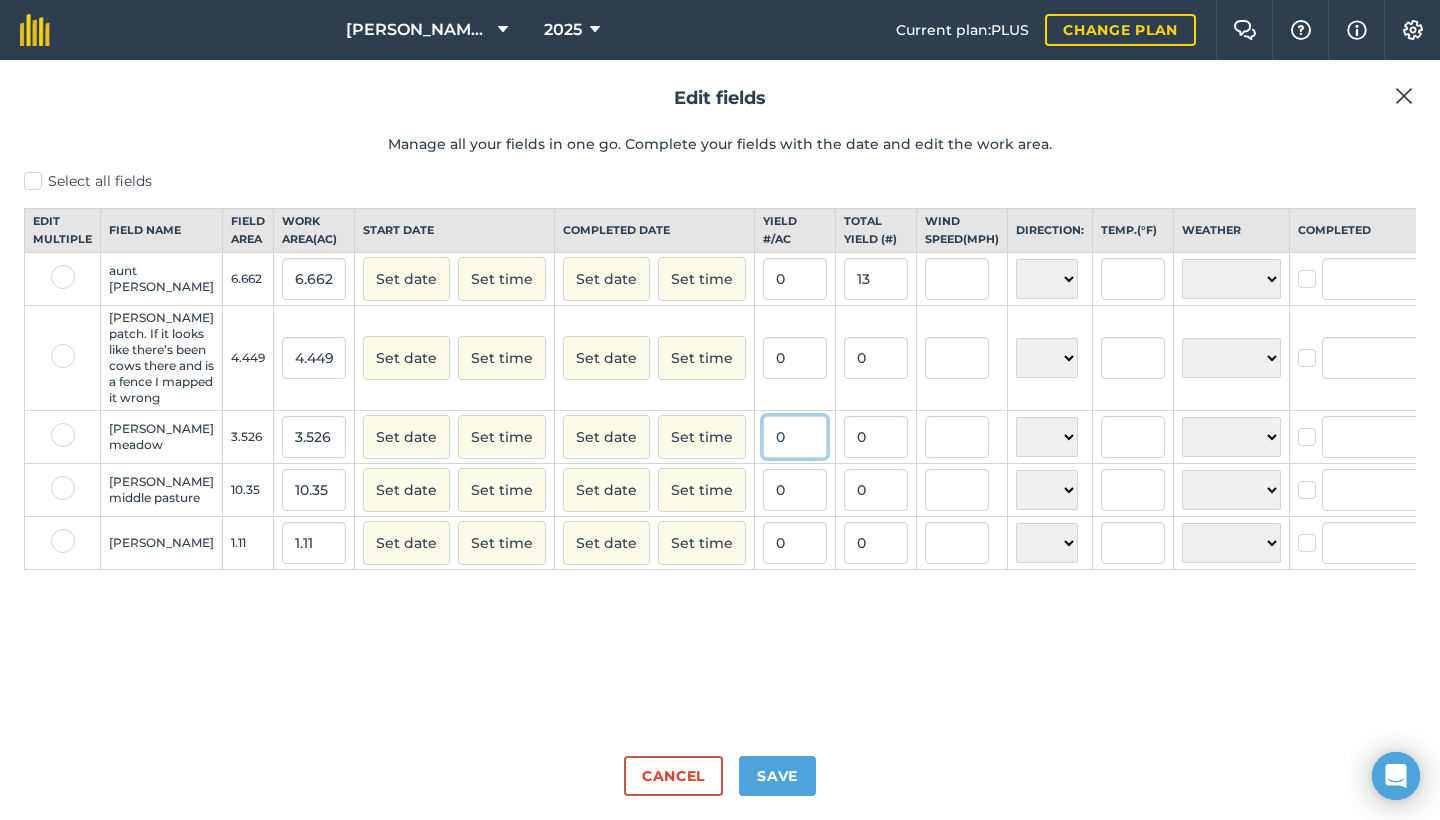 type on "1.9513659561693186" 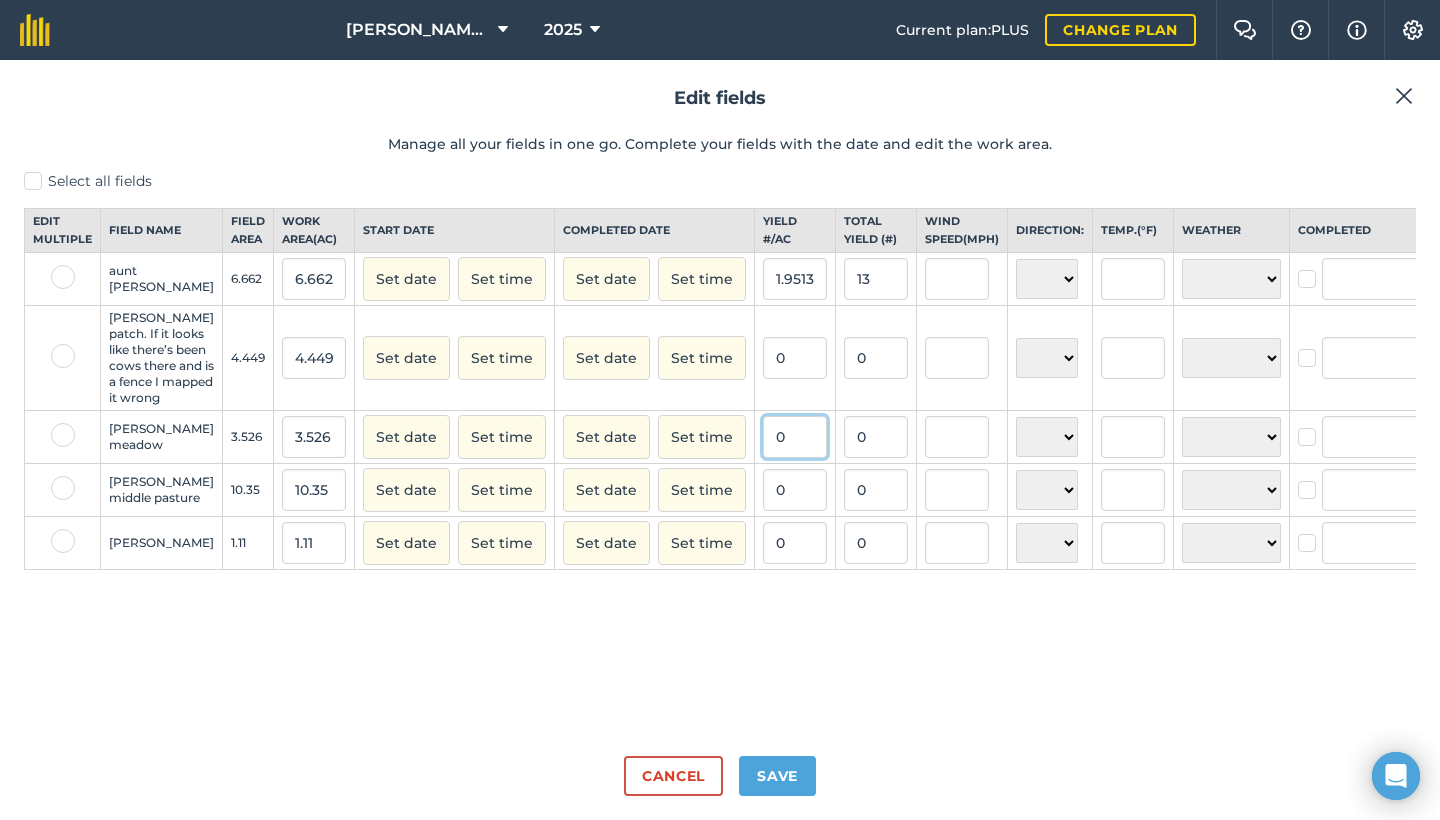 click on "0" at bounding box center [795, 437] 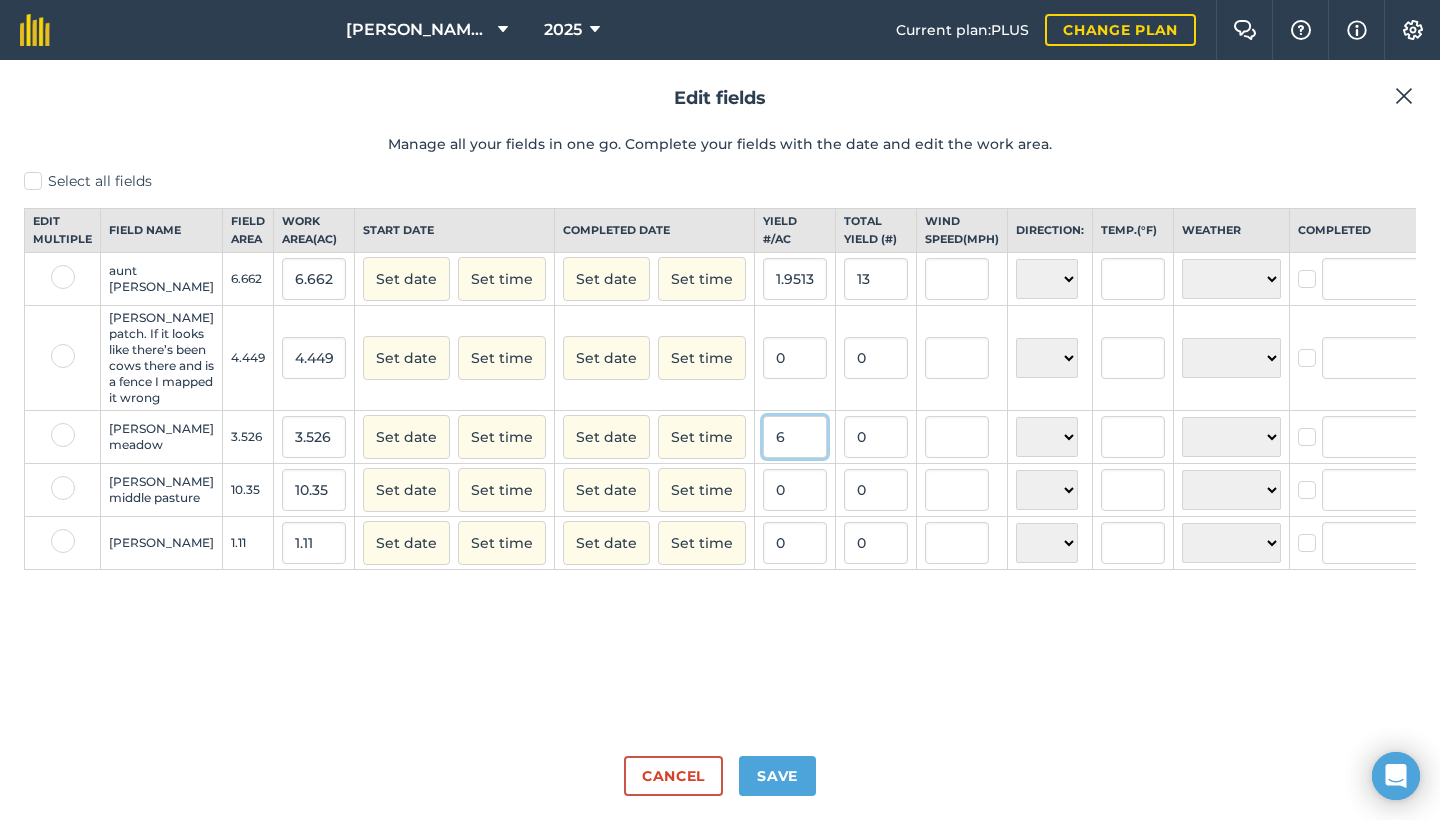 type on "6" 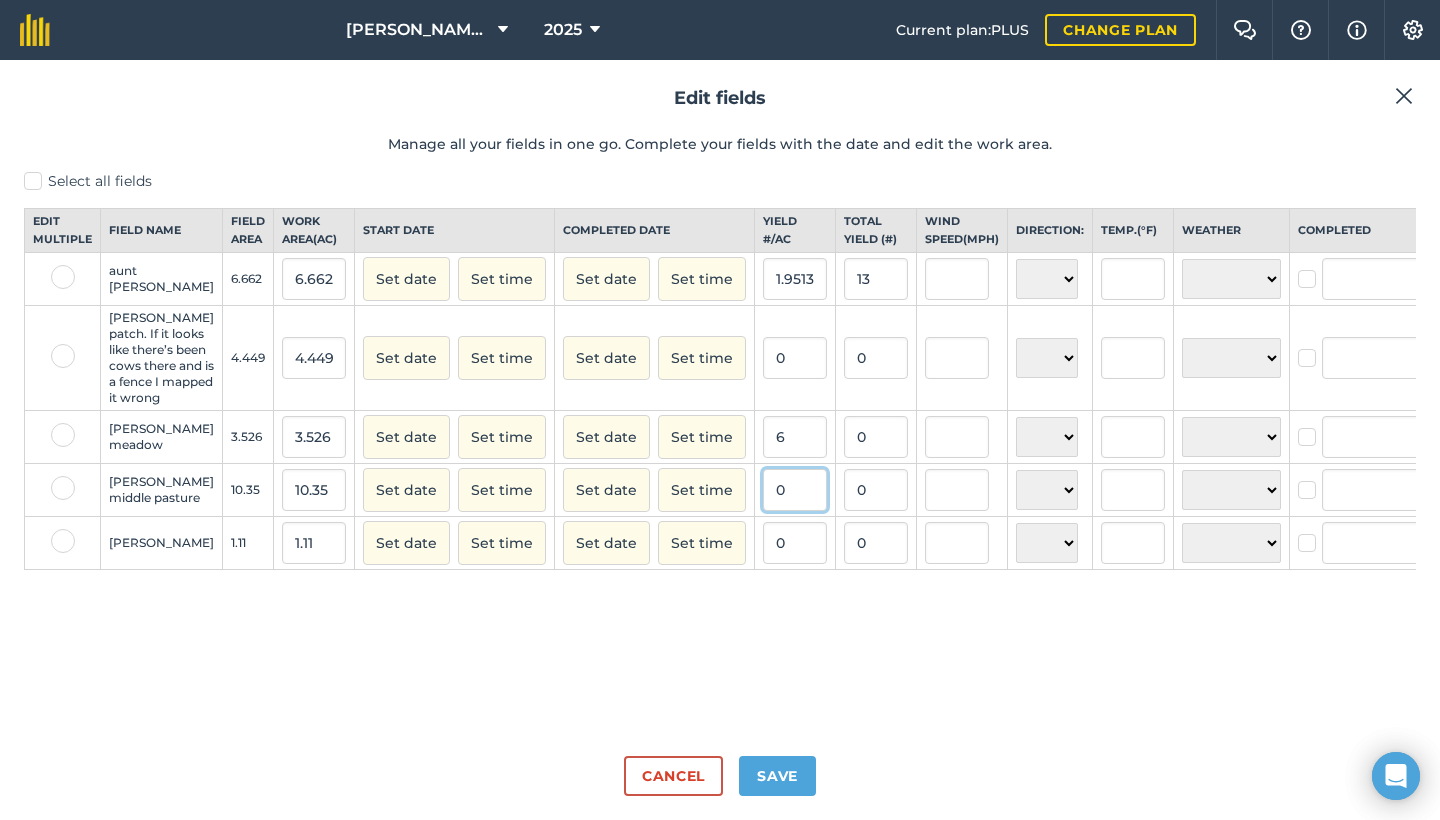 type on "21.156" 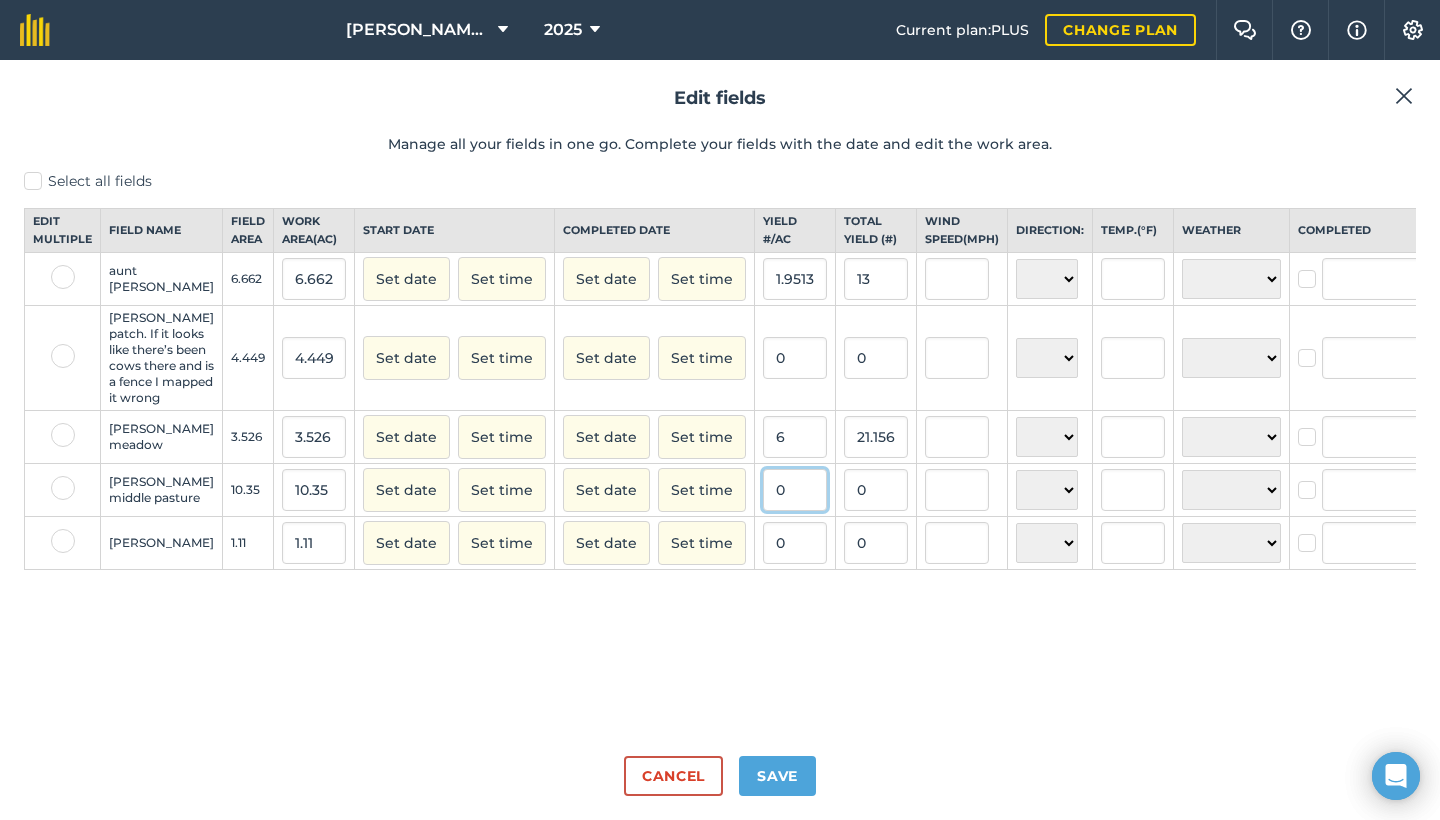 click on "0" at bounding box center [795, 490] 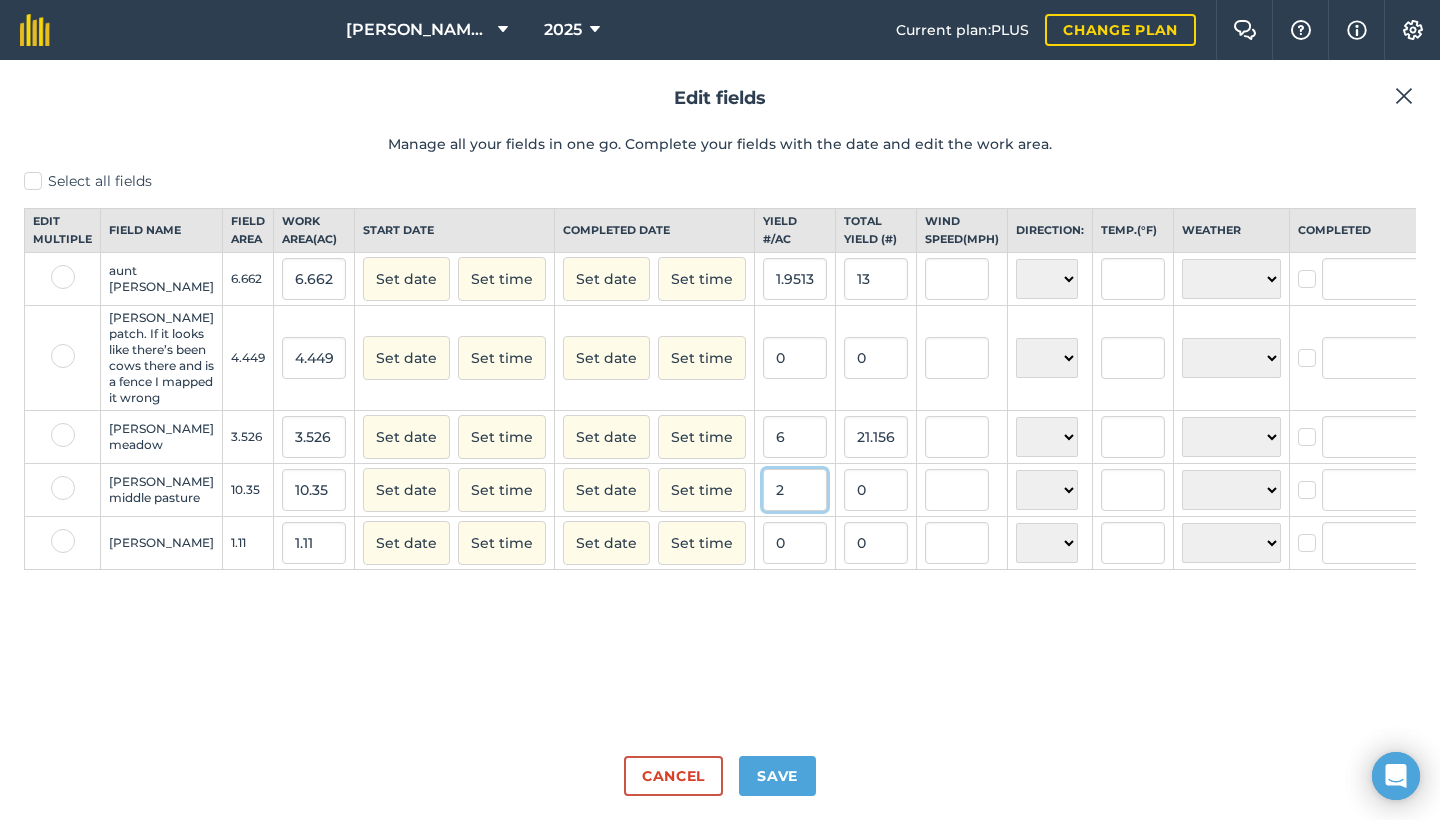 type on "2" 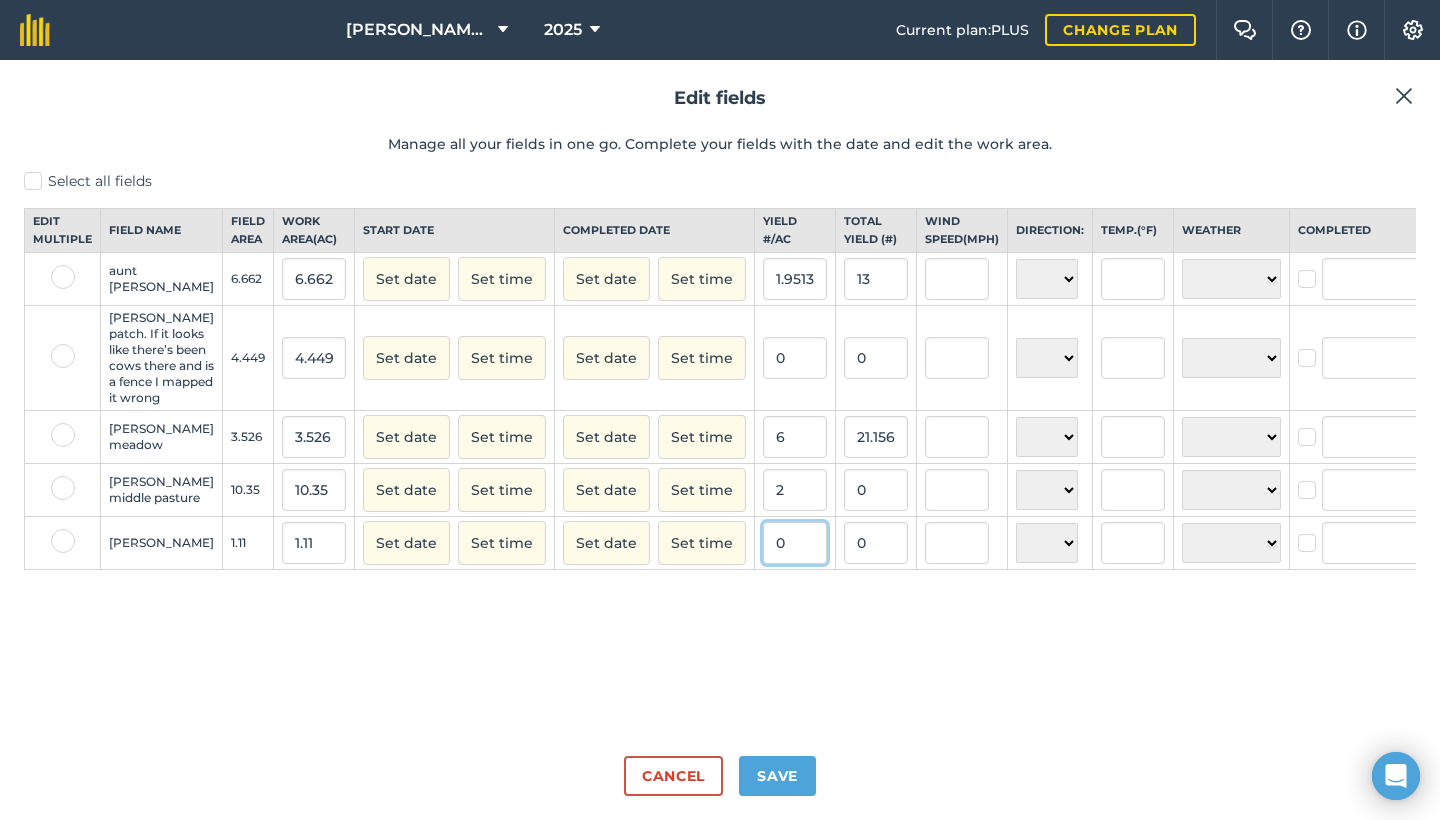 type on "20.7" 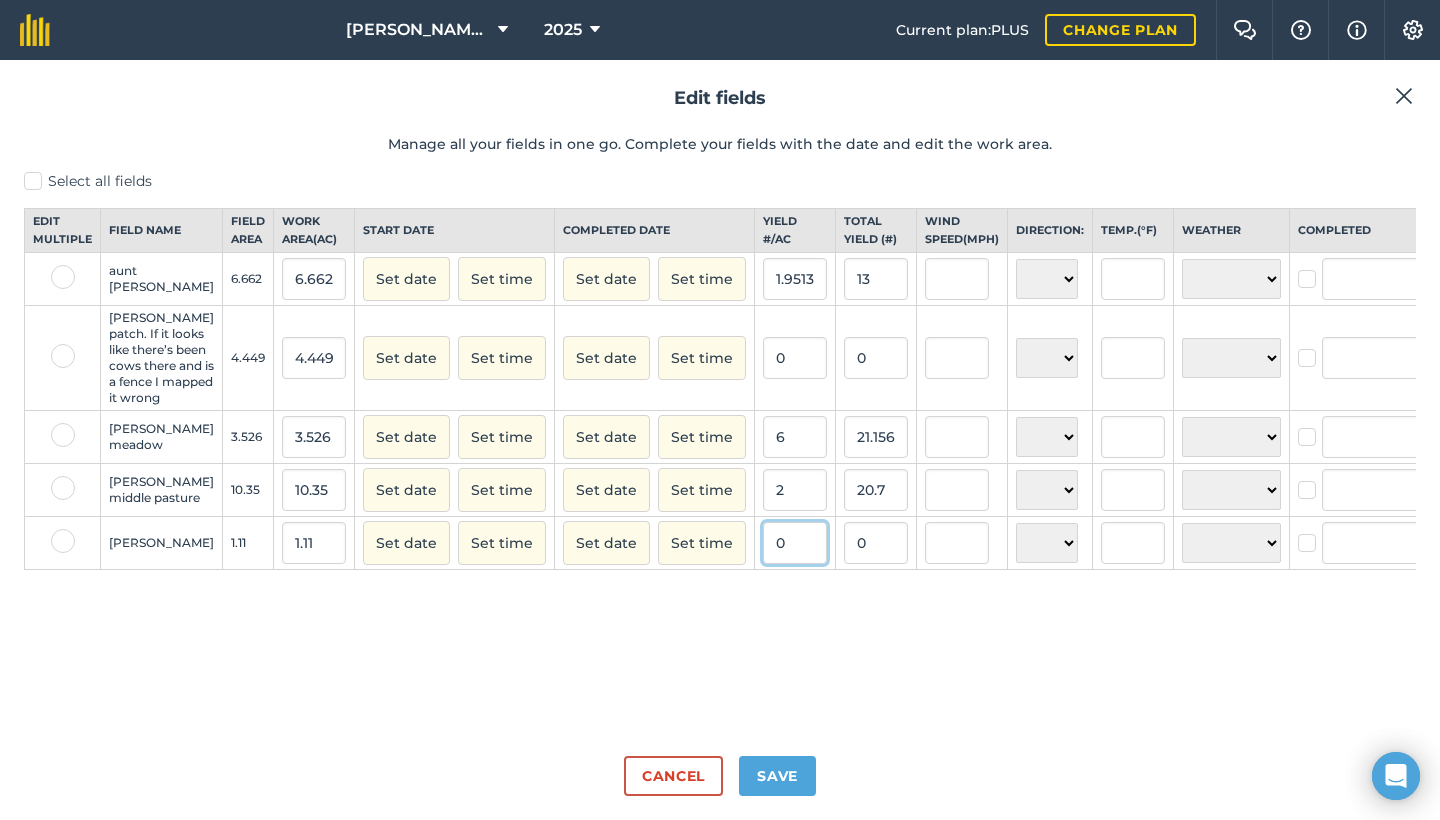 click on "0" at bounding box center [795, 543] 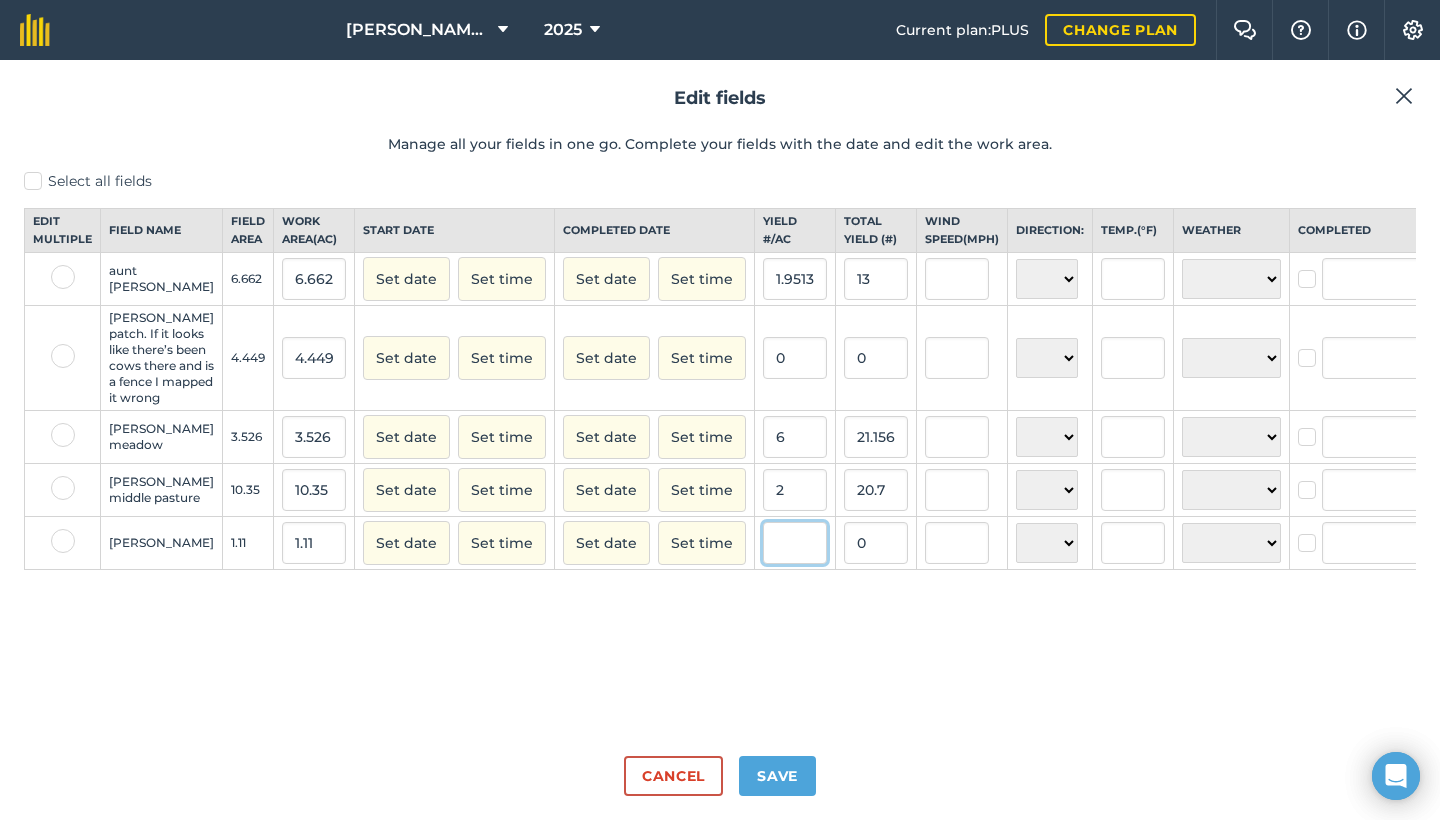 type on "2" 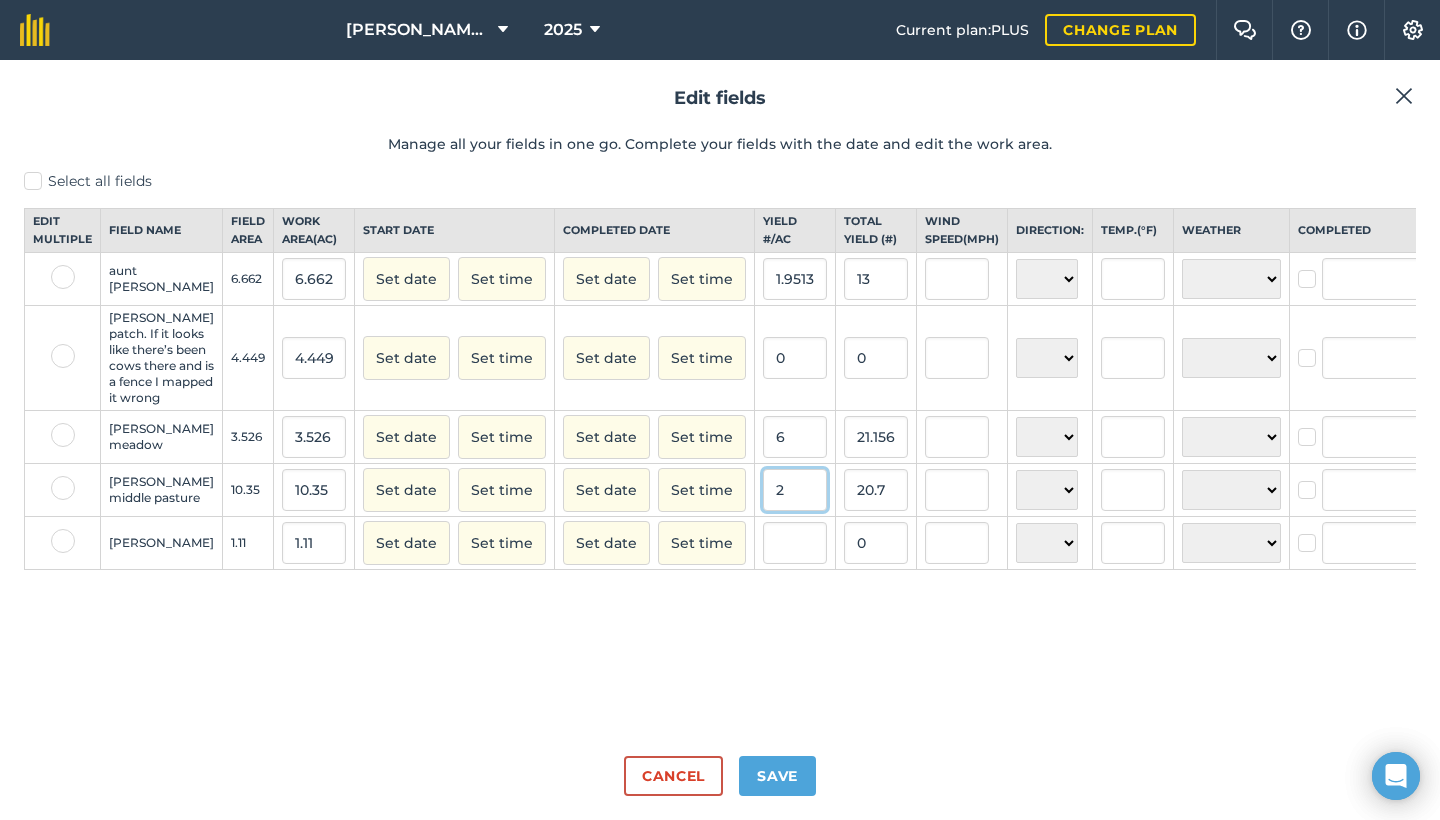 type 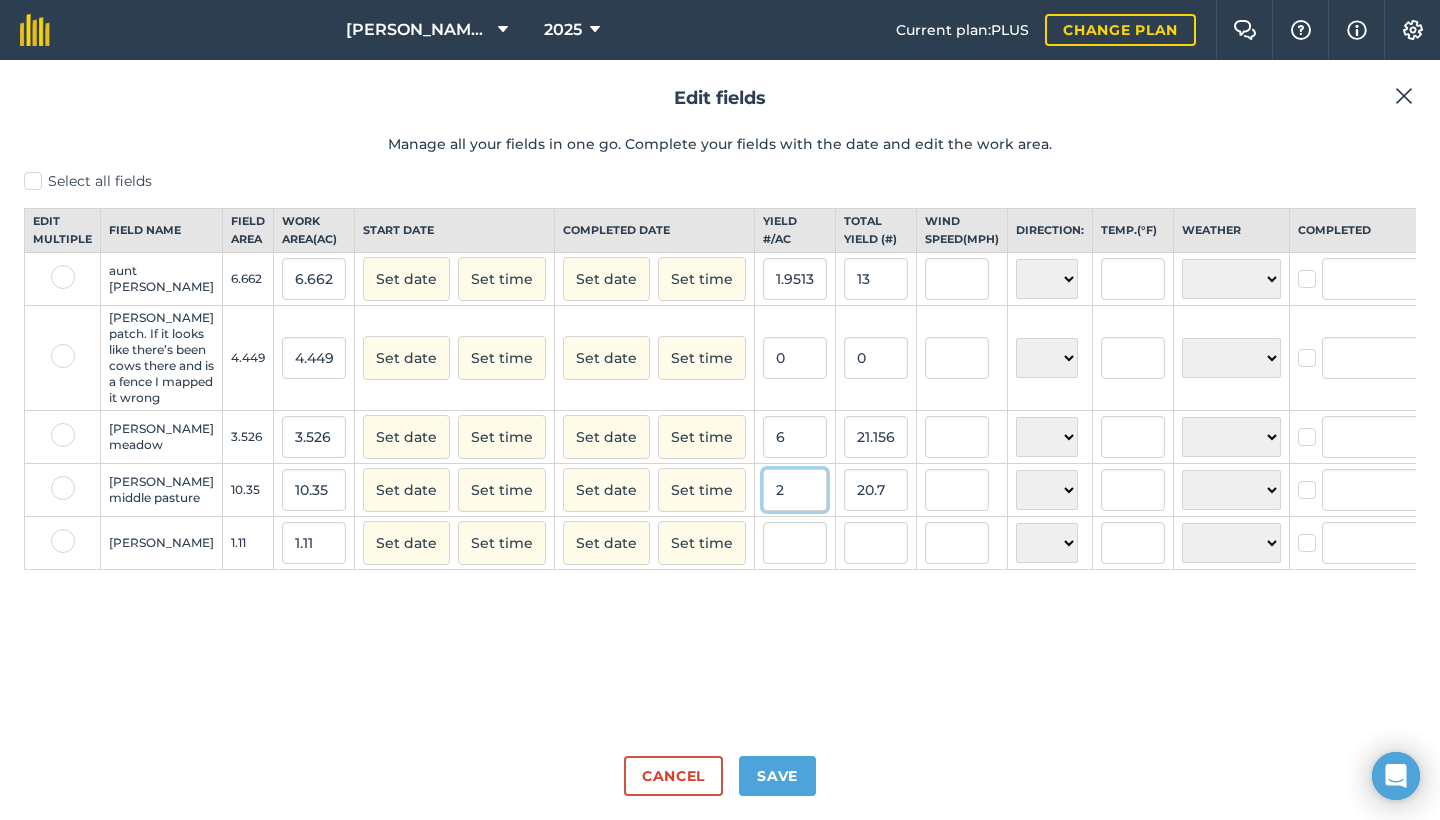 click on "2" at bounding box center [795, 490] 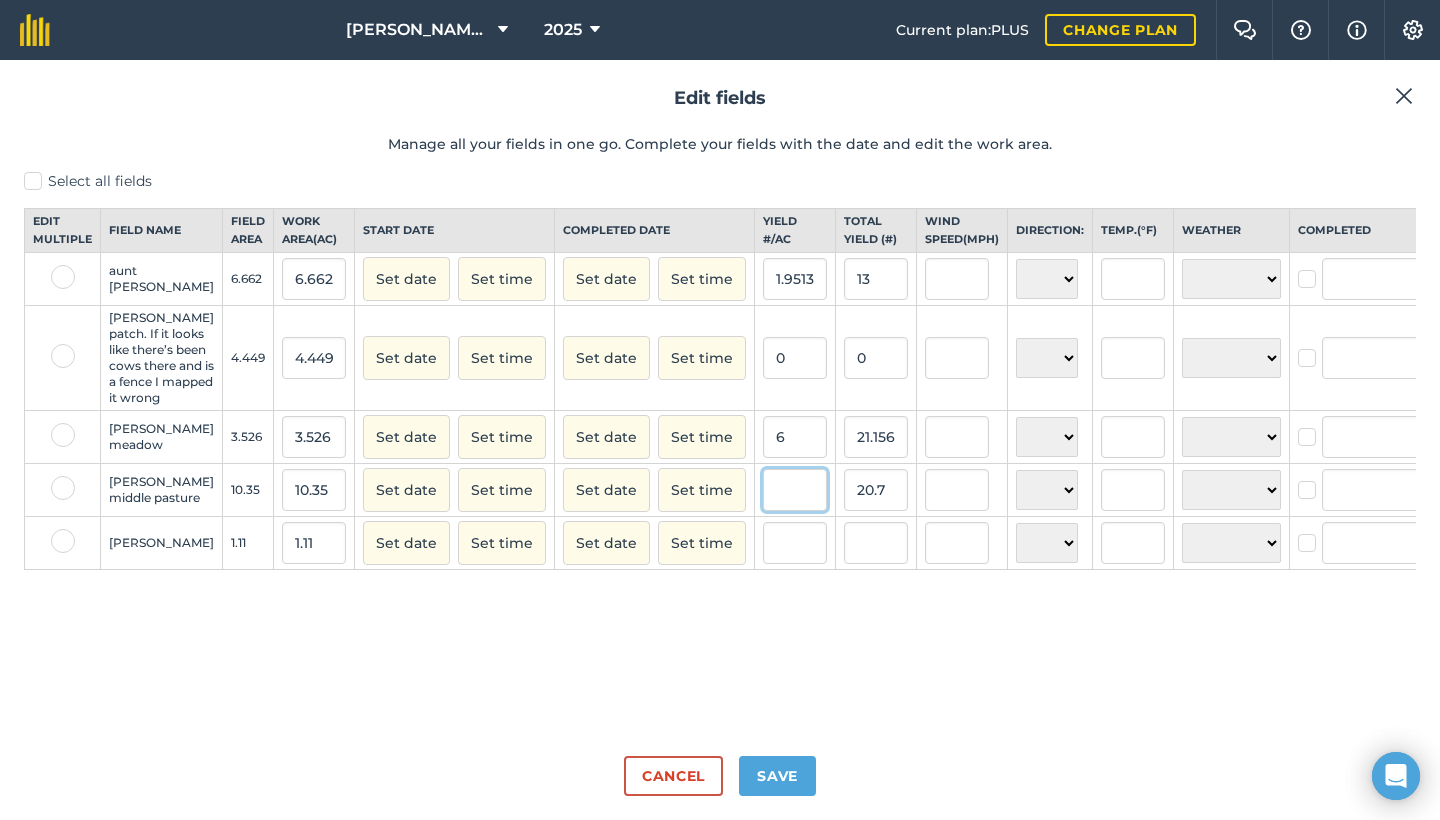 type 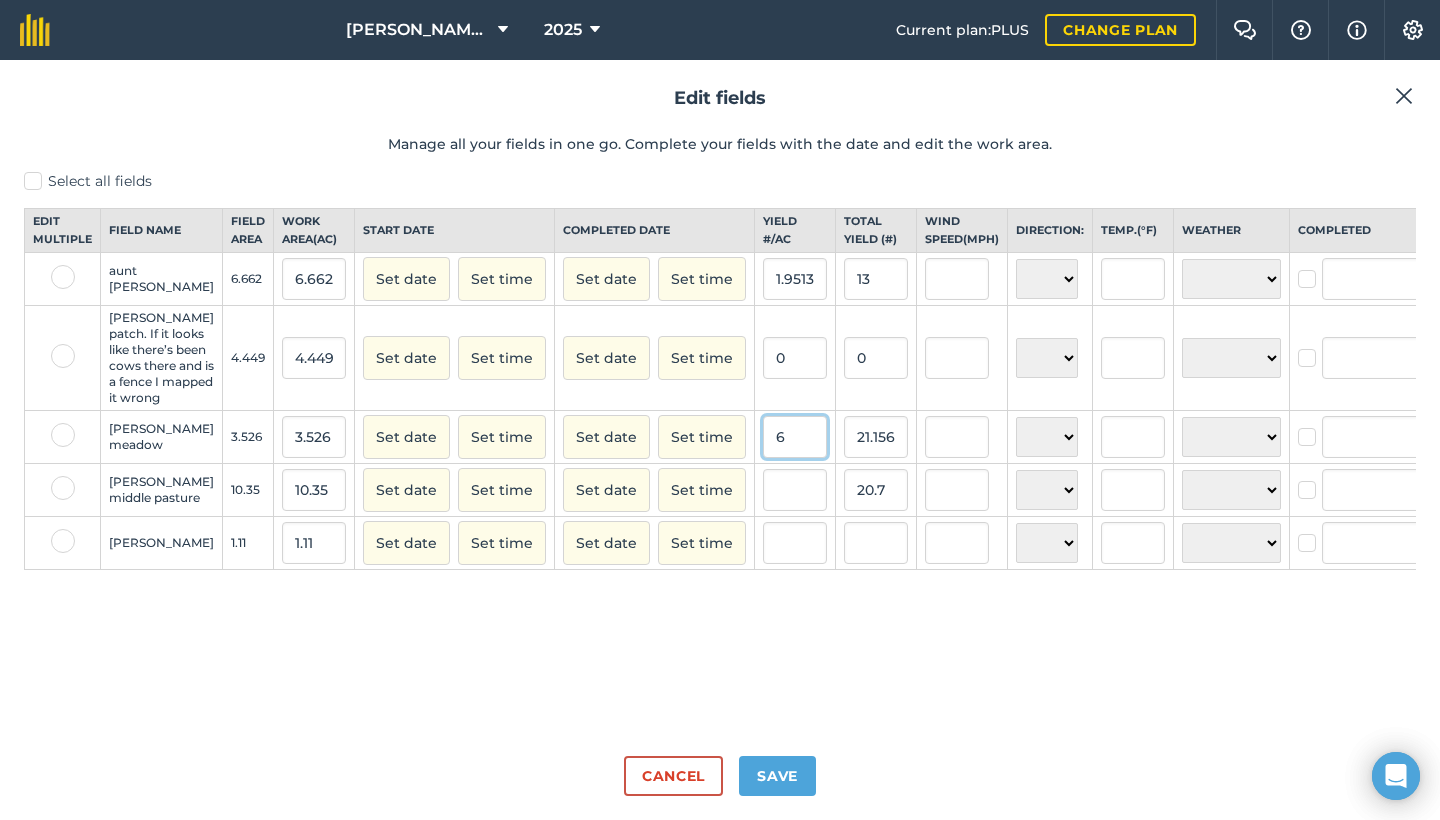 type 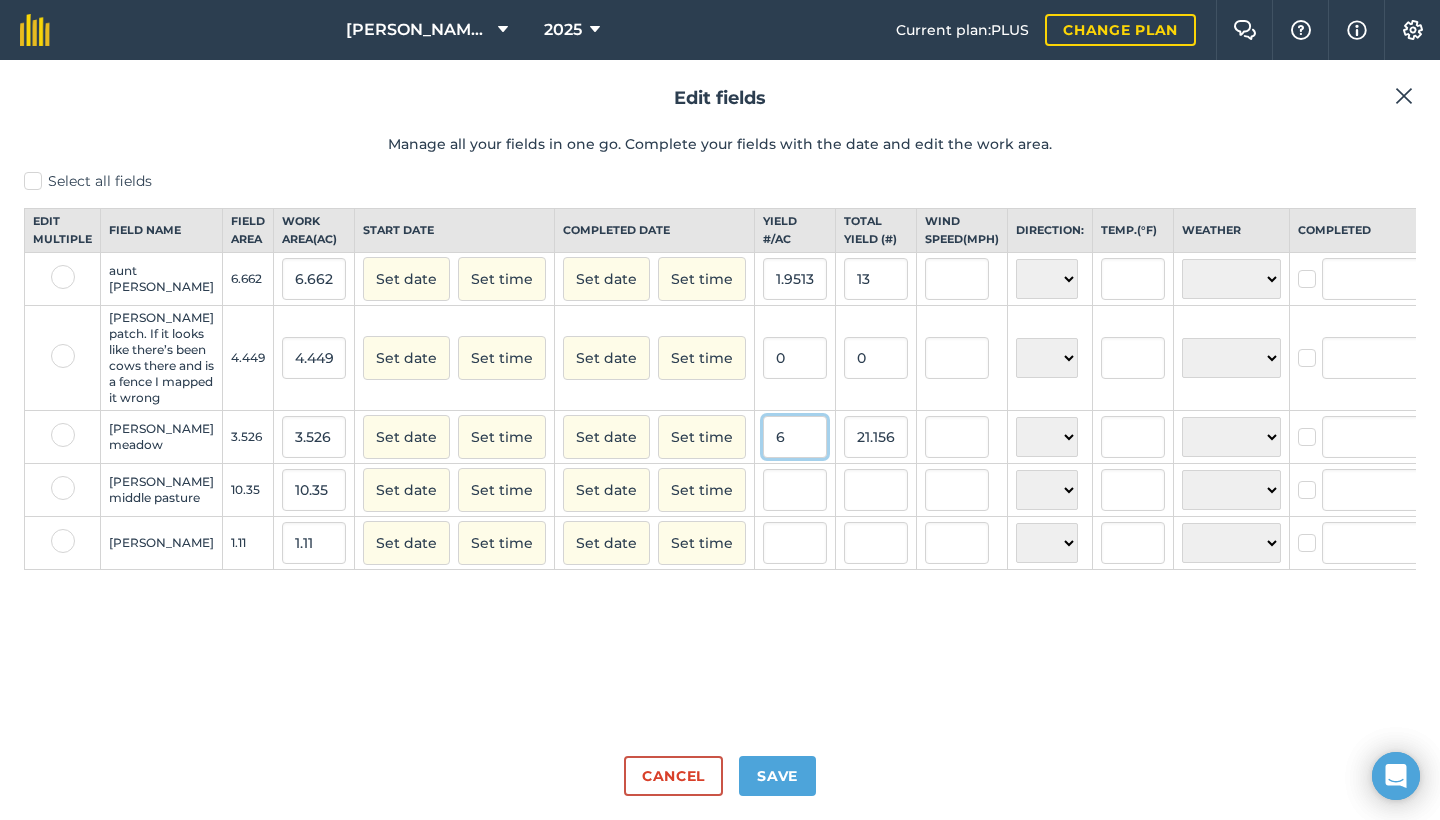 click on "6" at bounding box center [795, 437] 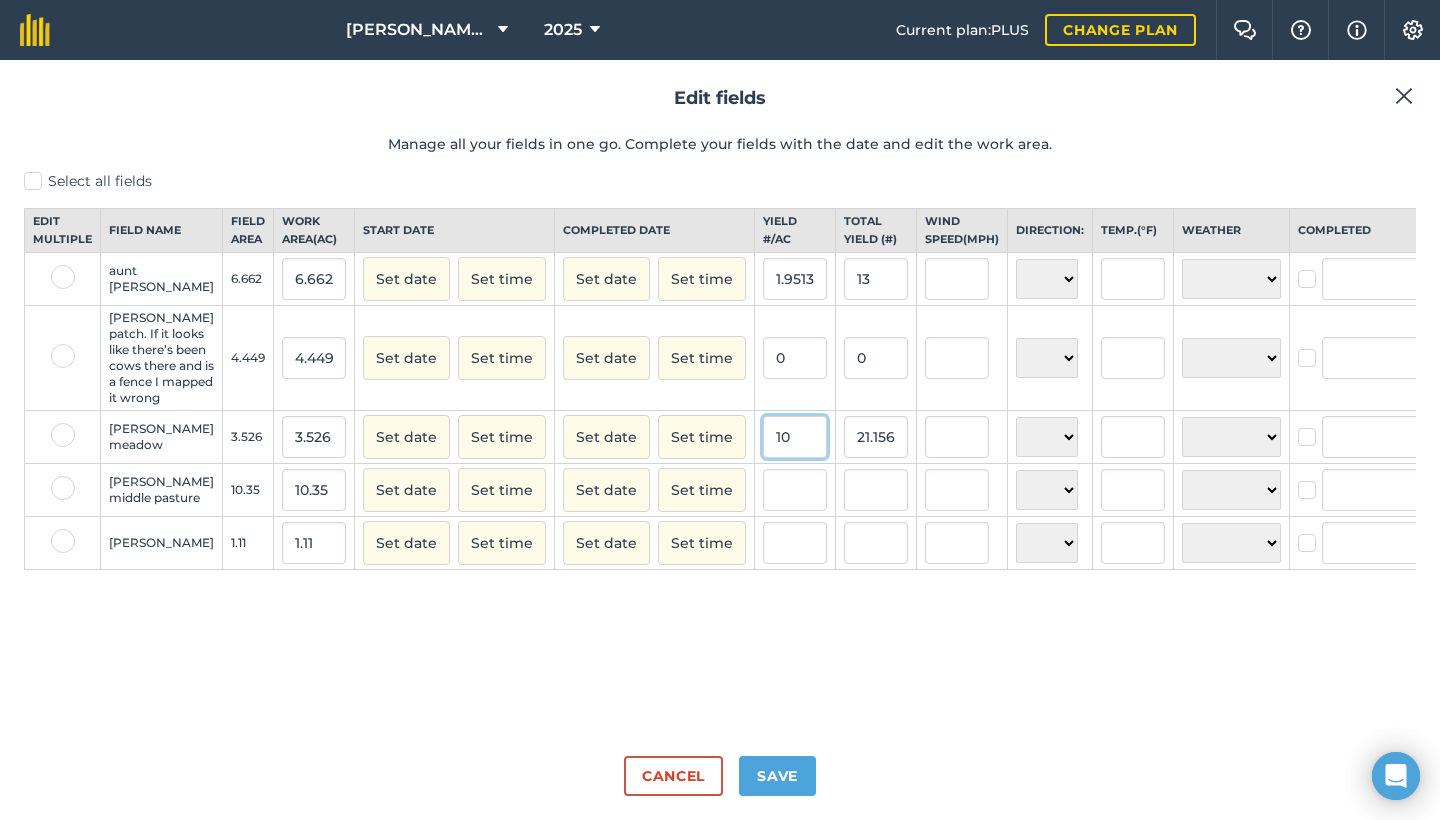 type on "10" 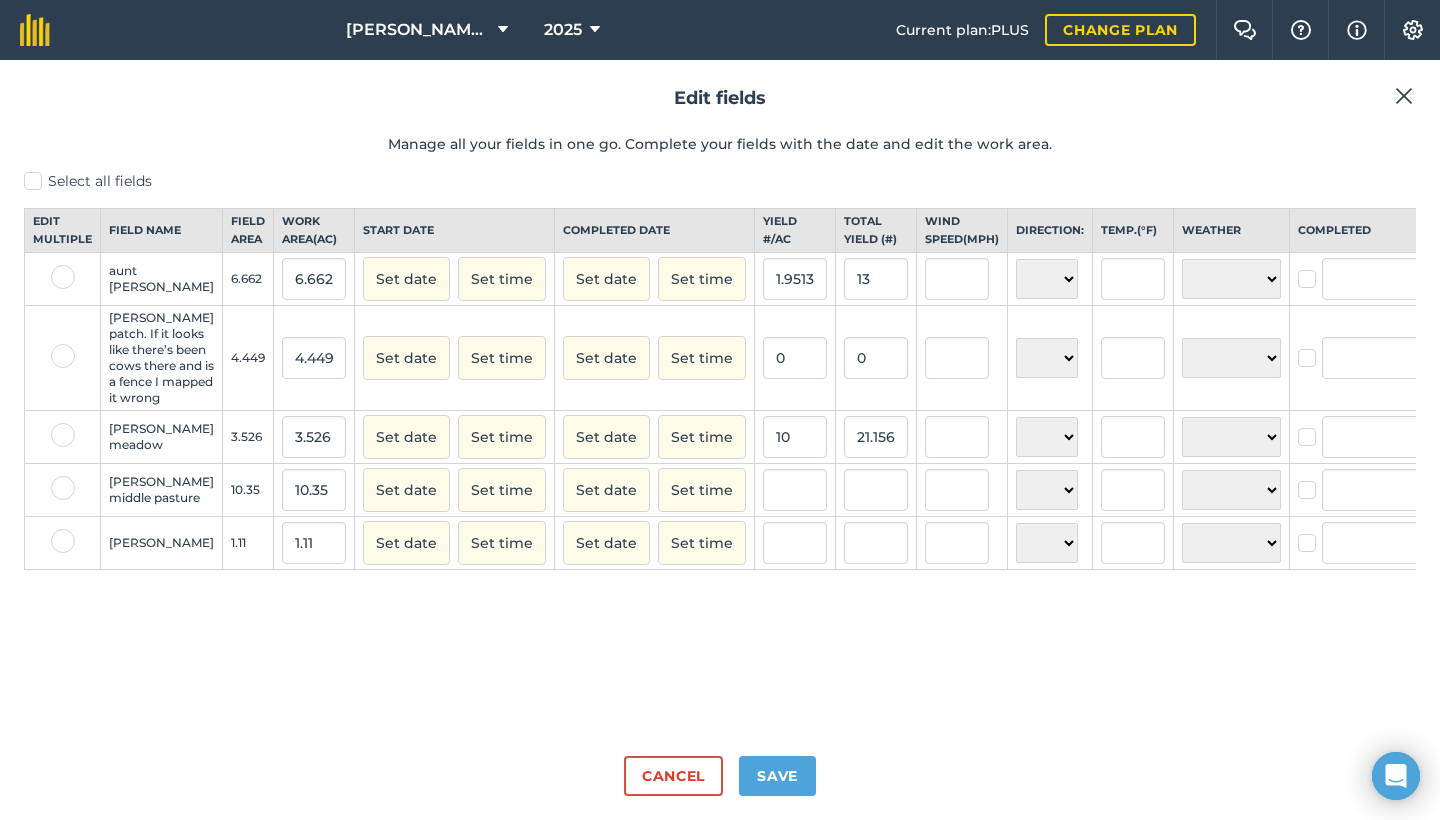 type on "35.26" 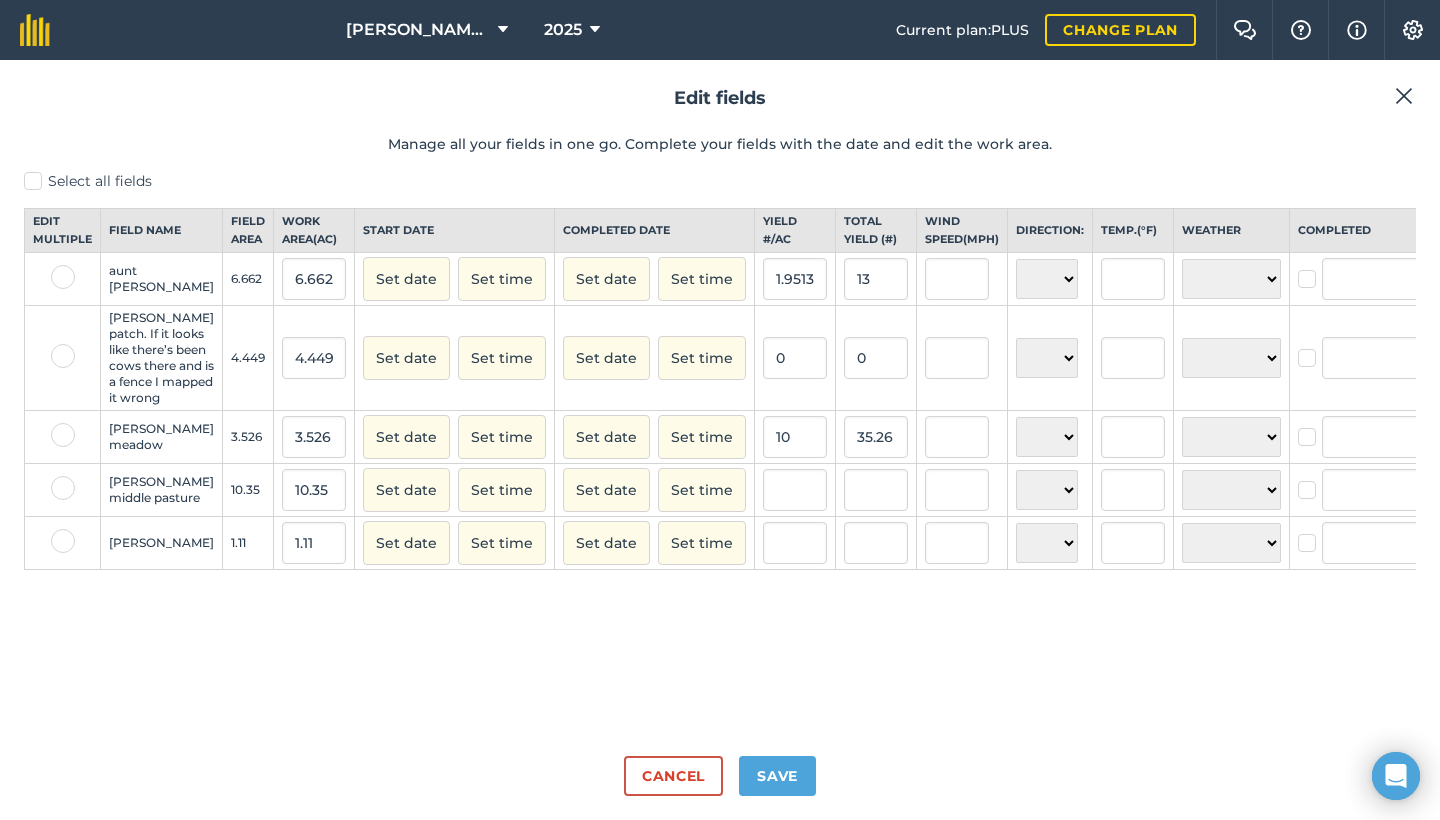 click at bounding box center [1310, 427] 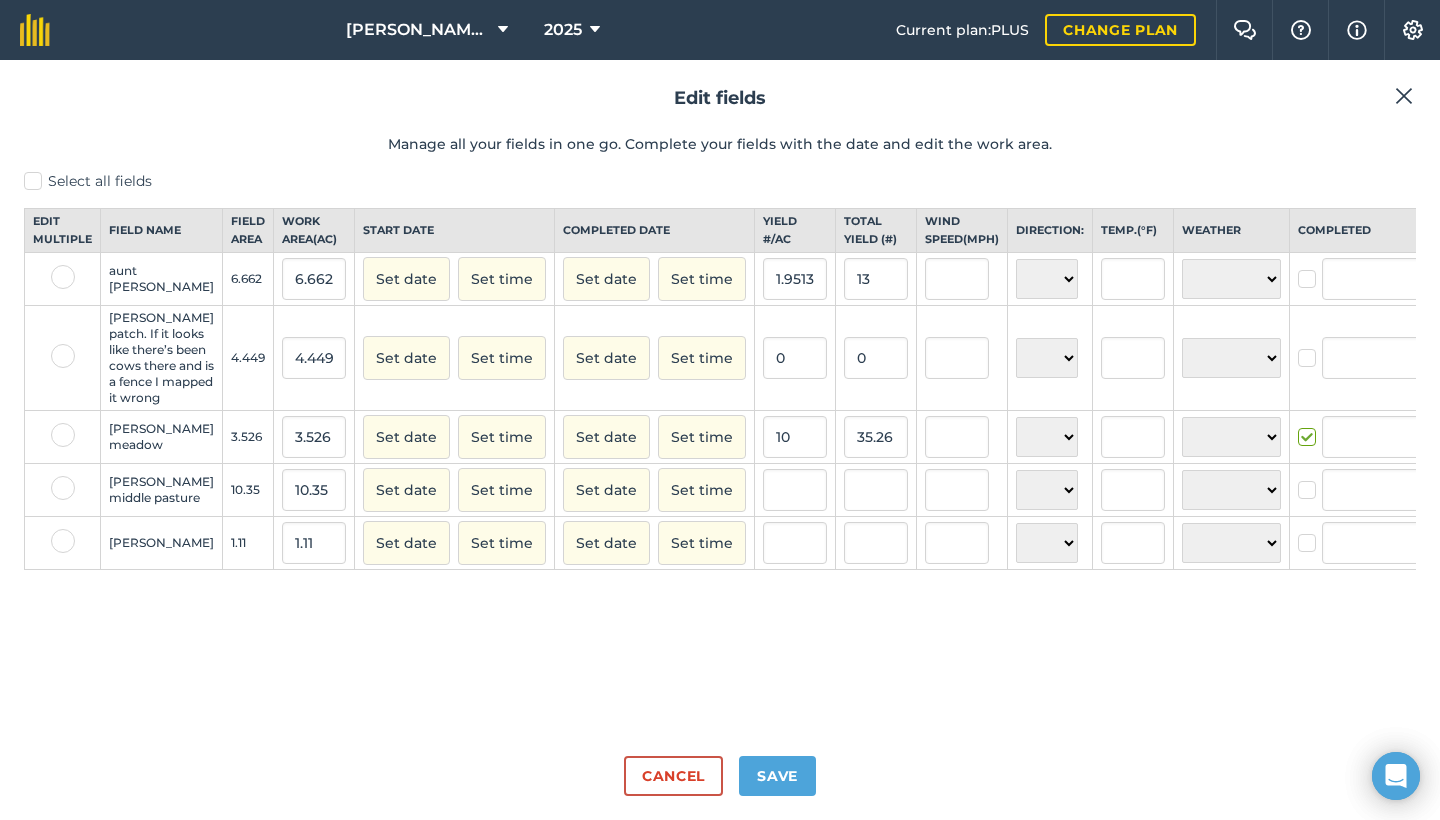 checkbox on "true" 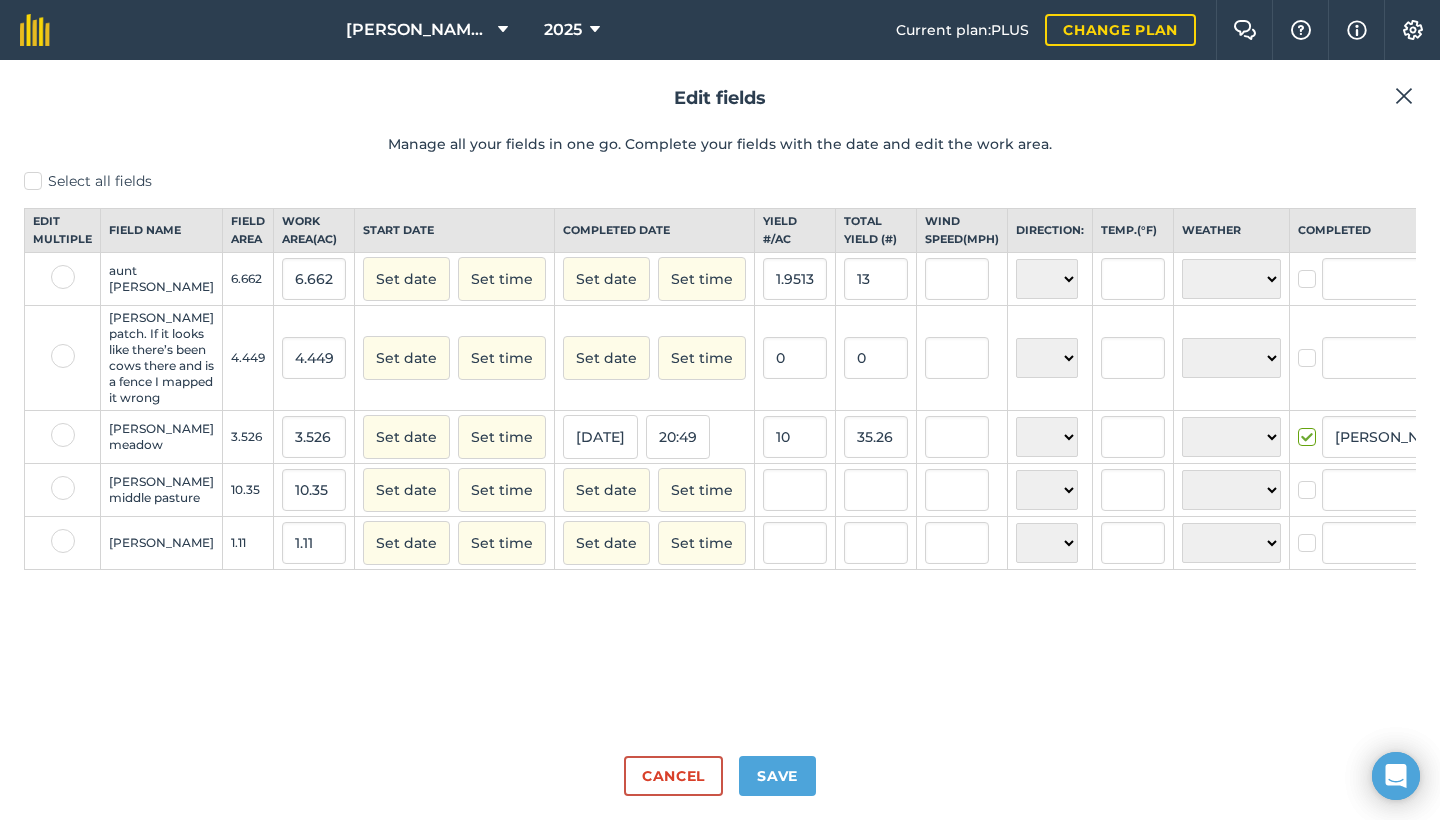 click at bounding box center [1408, 279] 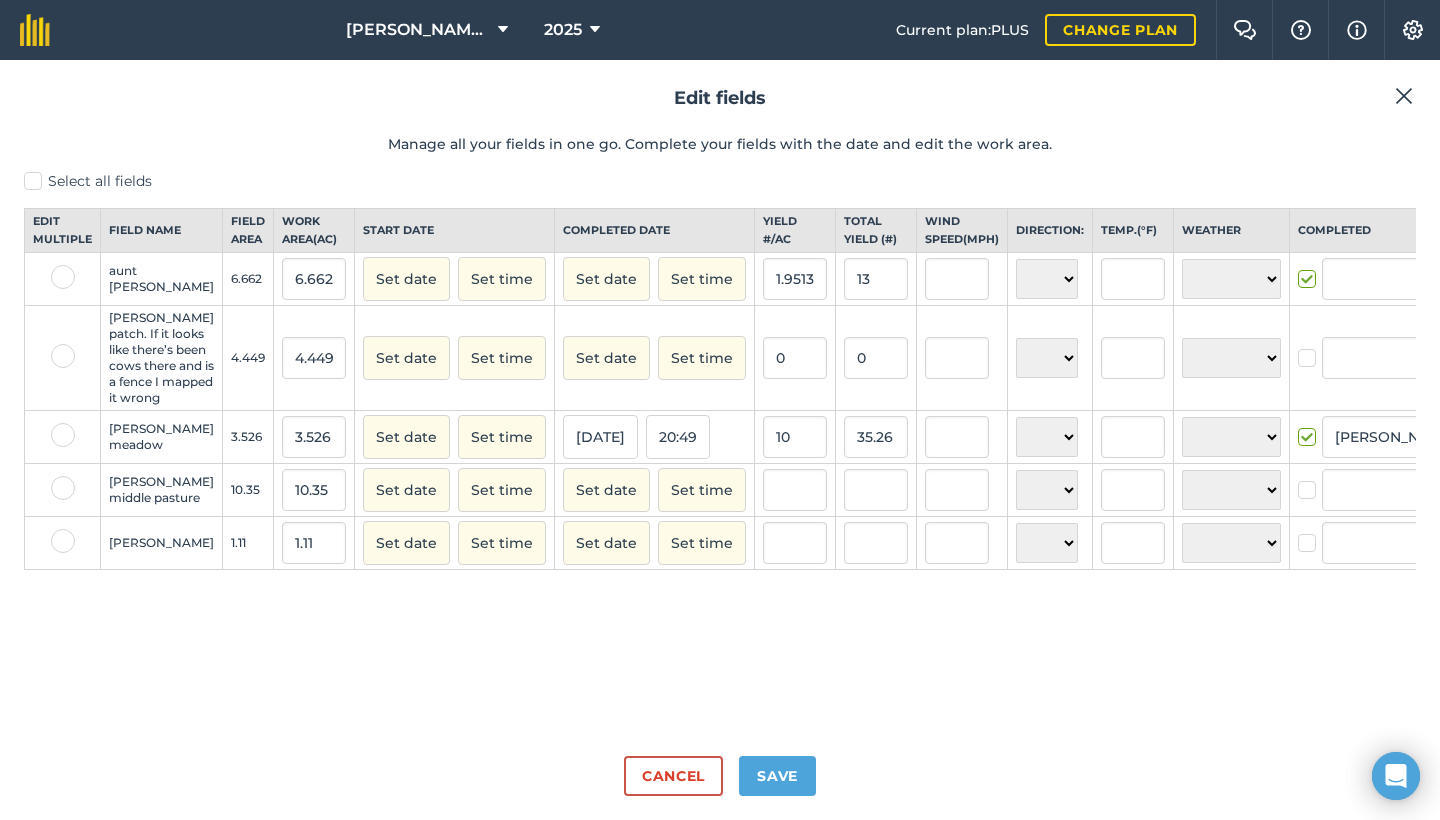 type on "[PERSON_NAME]" 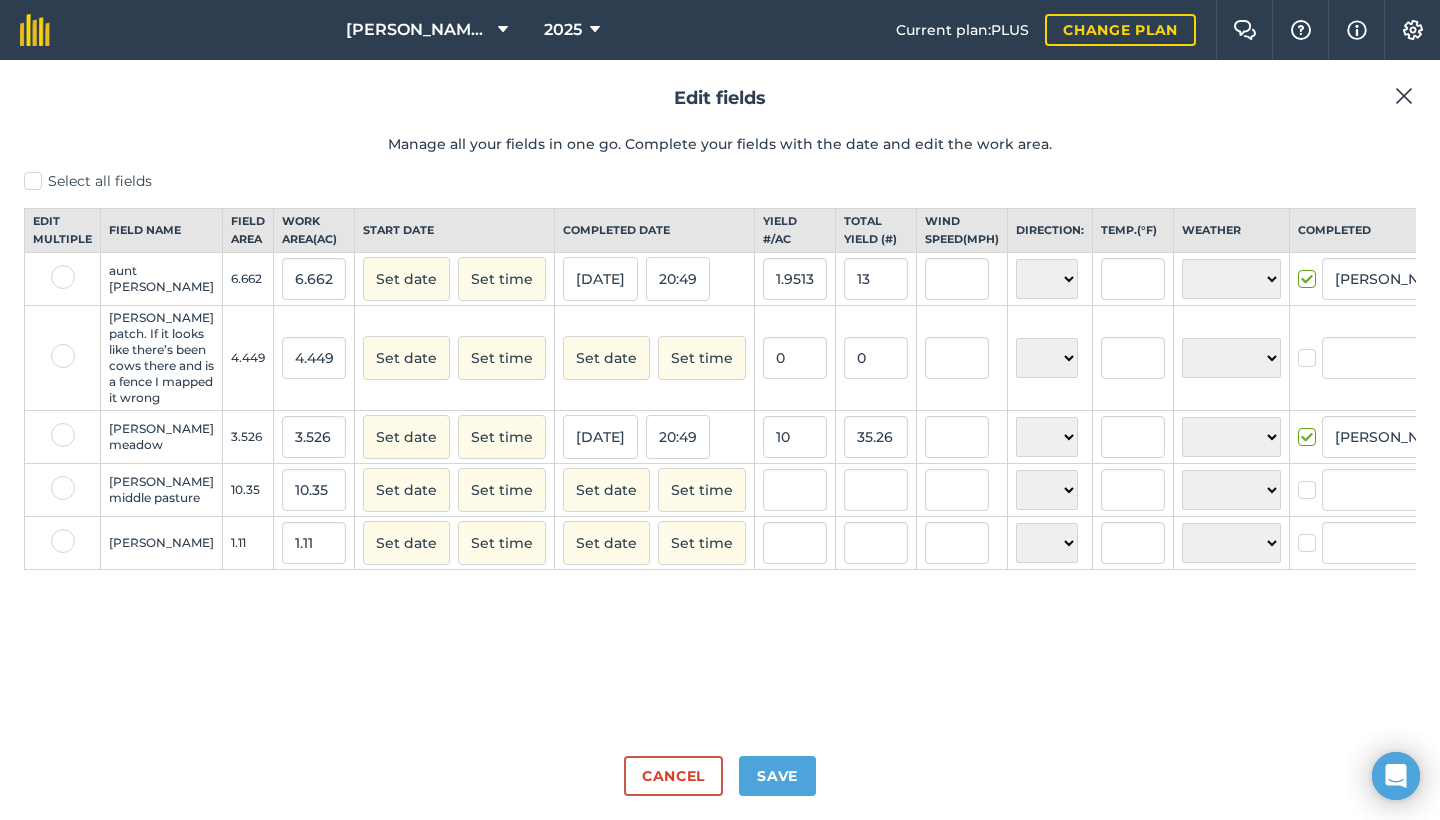 click on "Save" at bounding box center (777, 776) 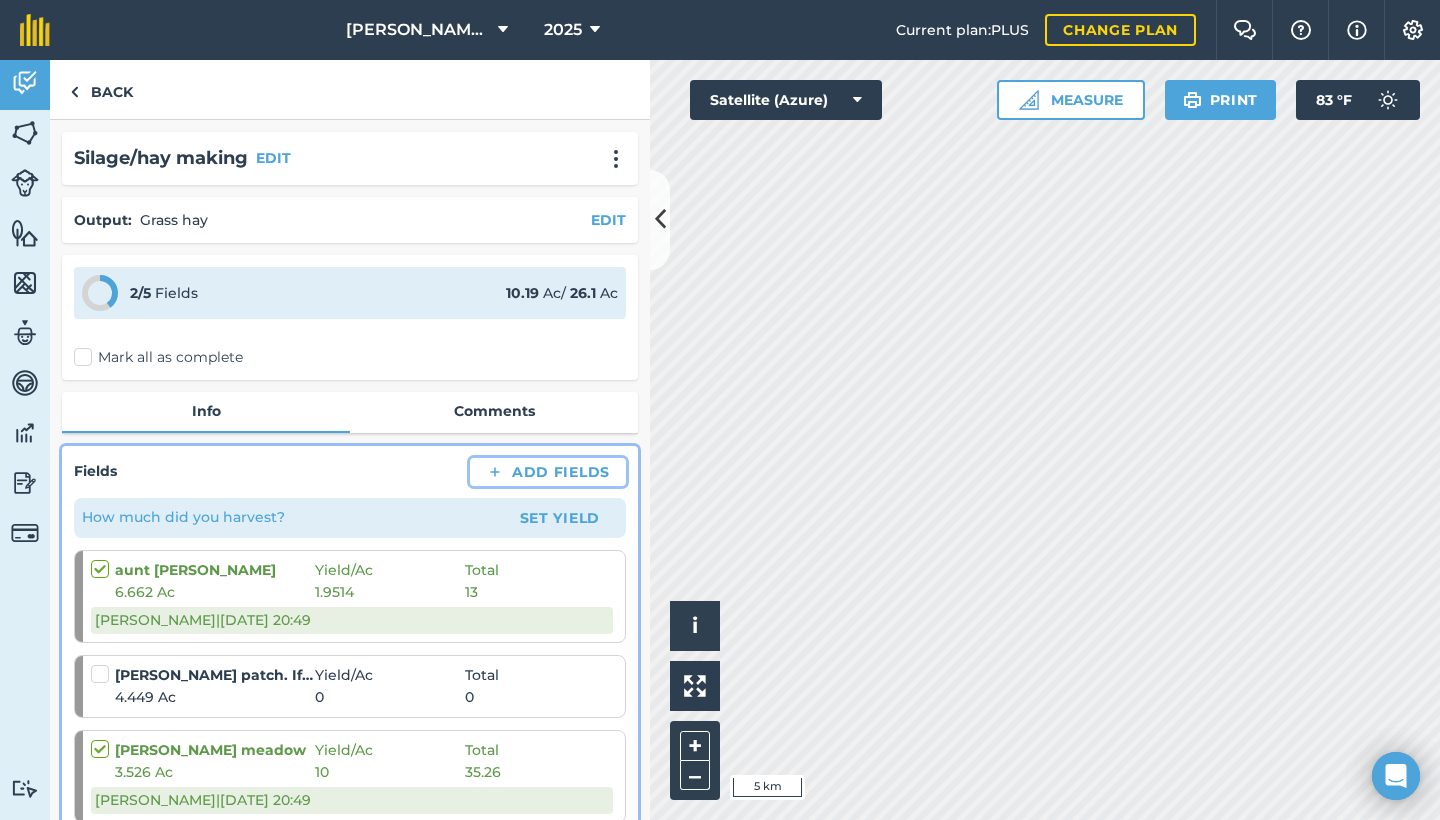 click on "Add Fields" at bounding box center [548, 472] 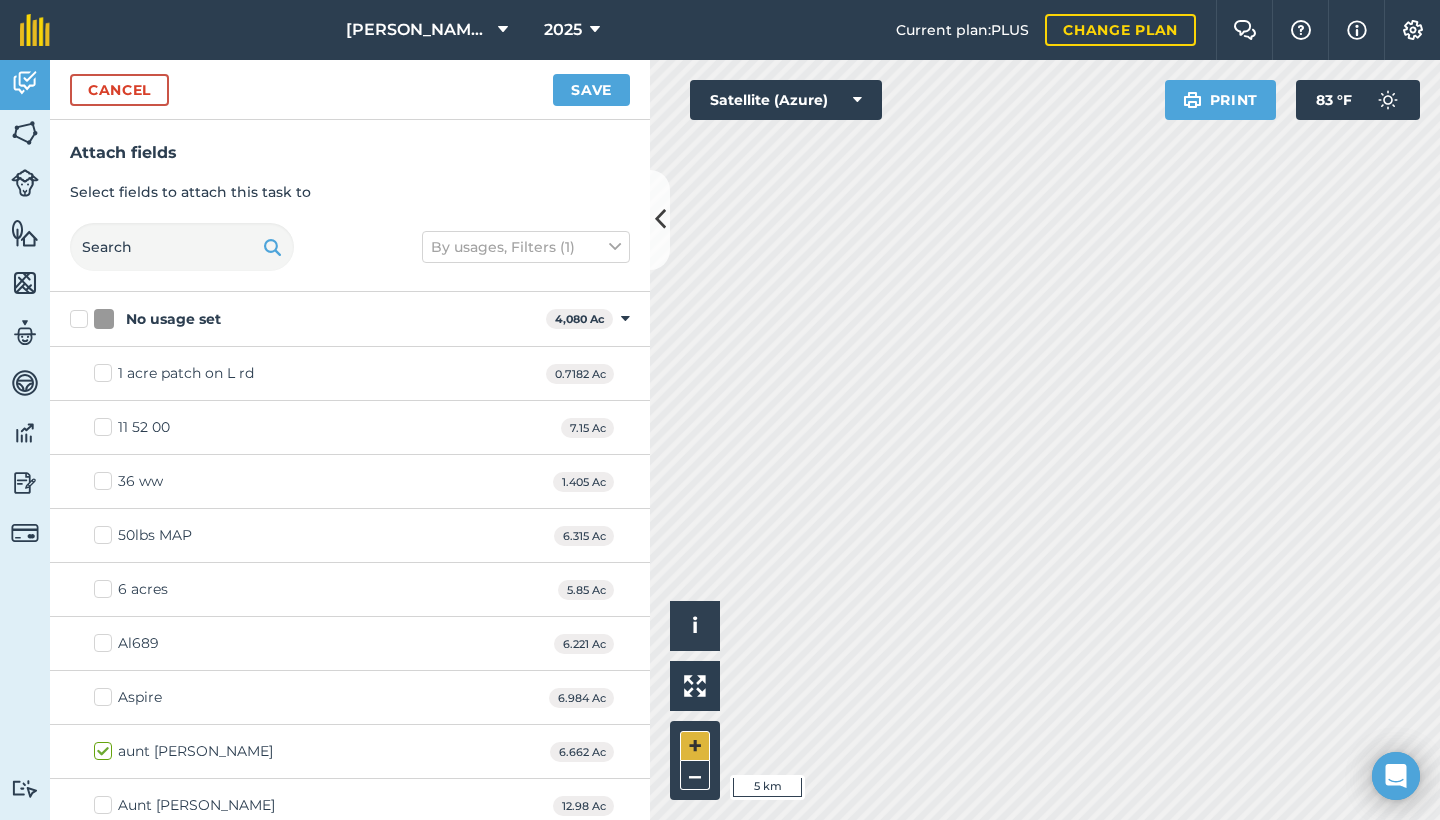 click on "+" at bounding box center [695, 746] 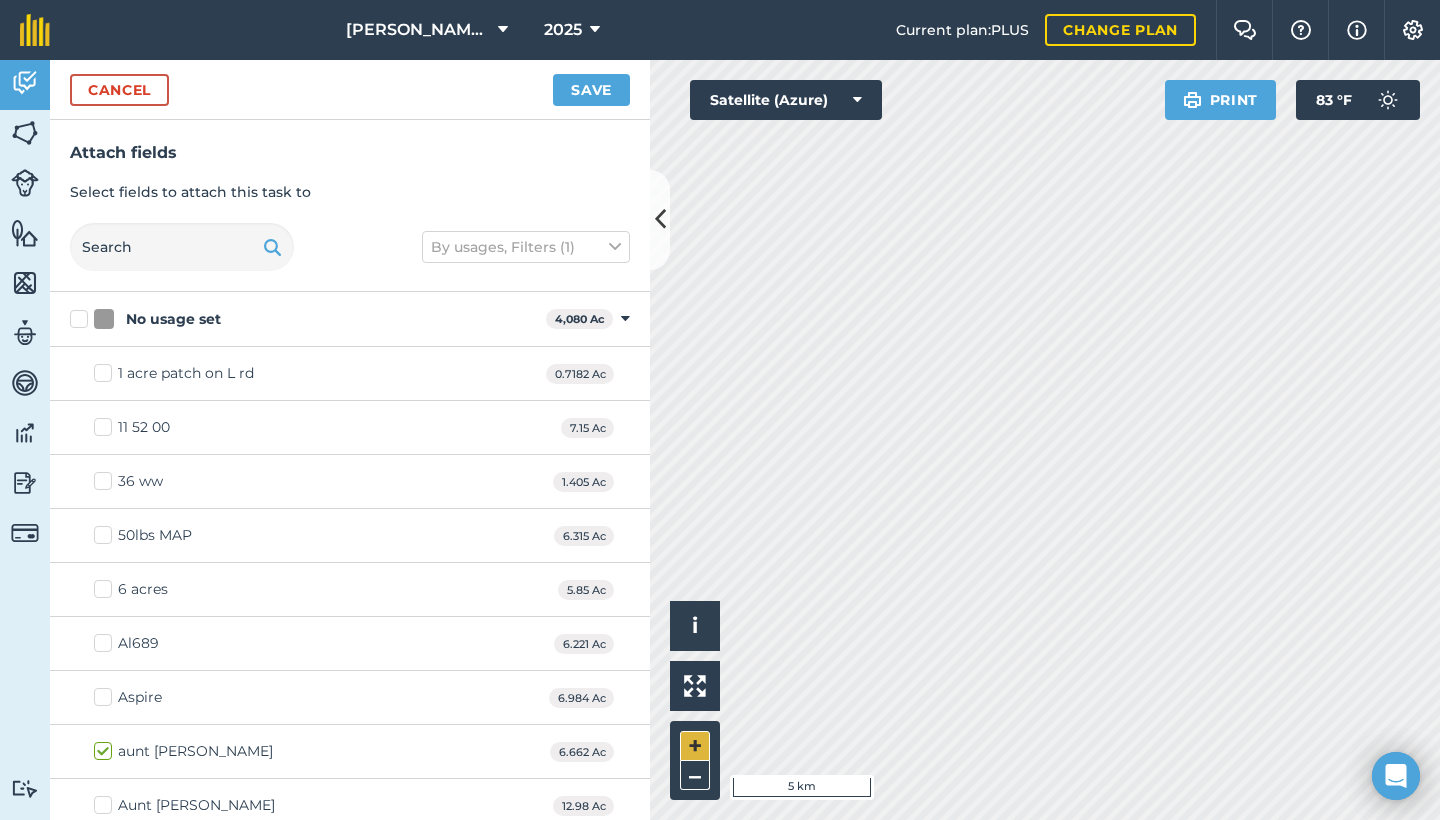 click on "+" at bounding box center (695, 746) 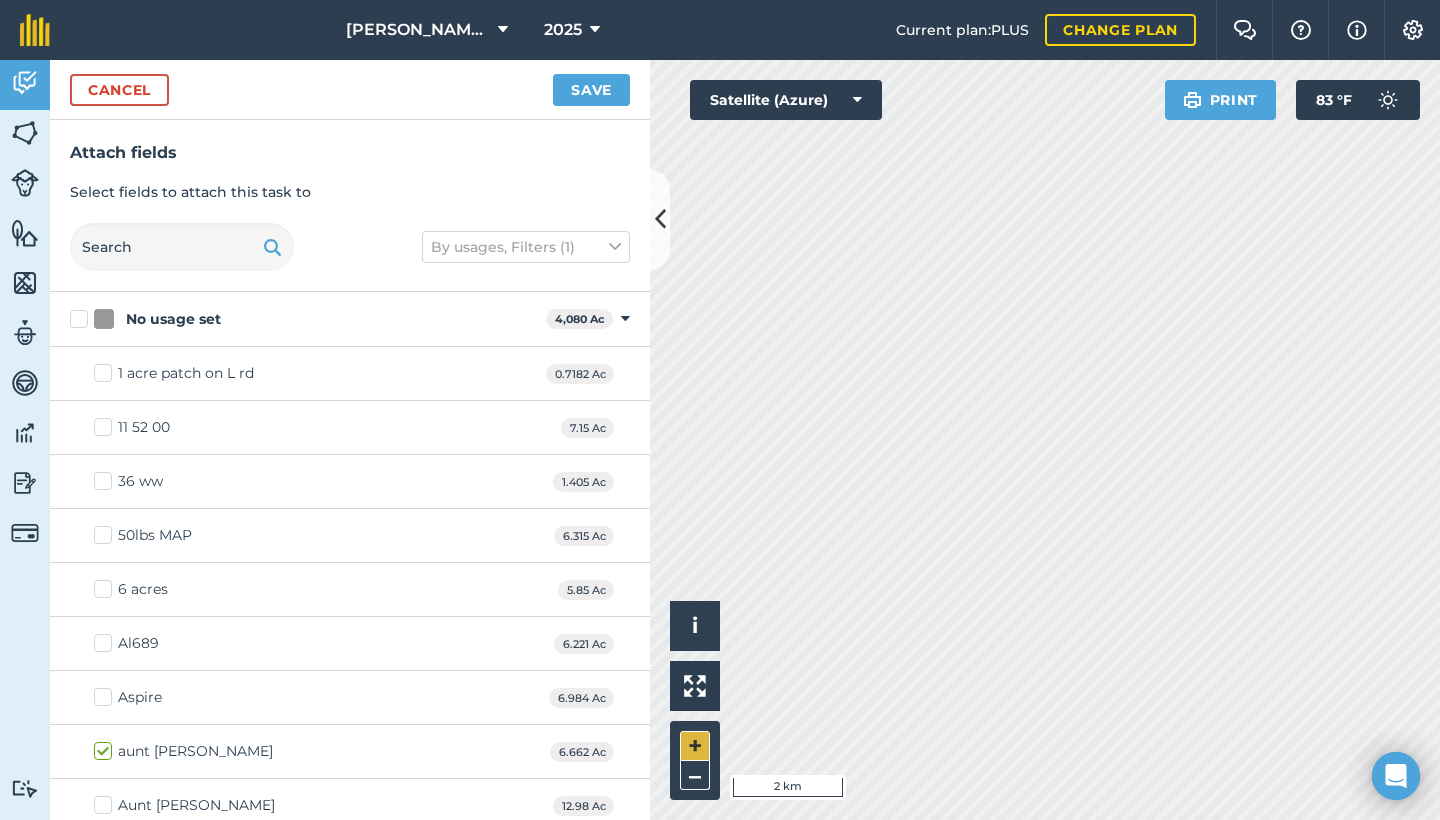 click on "+" at bounding box center (695, 746) 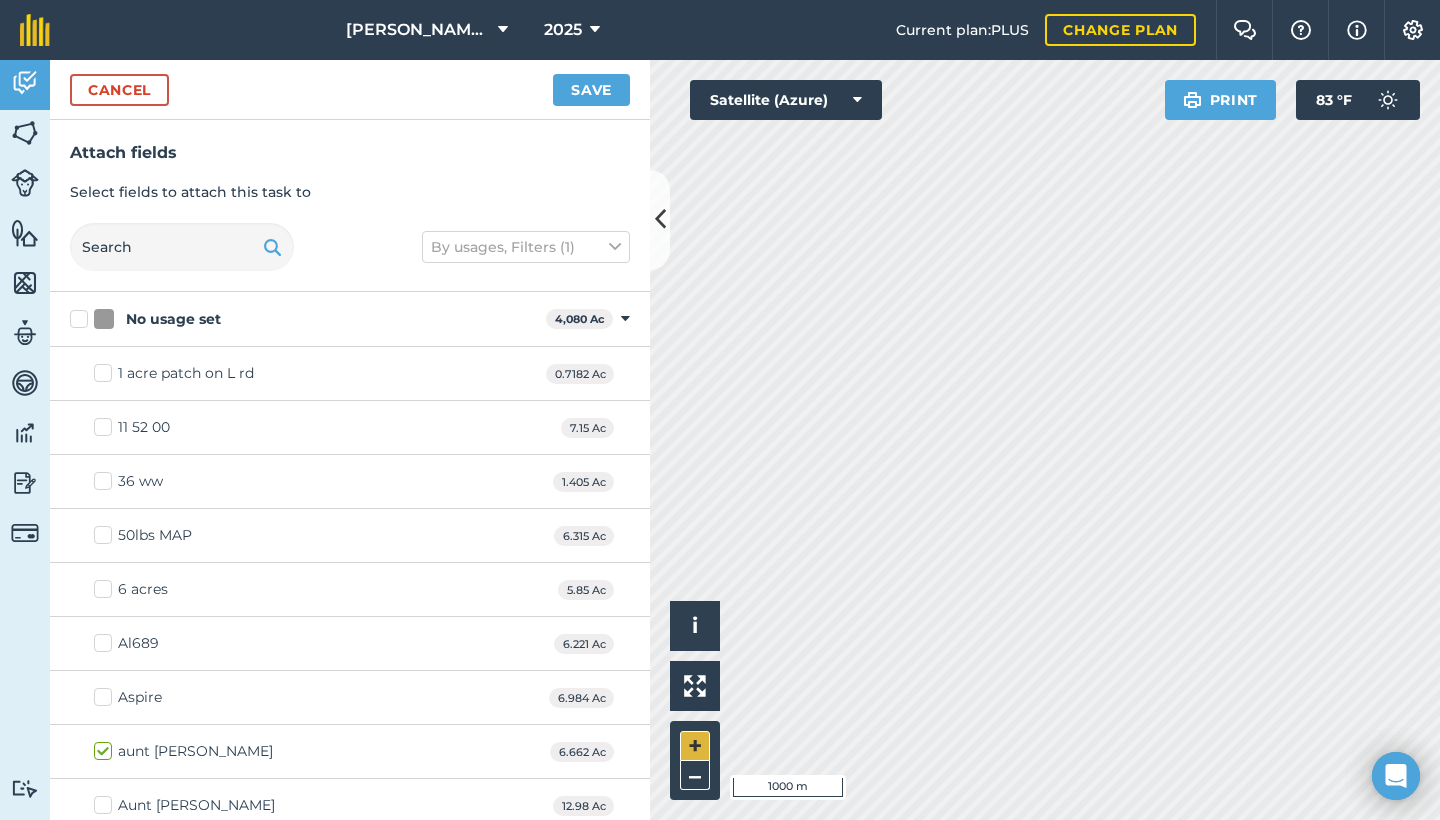 click on "+" at bounding box center (695, 746) 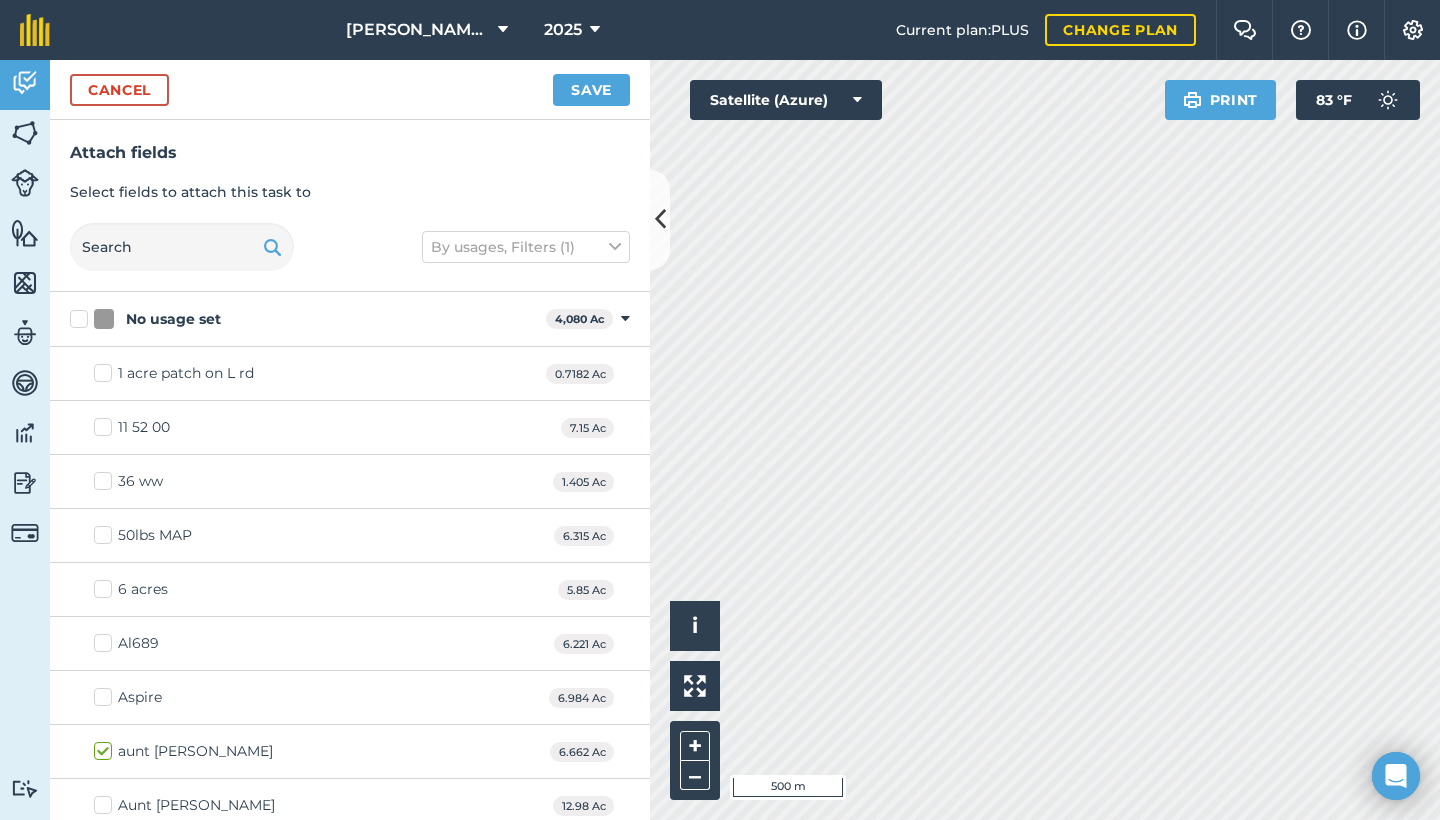 checkbox on "true" 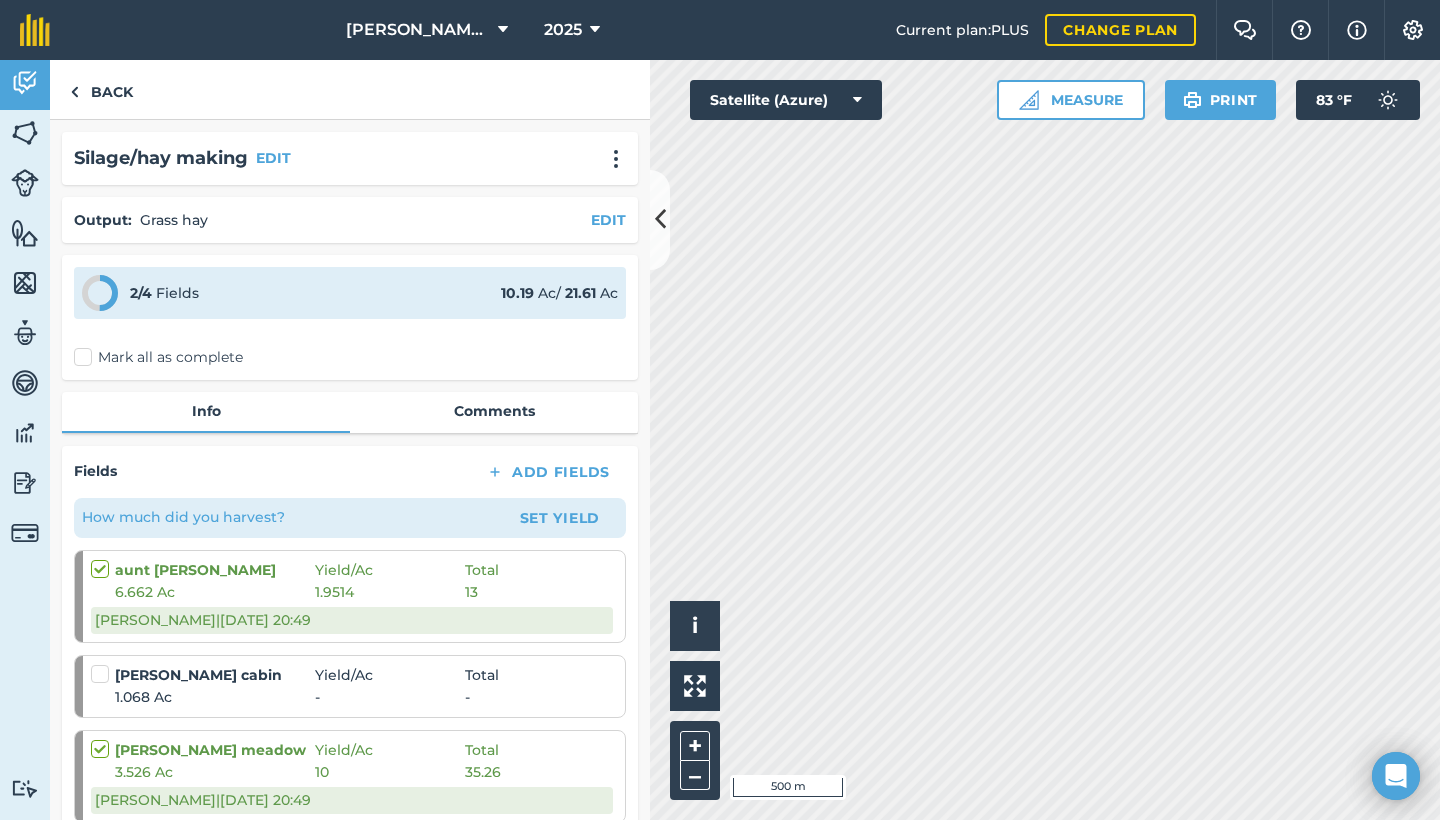 click on "Set Yield" at bounding box center [560, 518] 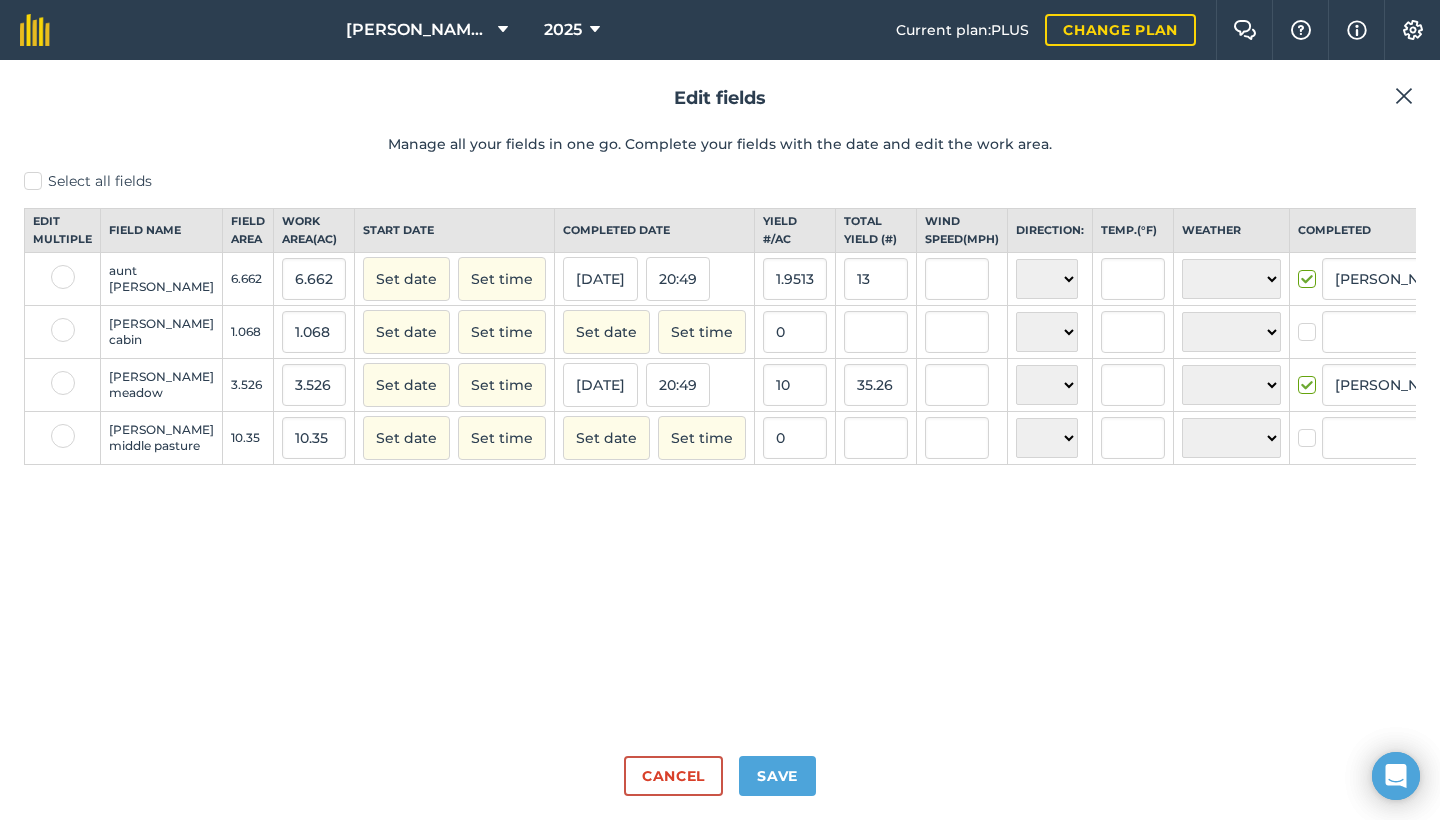 click at bounding box center (1310, 322) 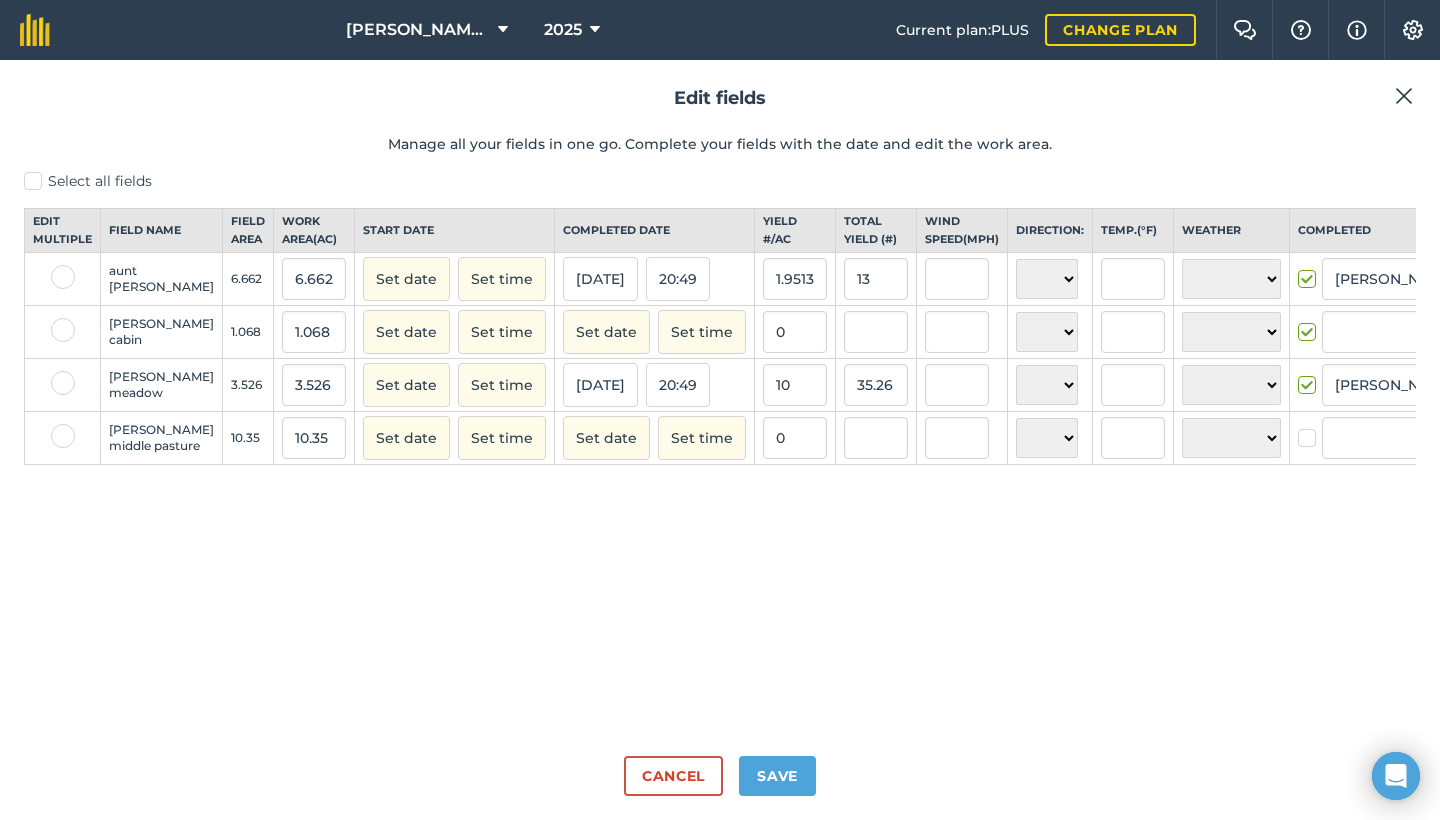 checkbox on "true" 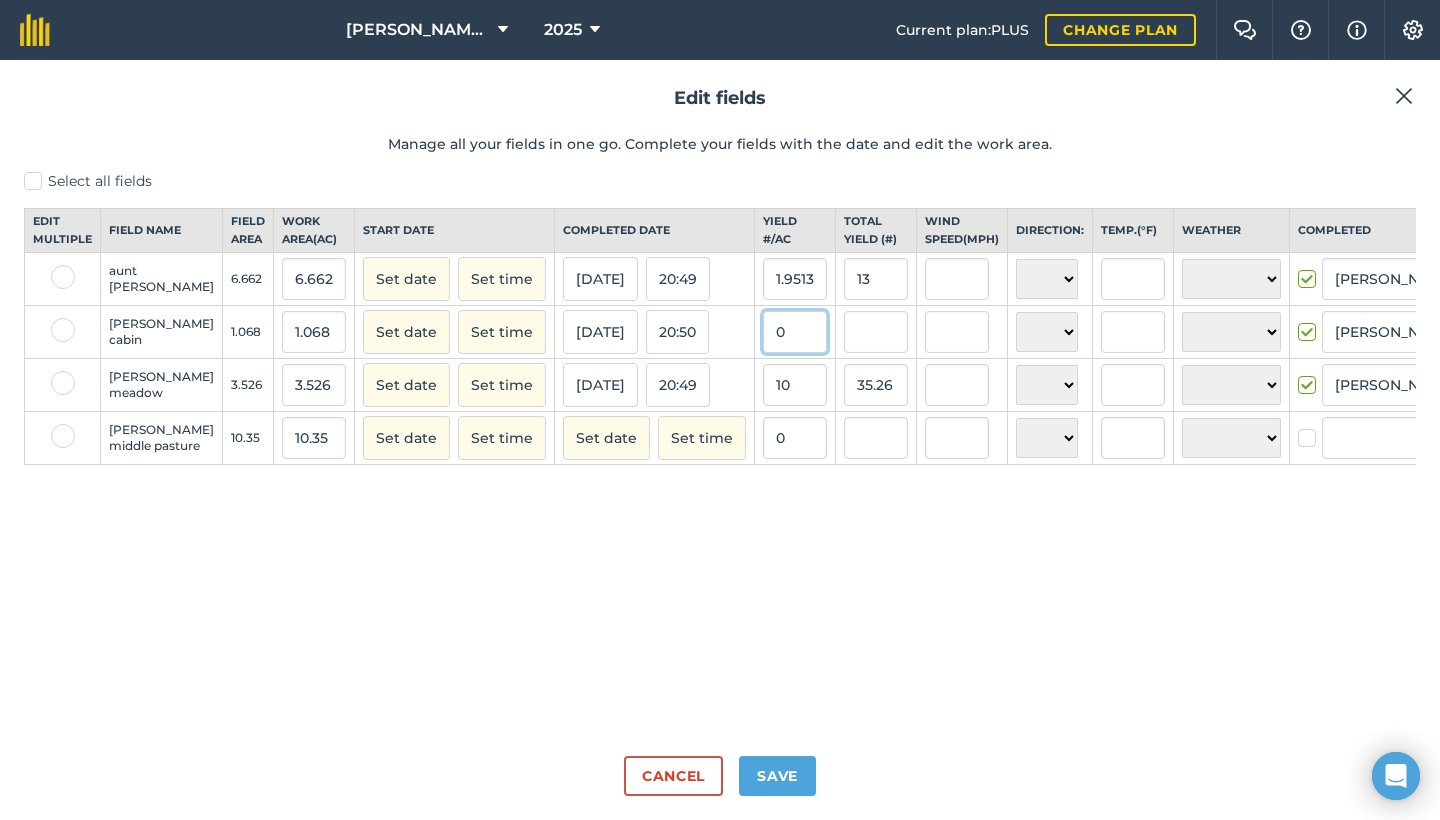 click on "0" at bounding box center (795, 332) 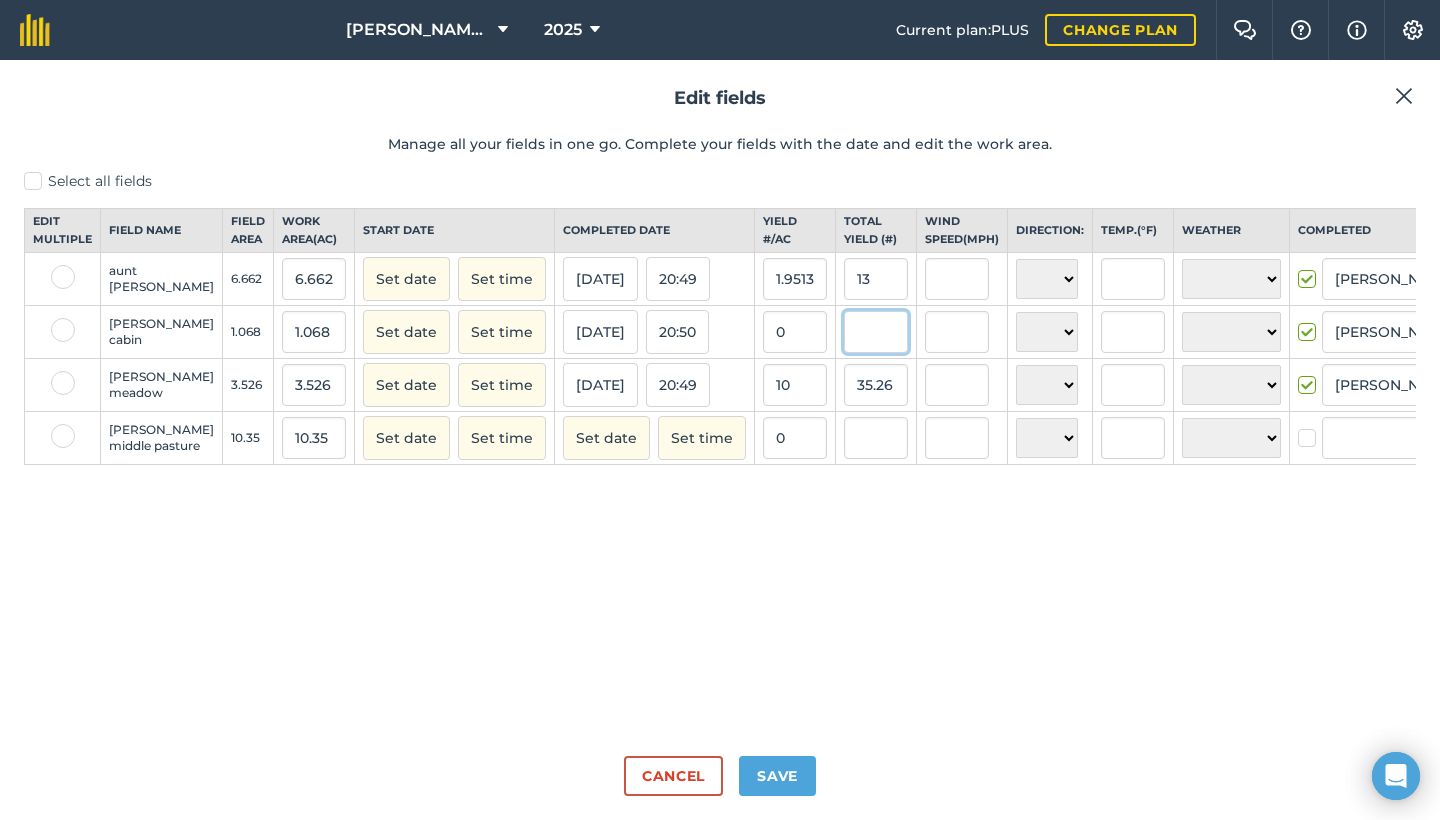 click at bounding box center [876, 332] 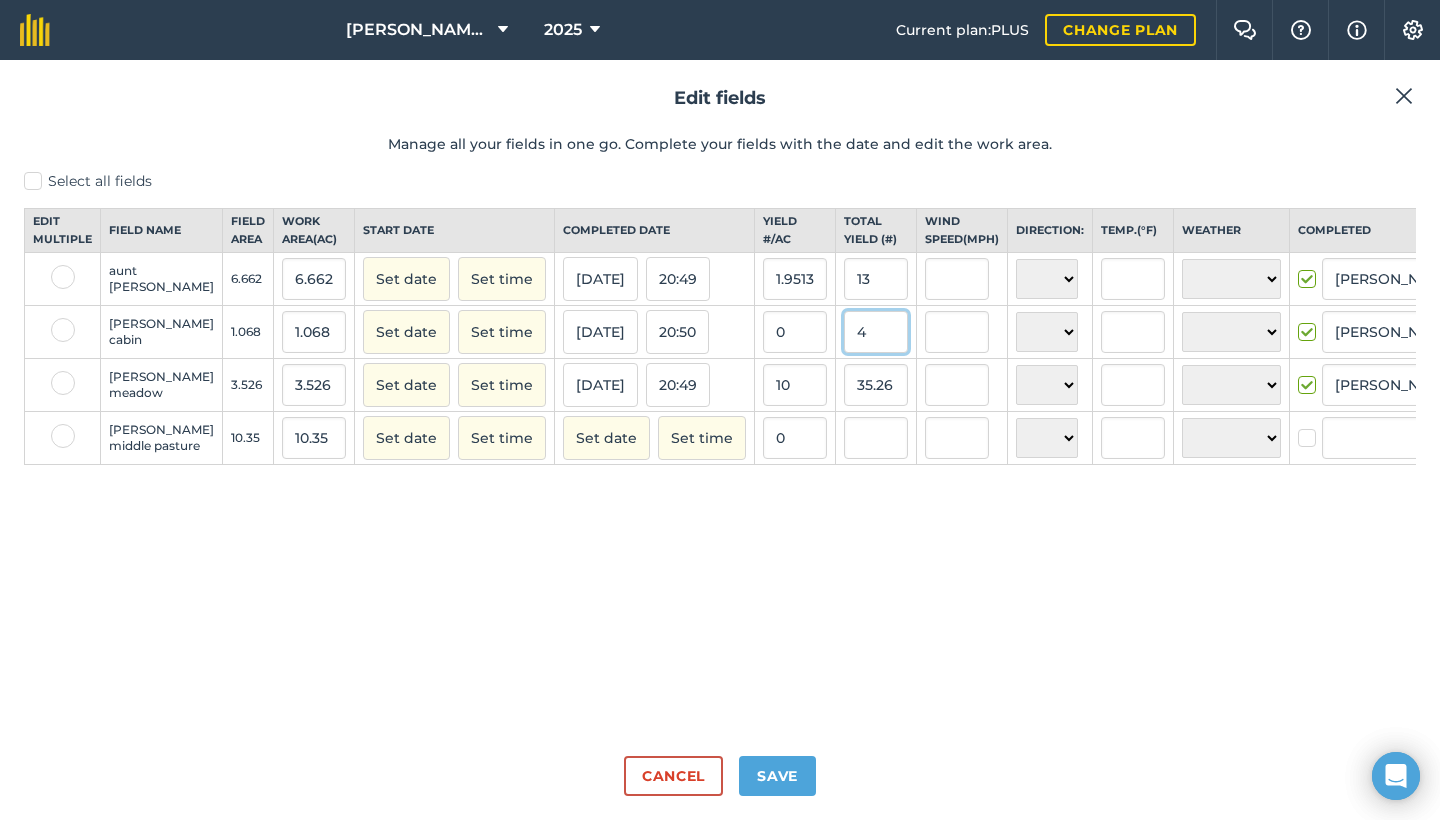 type on "4" 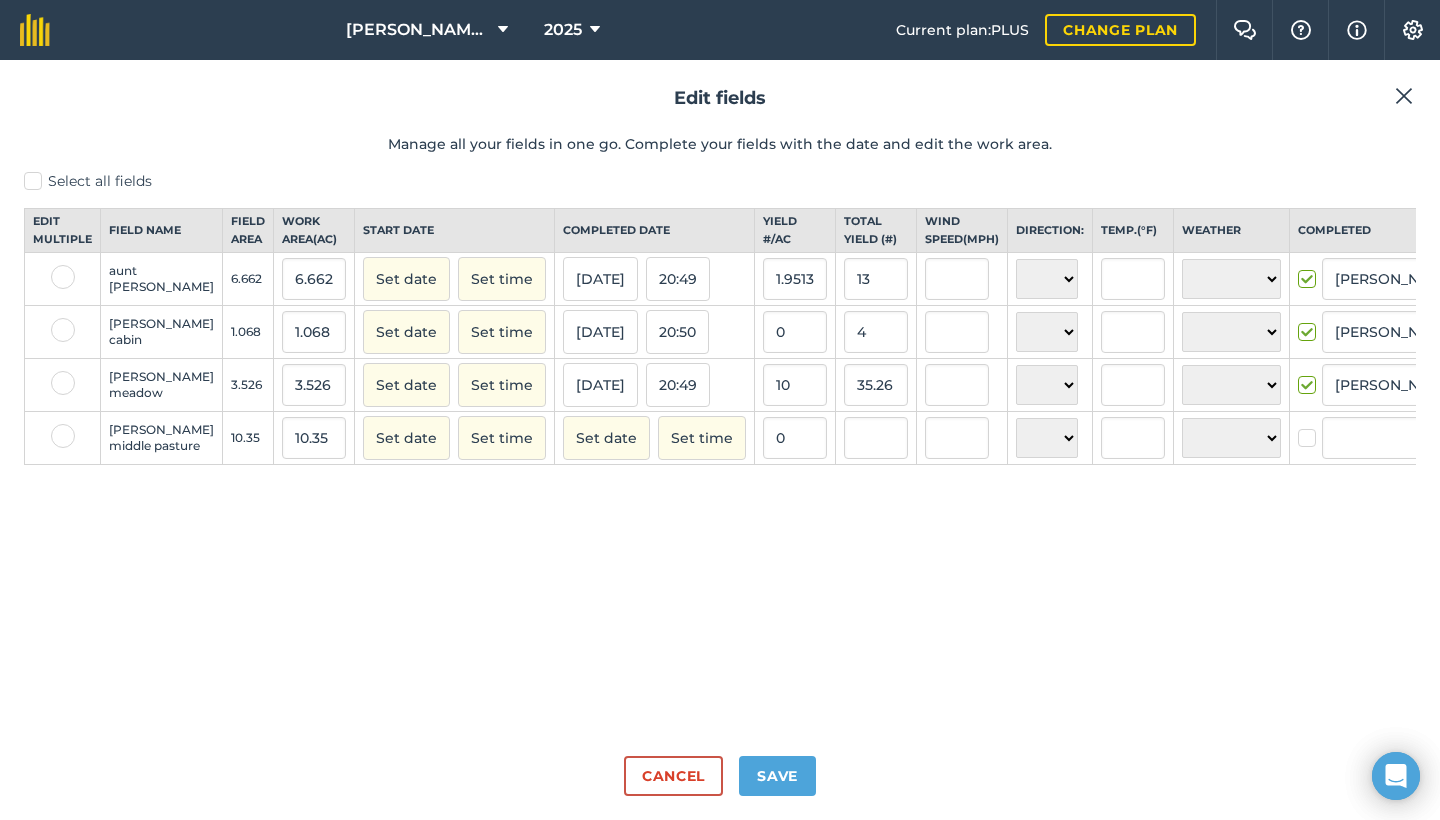type on "3.745318352059925" 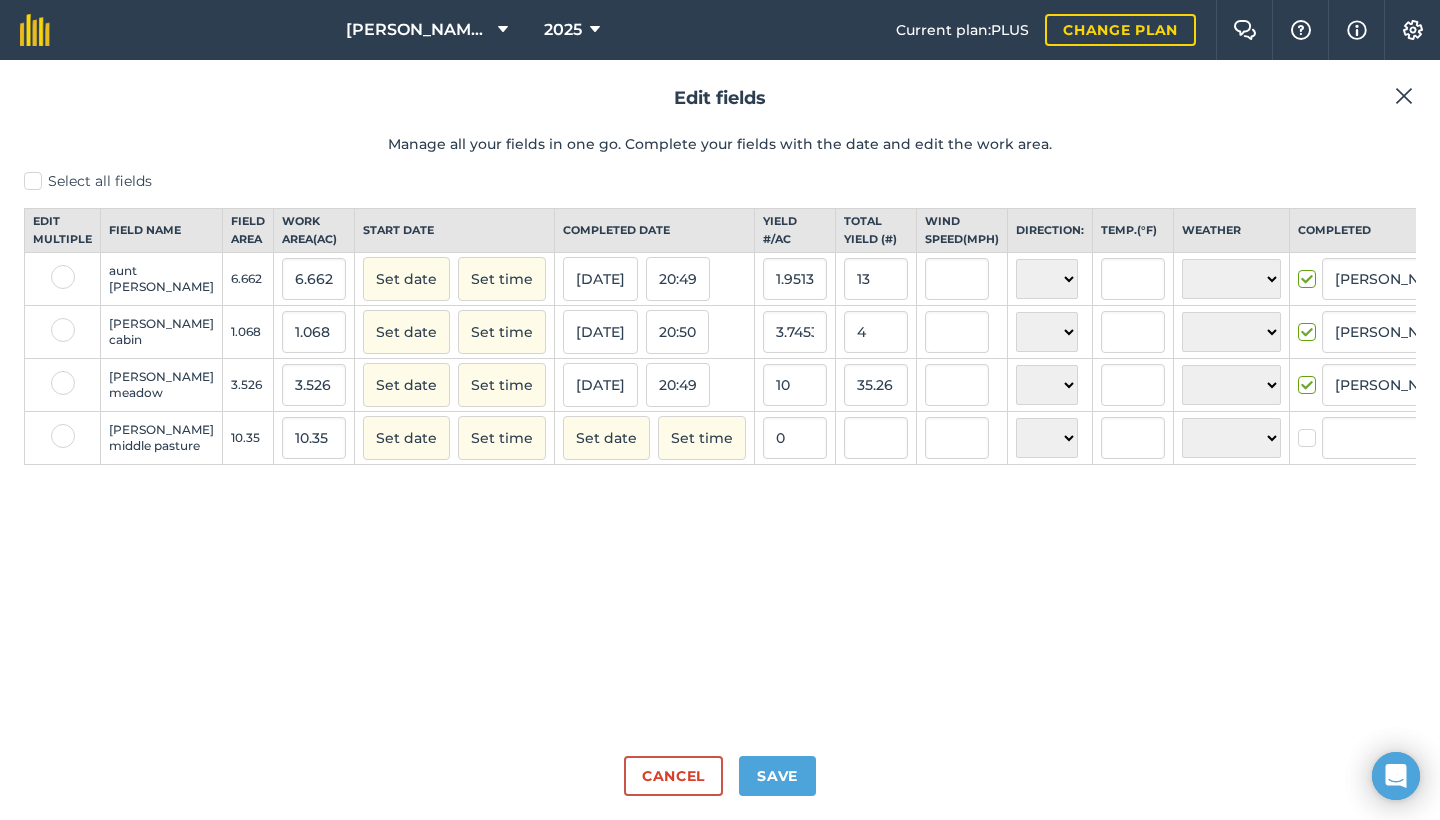 click at bounding box center [1310, 428] 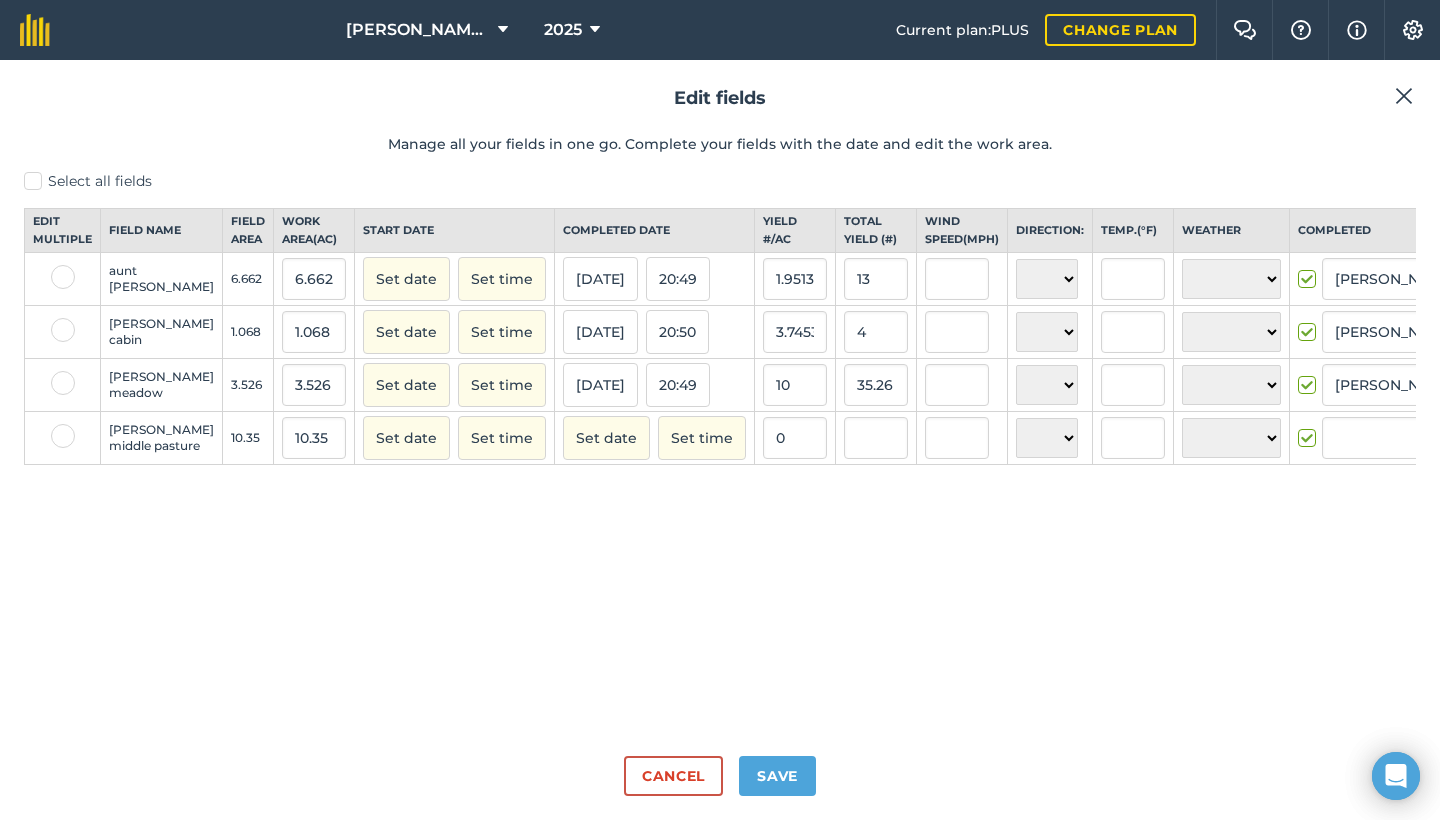 checkbox on "true" 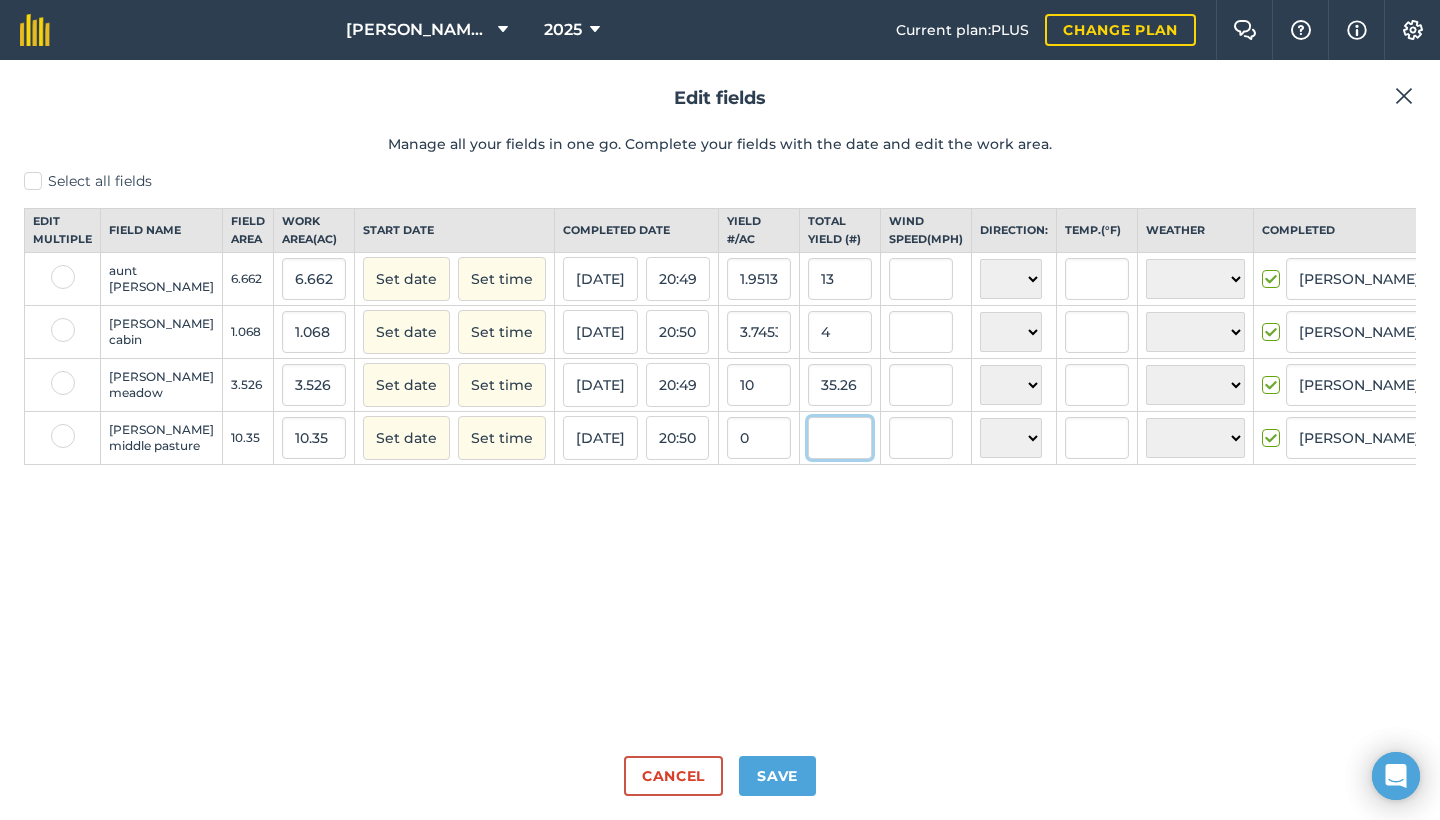 click at bounding box center (840, 438) 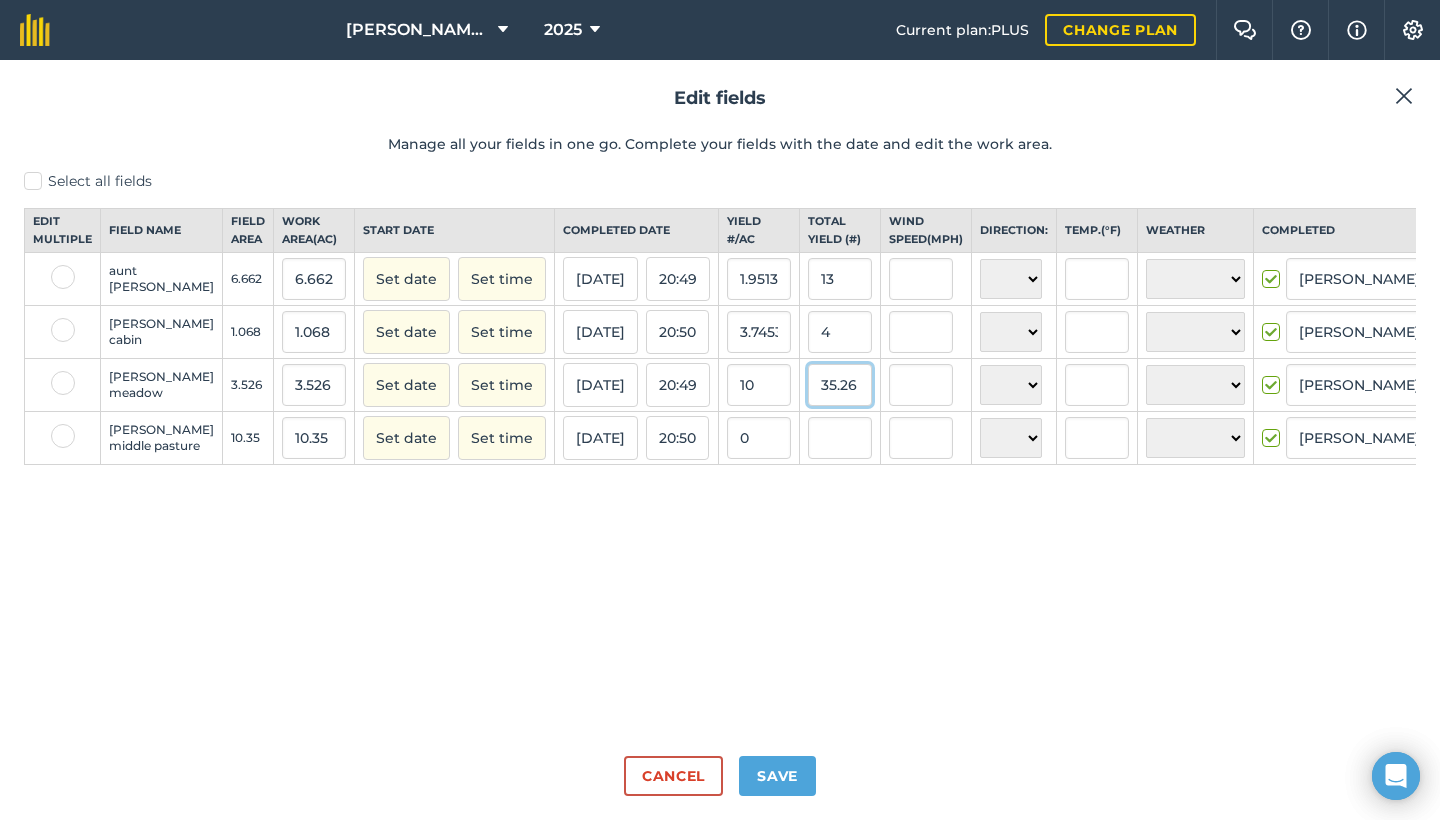 click on "35.26" at bounding box center [840, 385] 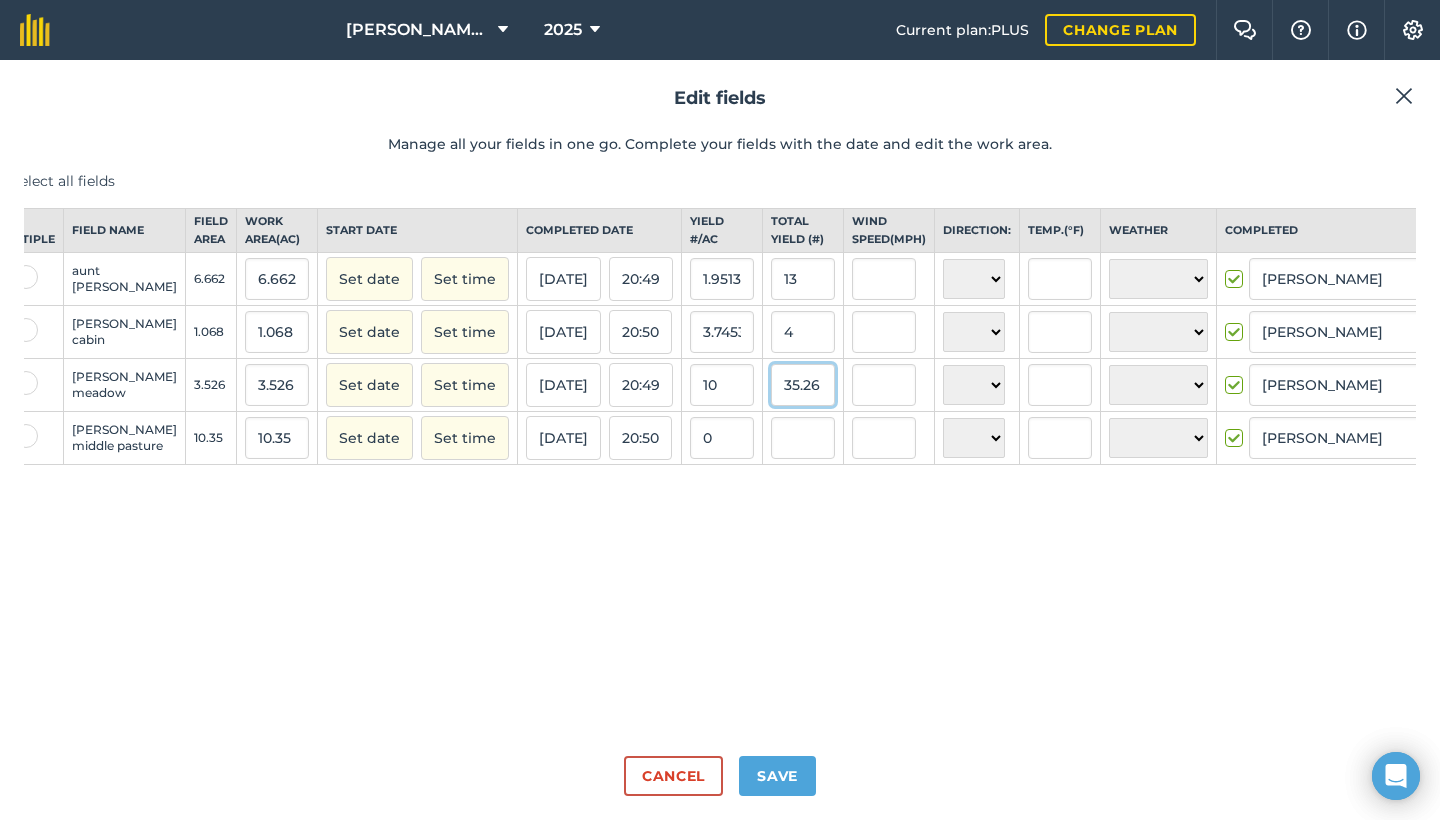 scroll, scrollTop: 0, scrollLeft: 40, axis: horizontal 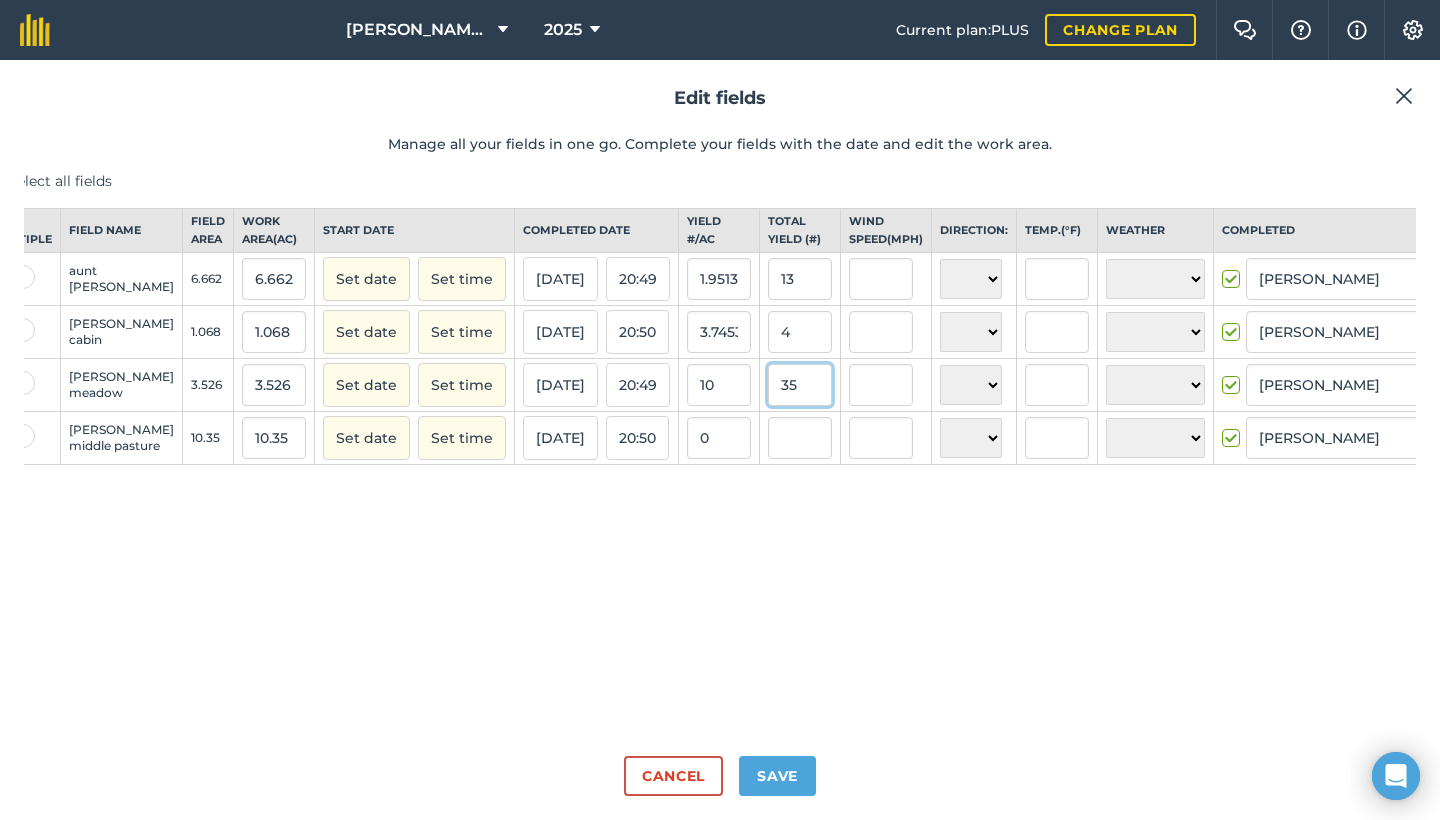 type on "3" 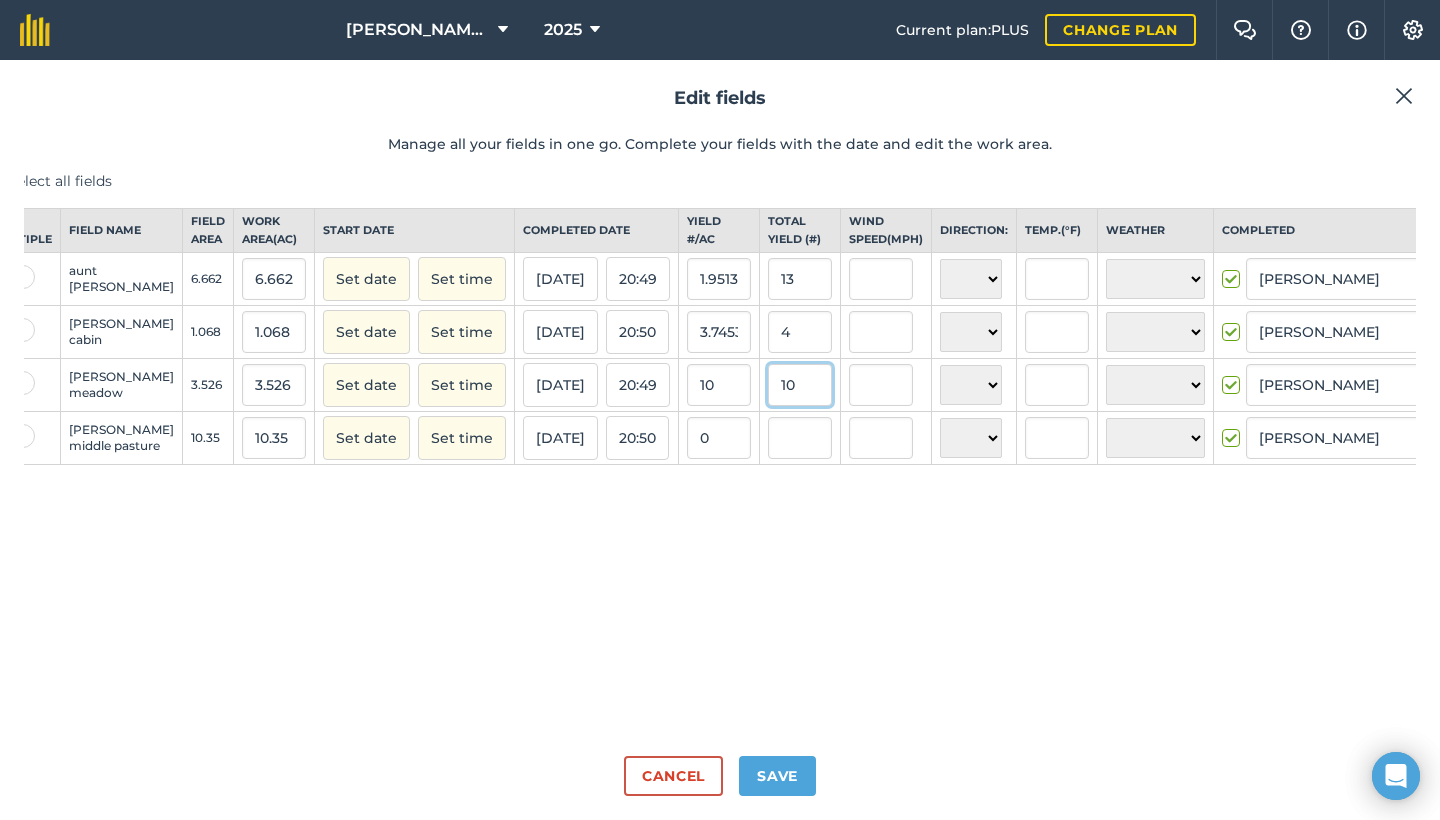 type on "10" 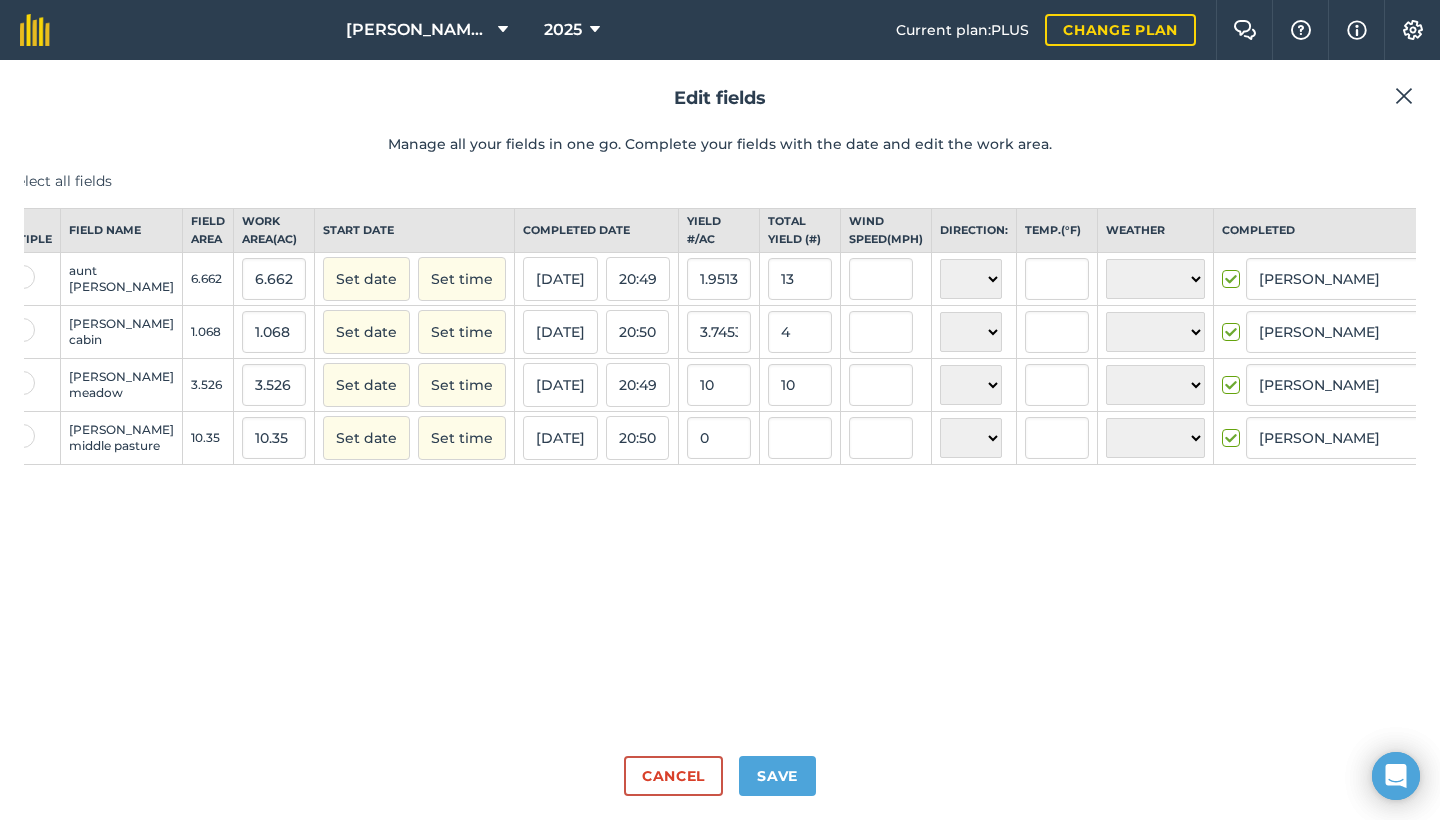 type on "2.836074872376631" 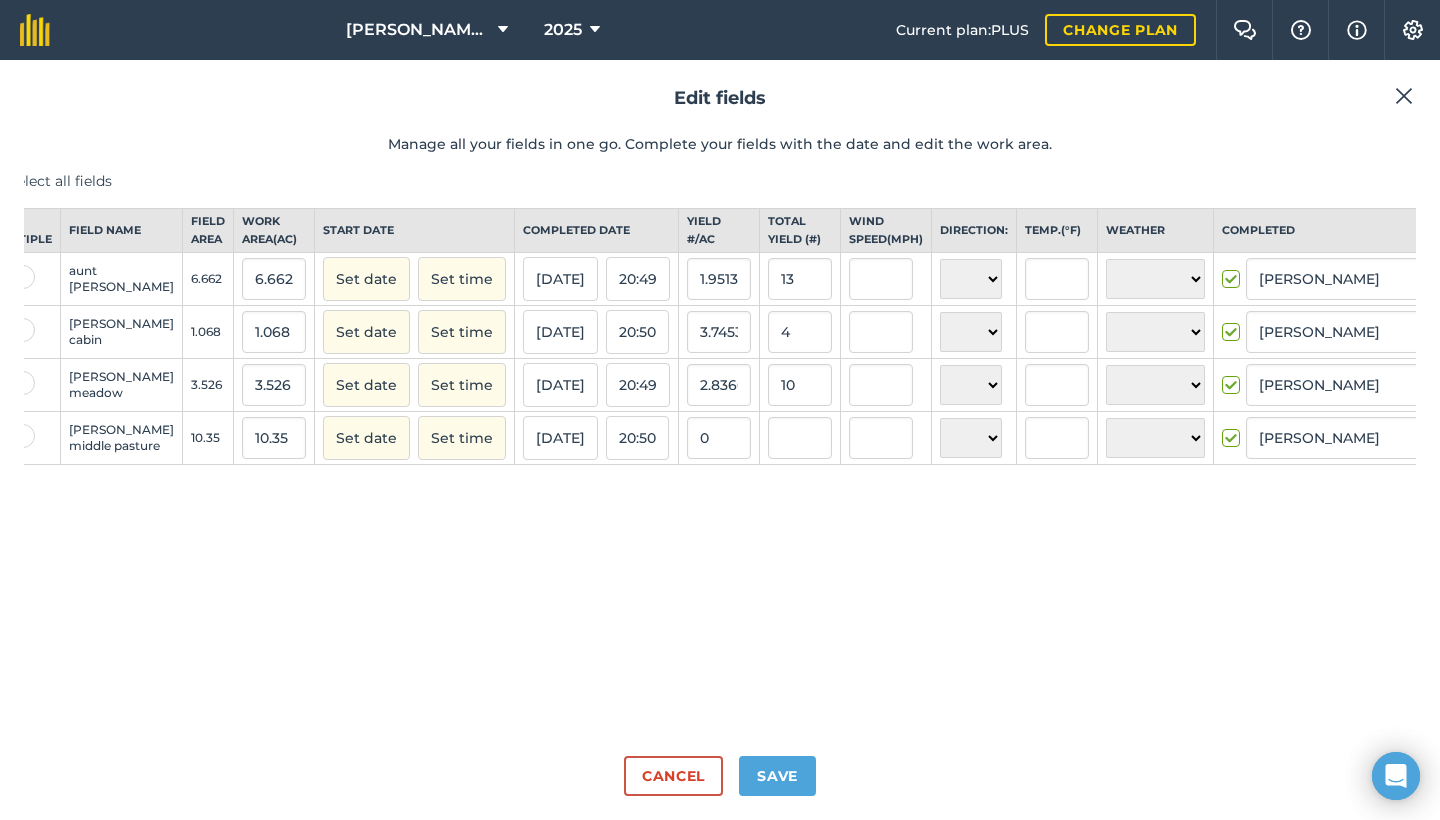 click on "Save" at bounding box center [777, 776] 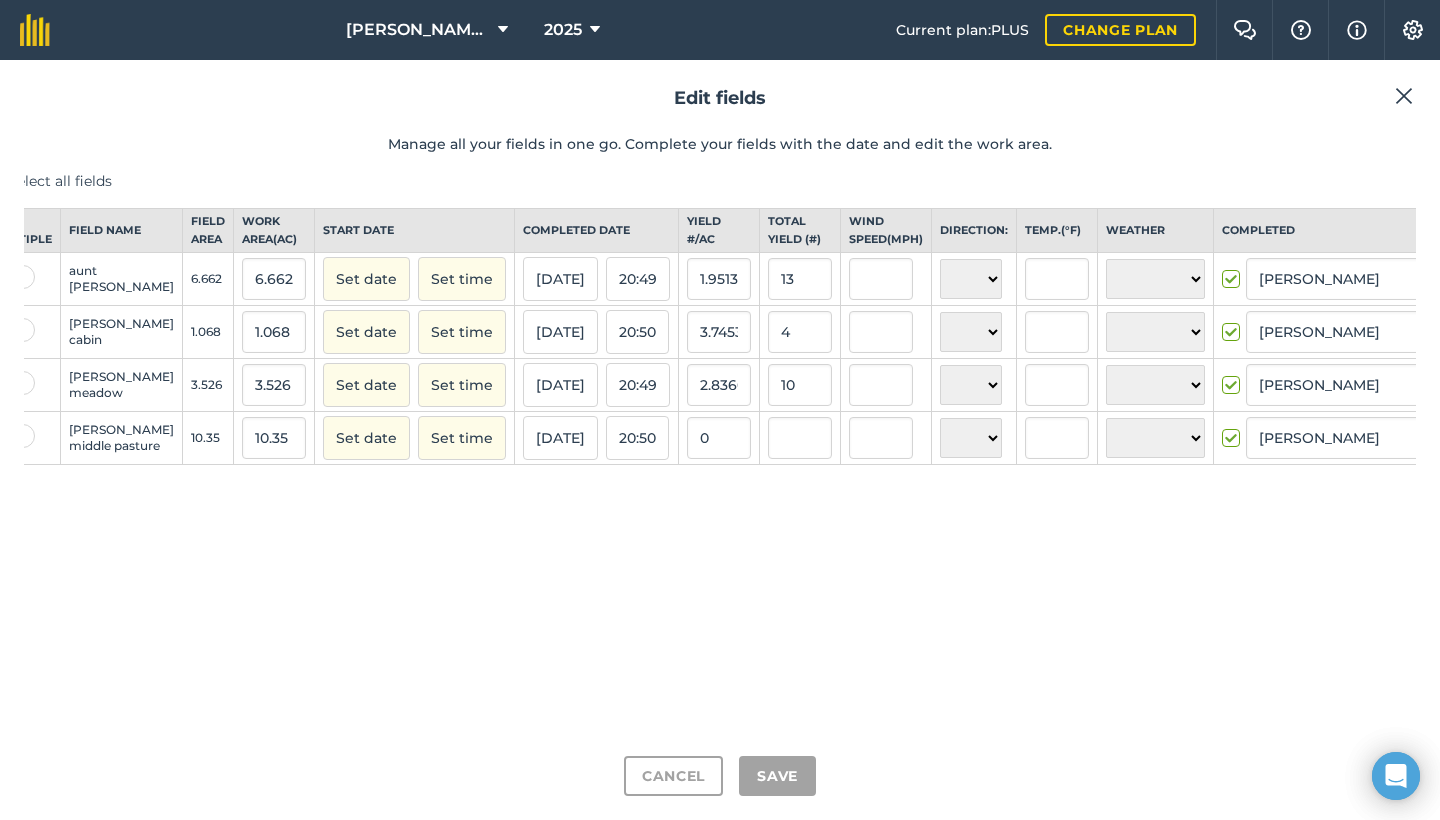 checkbox on "true" 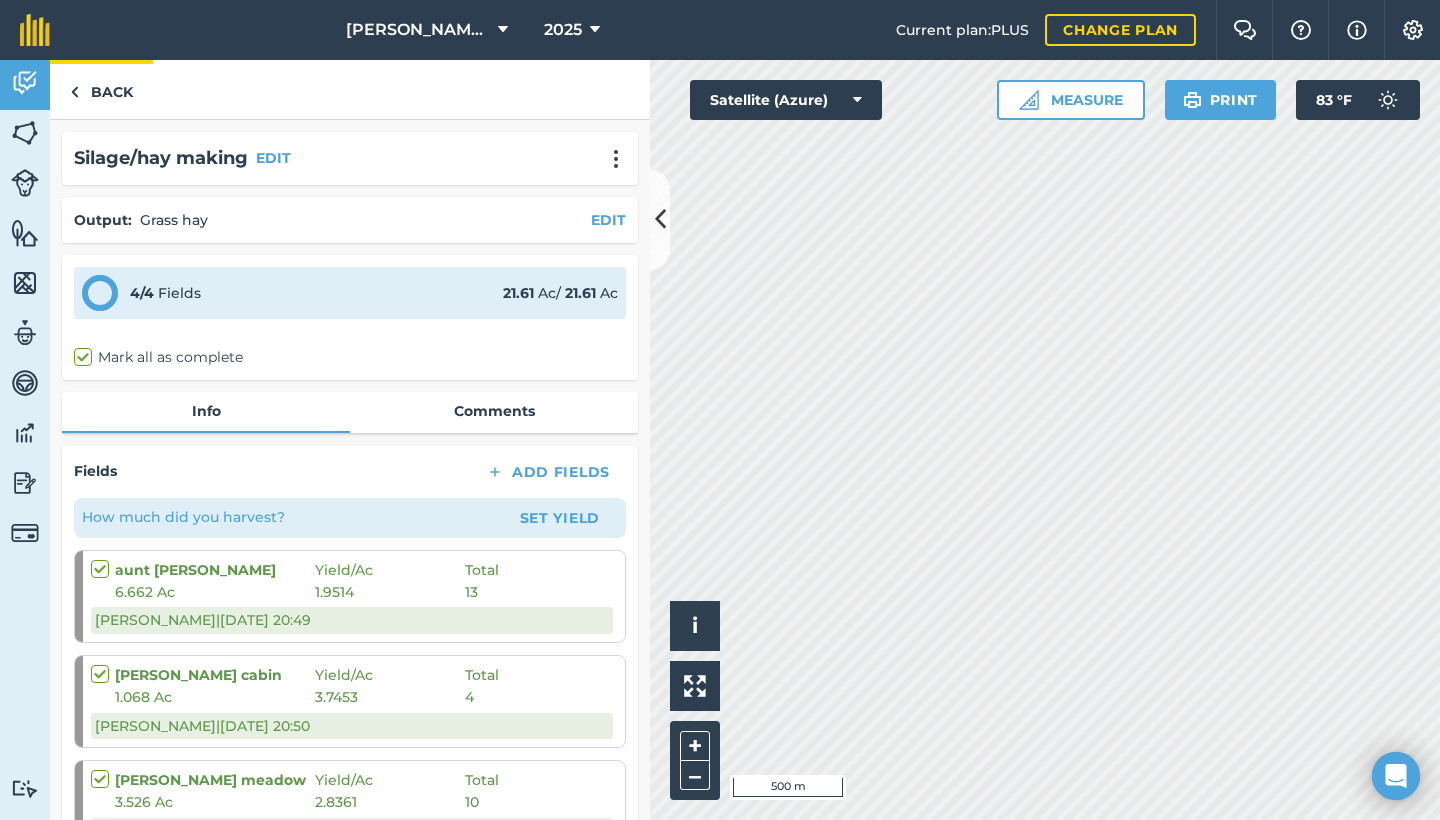 click on "Back" at bounding box center [101, 89] 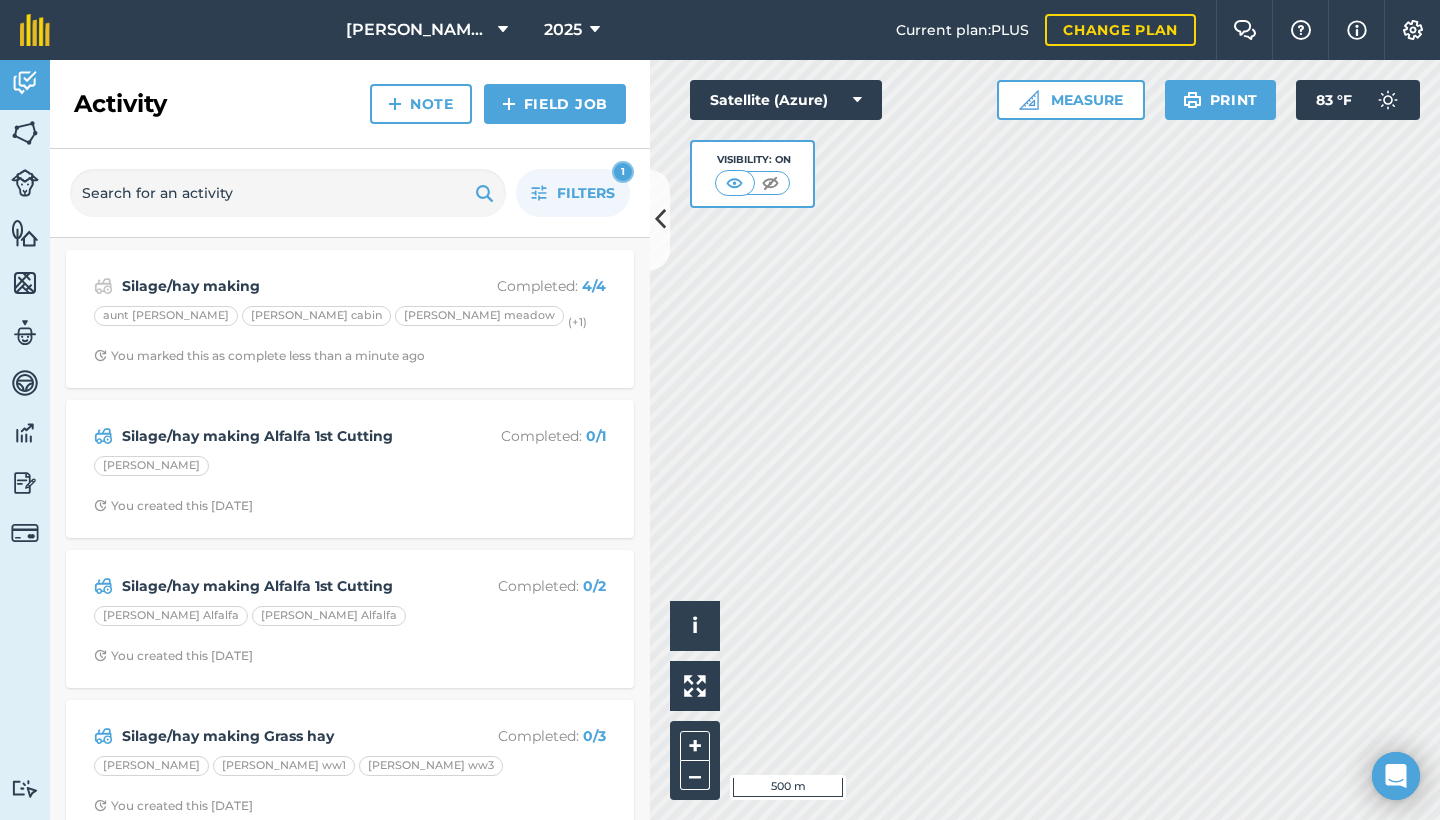 click on "Field Job" at bounding box center [555, 104] 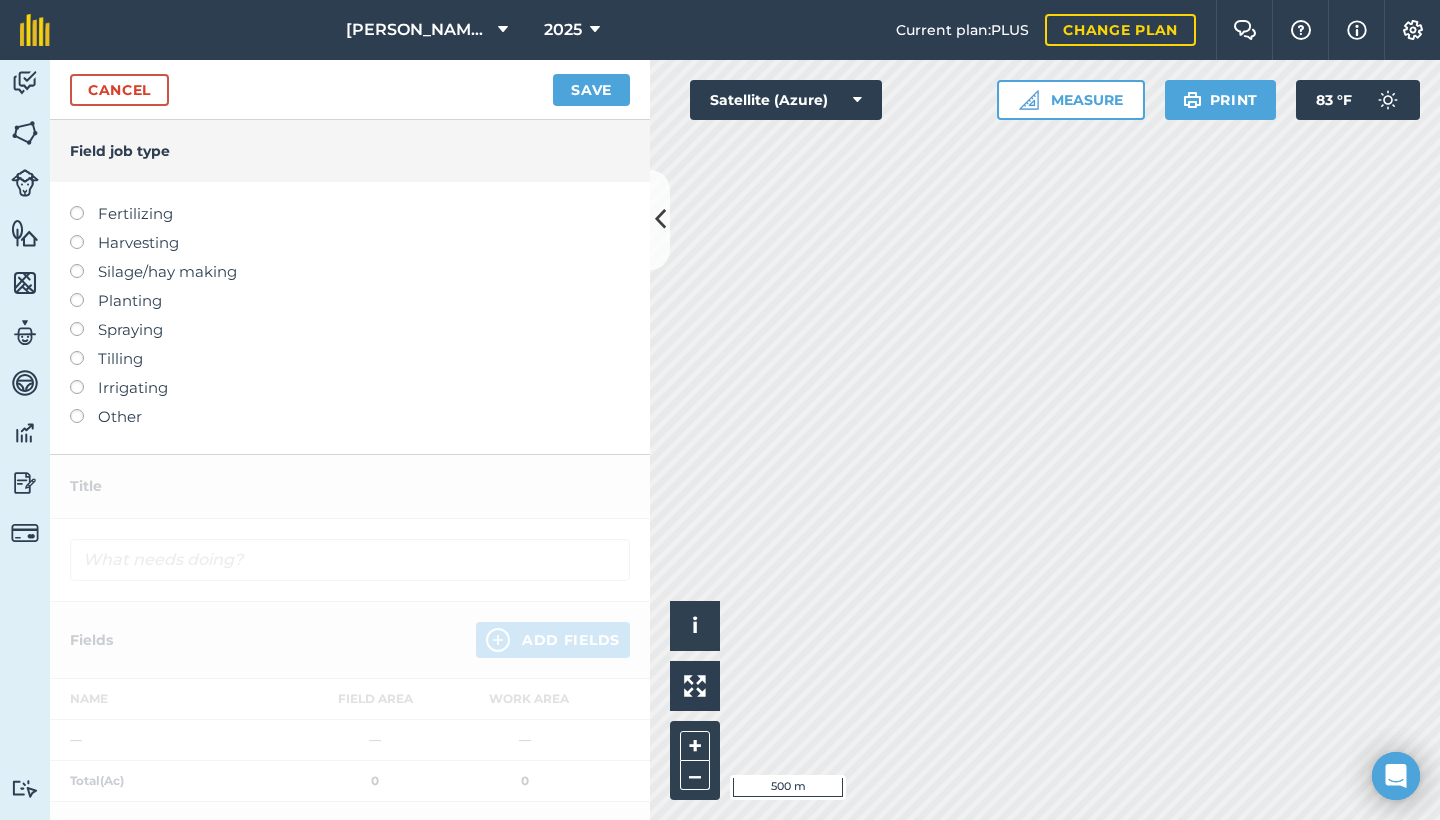 click on "Silage/hay making" at bounding box center [350, 272] 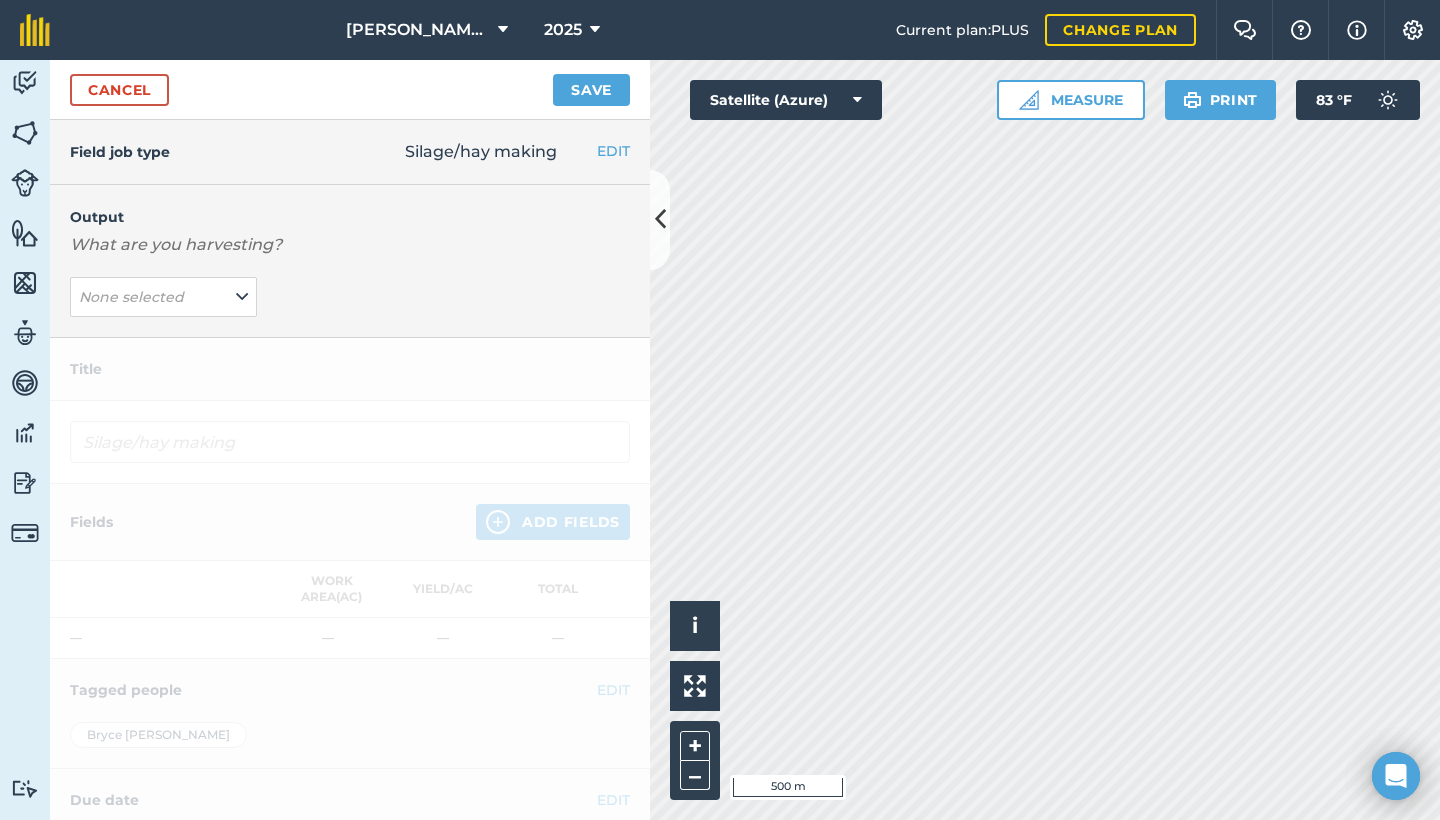 click on "None selected" at bounding box center (131, 297) 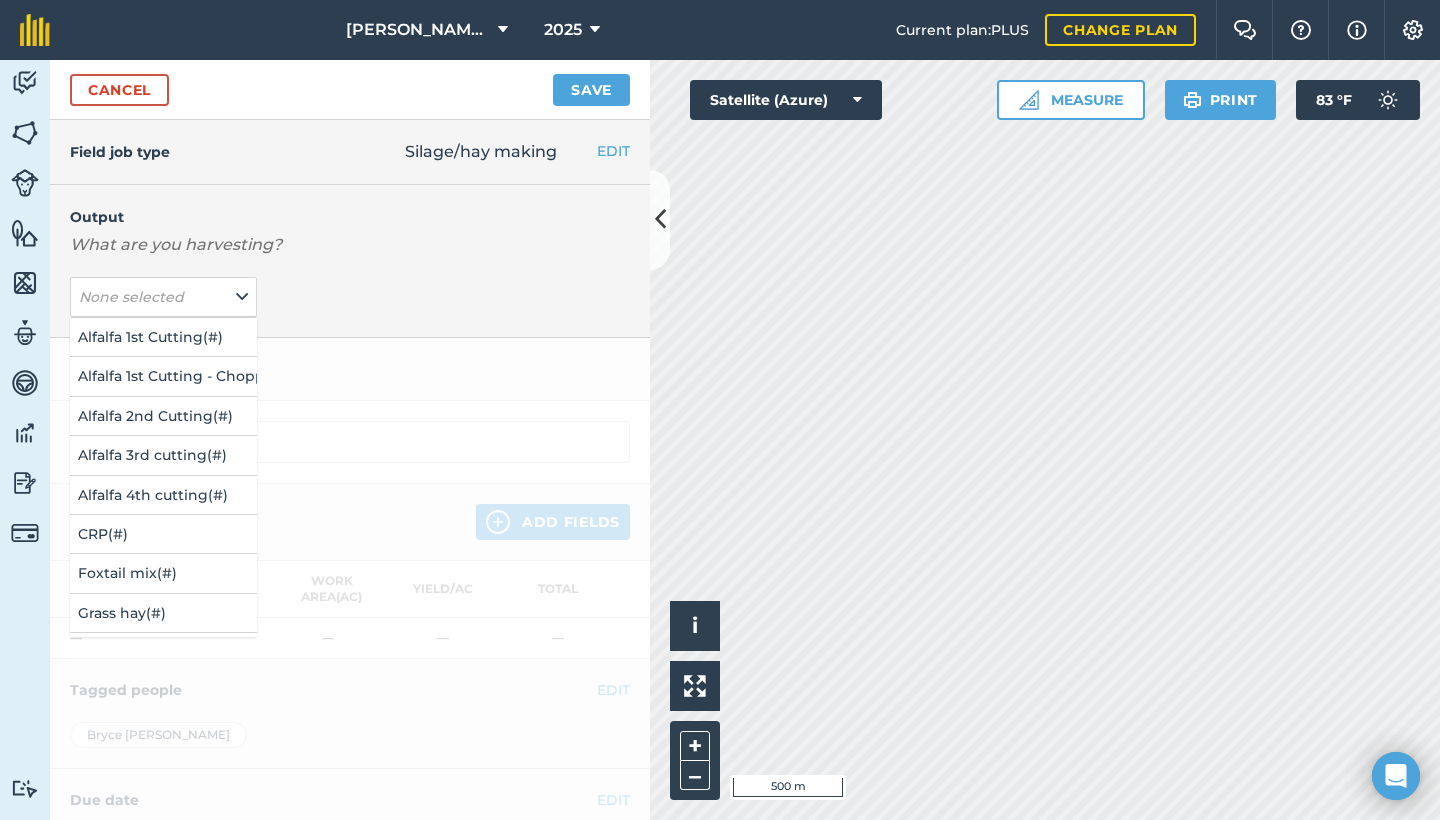 click on "Alfalfa 2nd Cutting  ( # )" at bounding box center (163, 416) 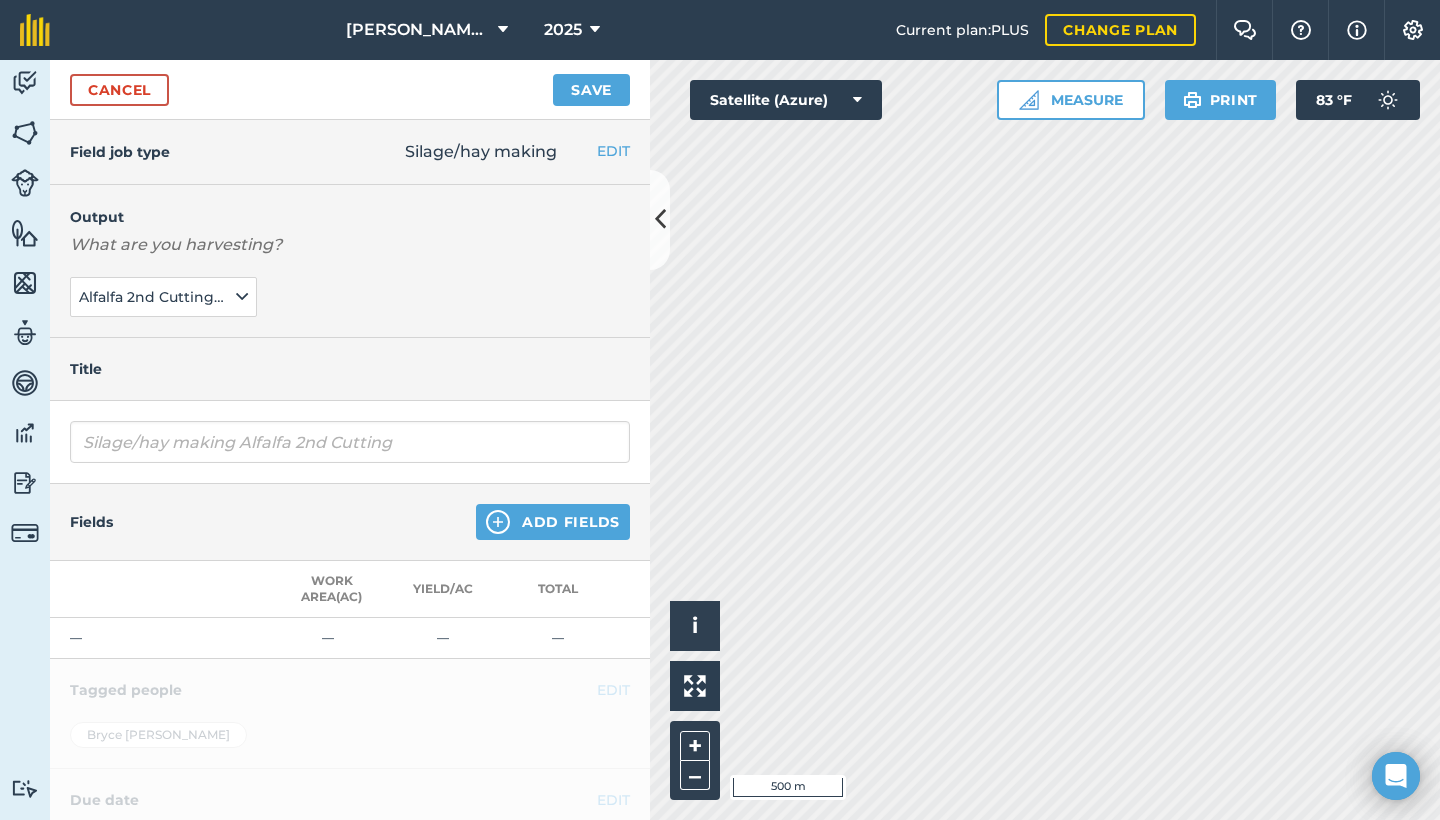 click on "Add Fields" at bounding box center [553, 522] 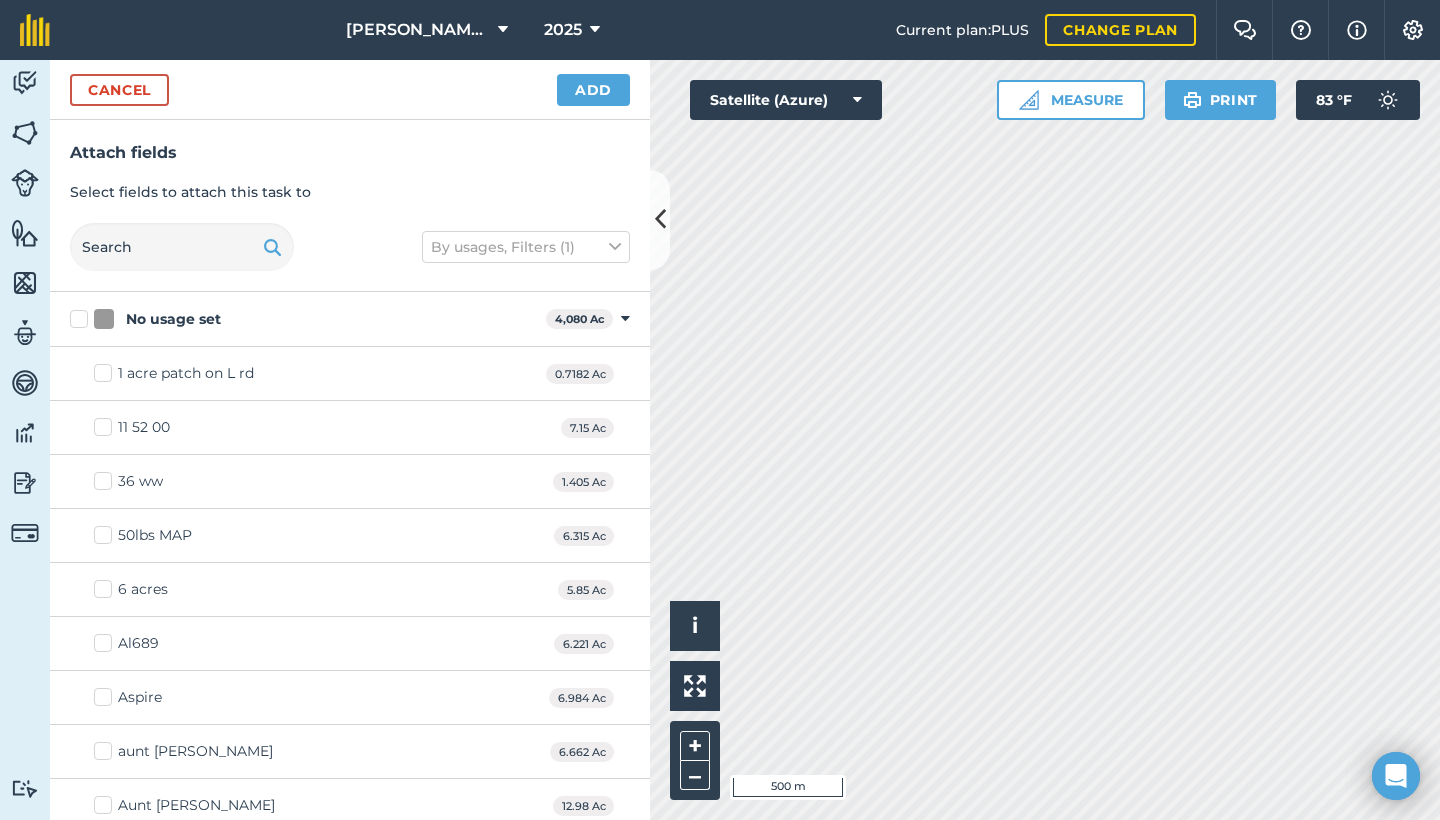 click at bounding box center [625, 319] 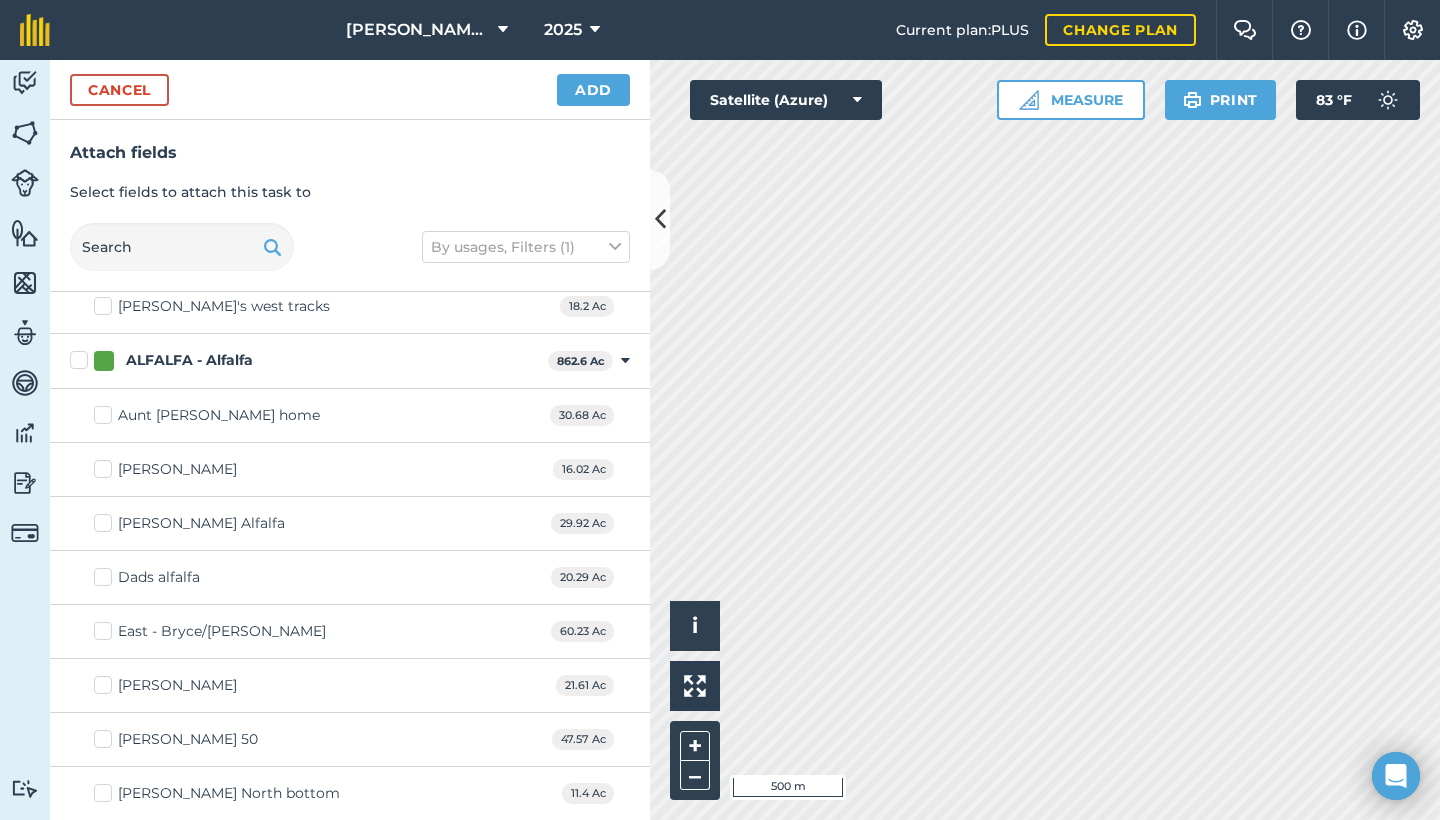 scroll, scrollTop: 286, scrollLeft: 0, axis: vertical 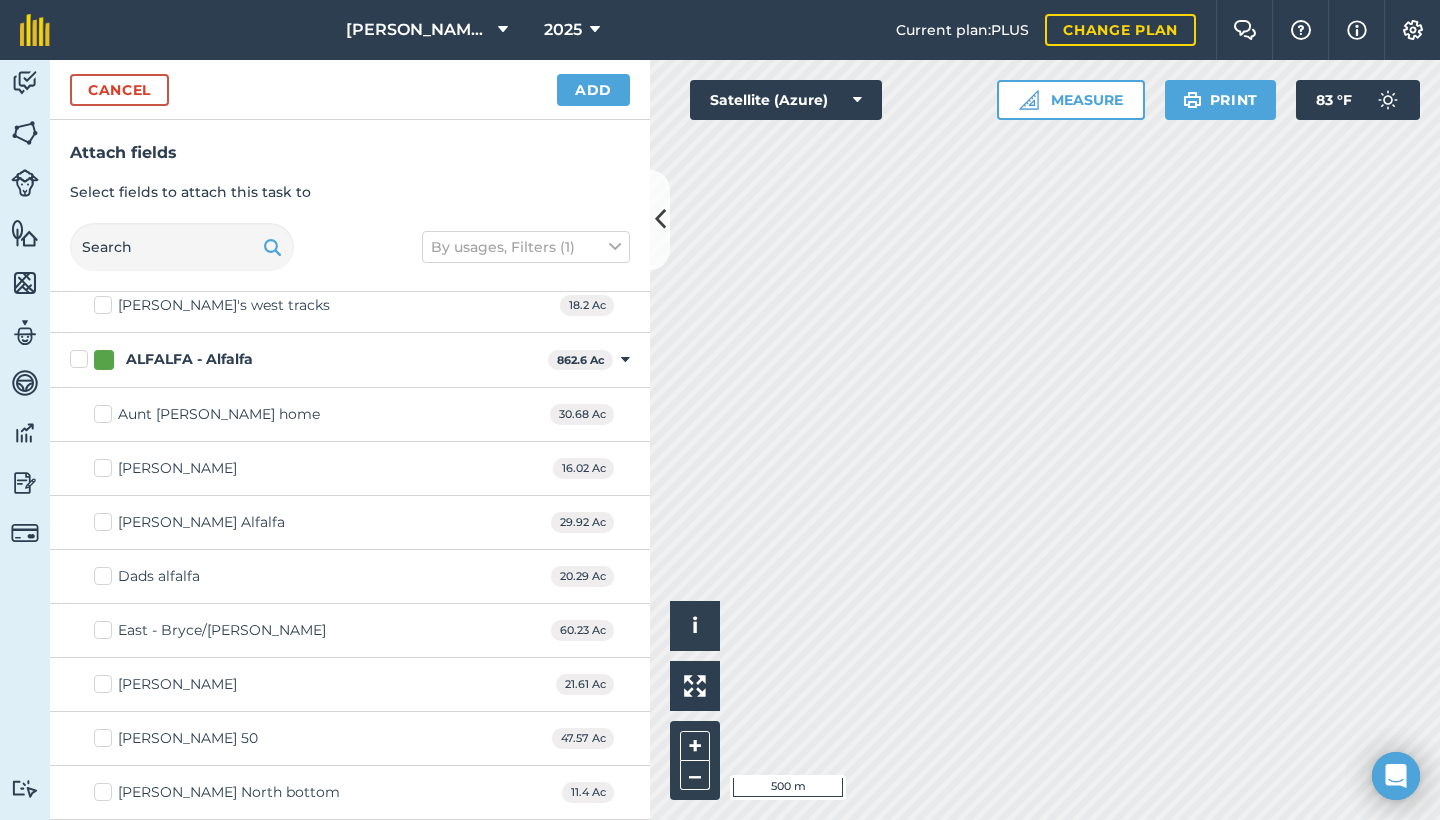 click on "Aunt [PERSON_NAME] home" at bounding box center [219, 414] 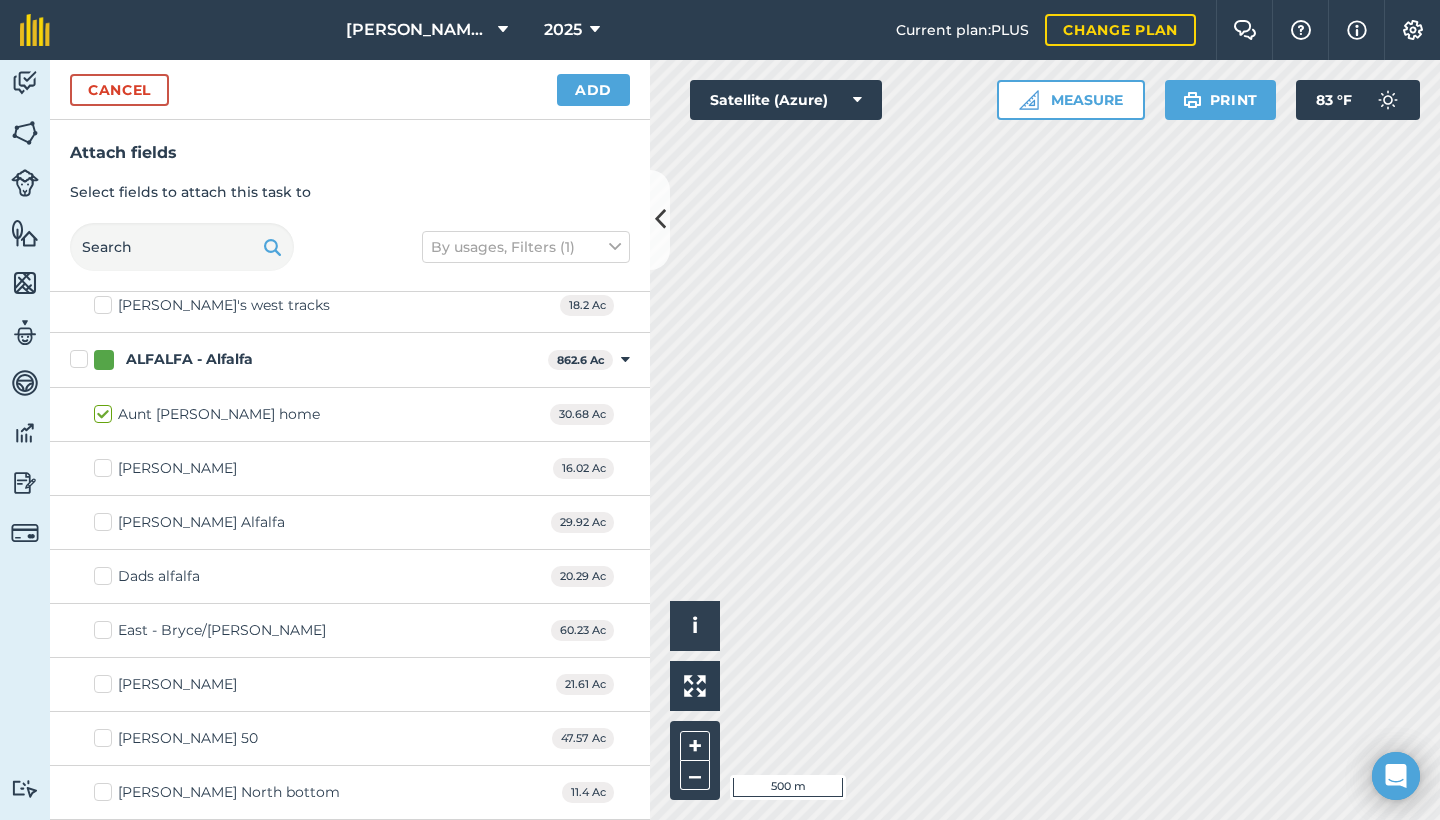 checkbox on "true" 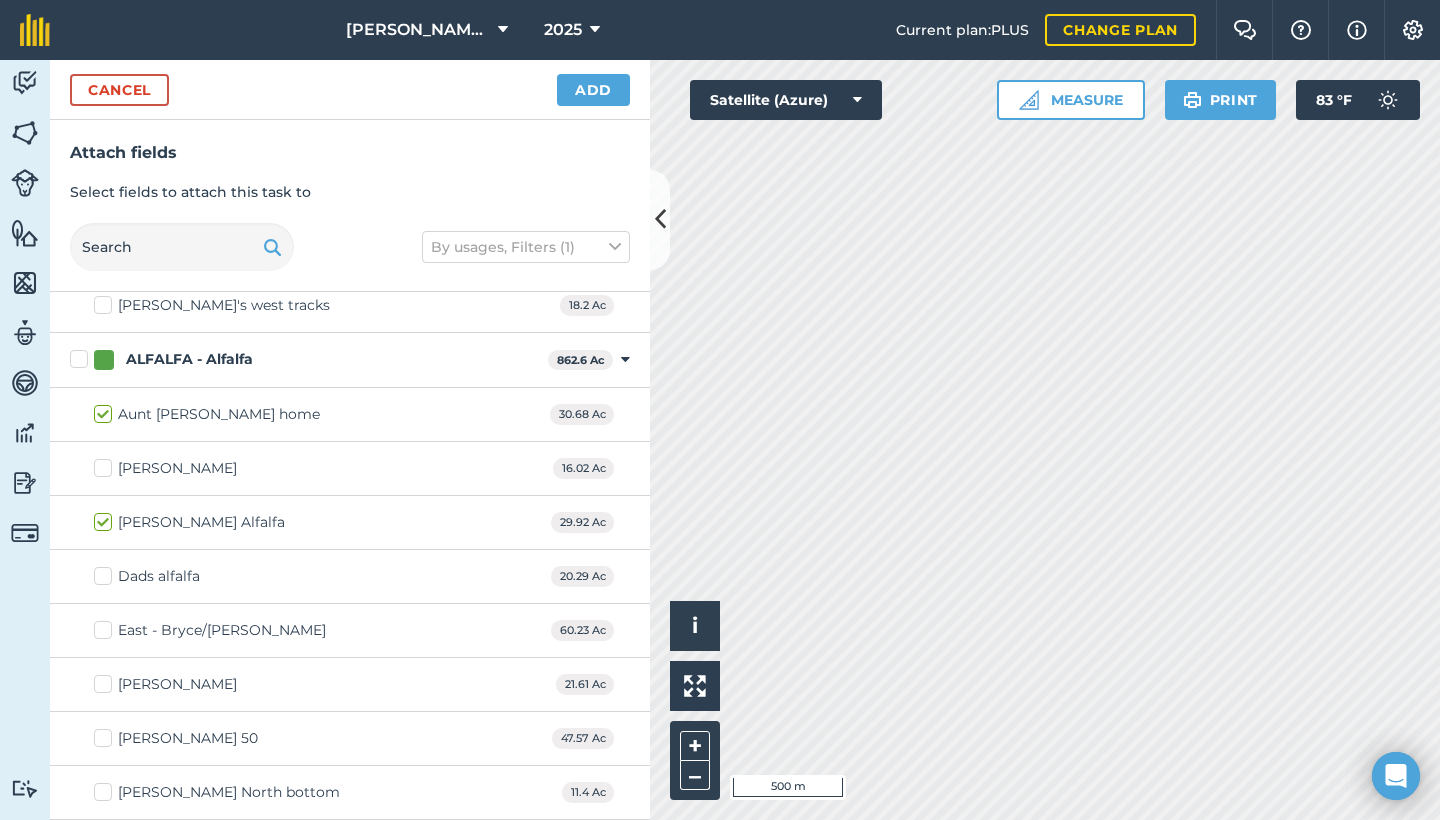 click on "Dads alfalfa" at bounding box center (147, 576) 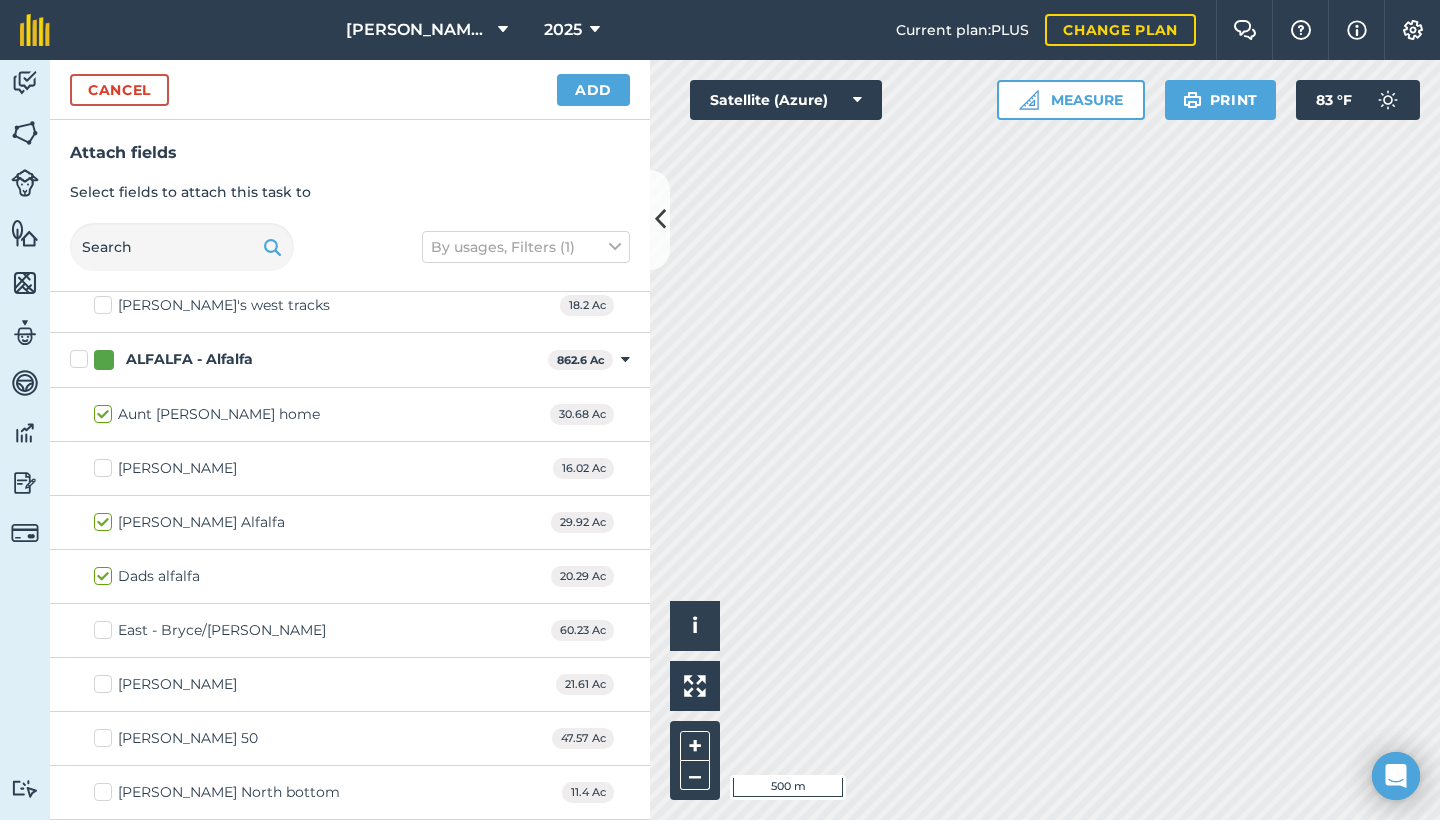 click on "Dads alfalfa" at bounding box center [147, 576] 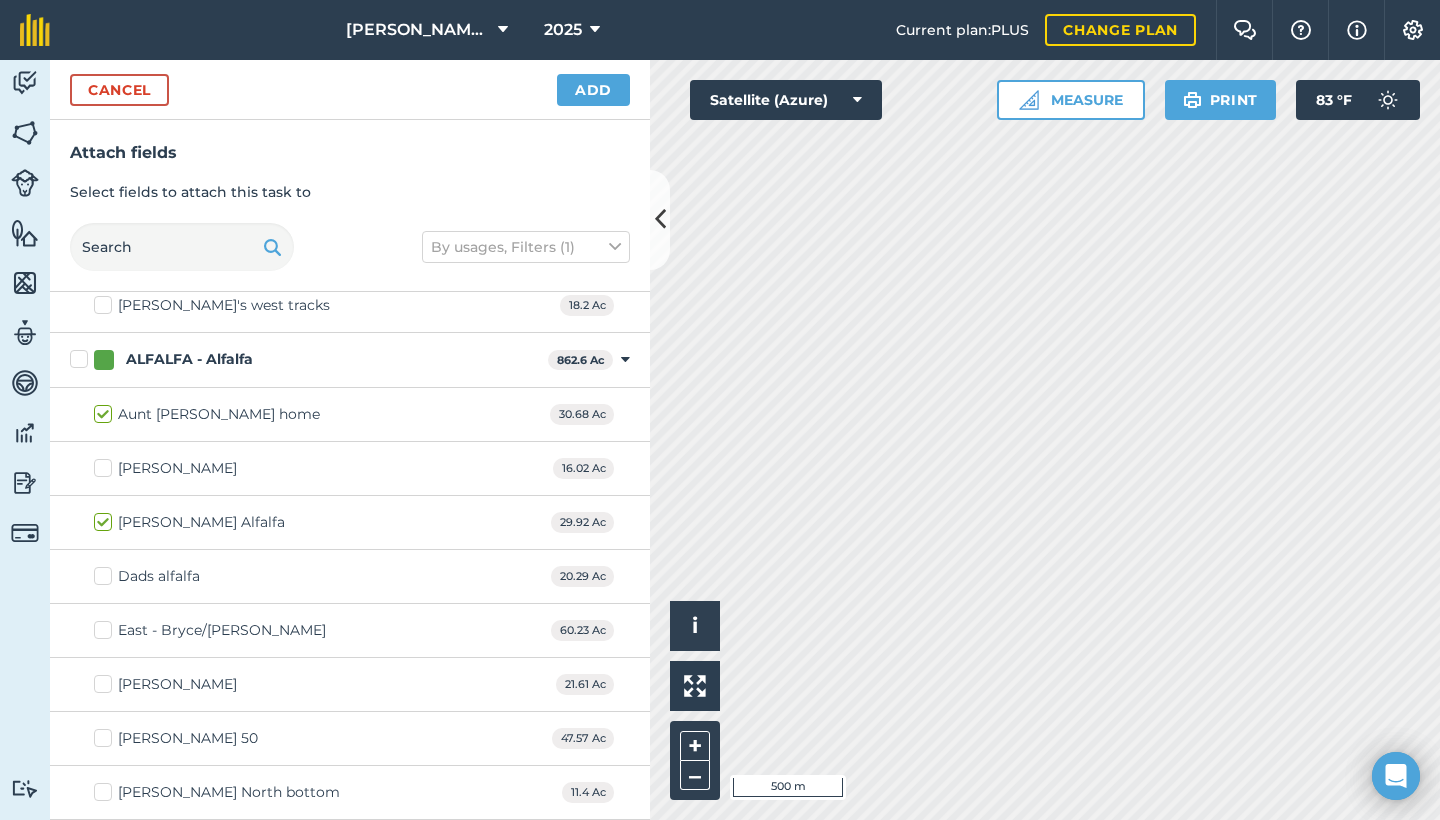 checkbox on "false" 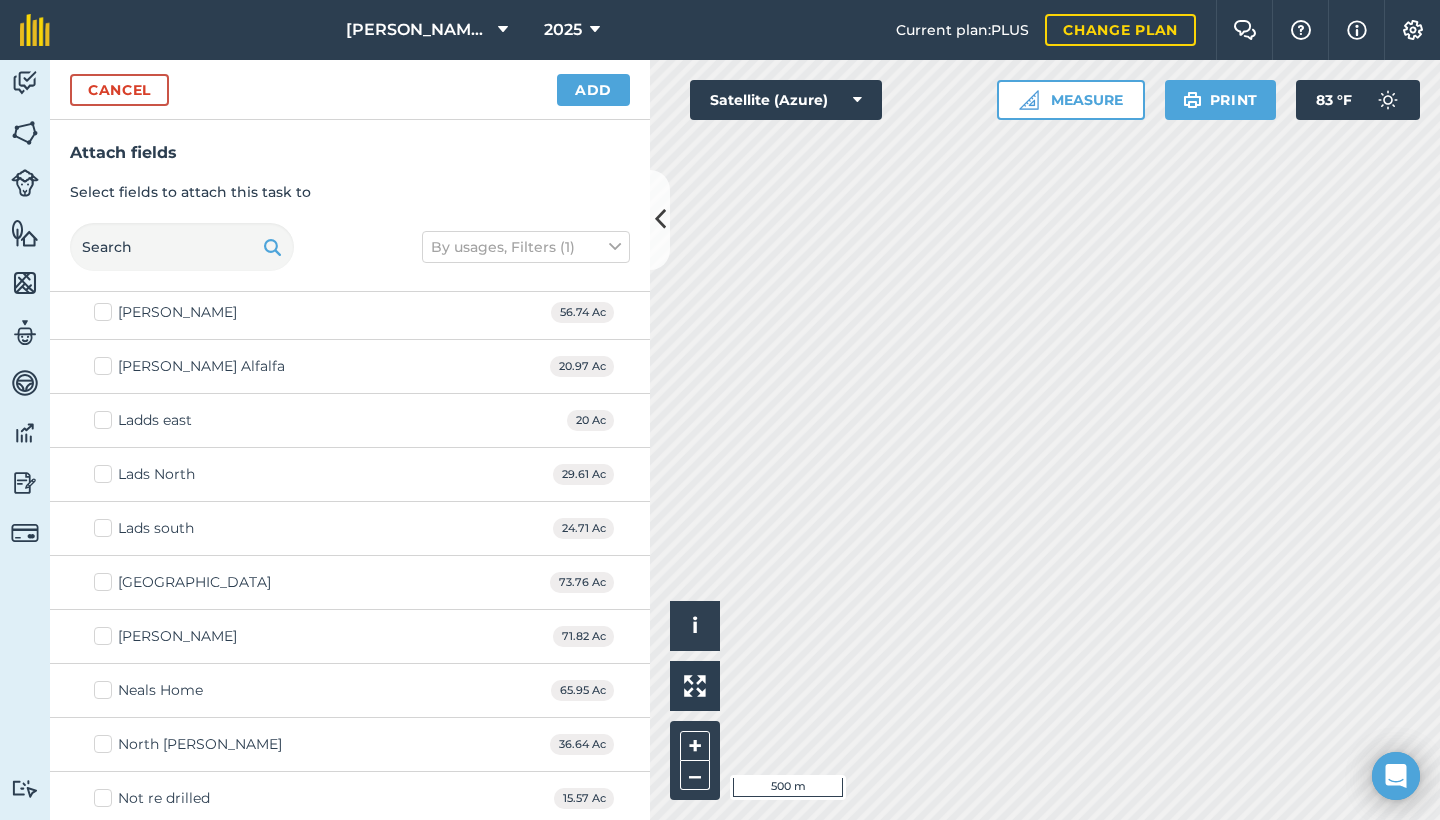 scroll, scrollTop: 875, scrollLeft: 0, axis: vertical 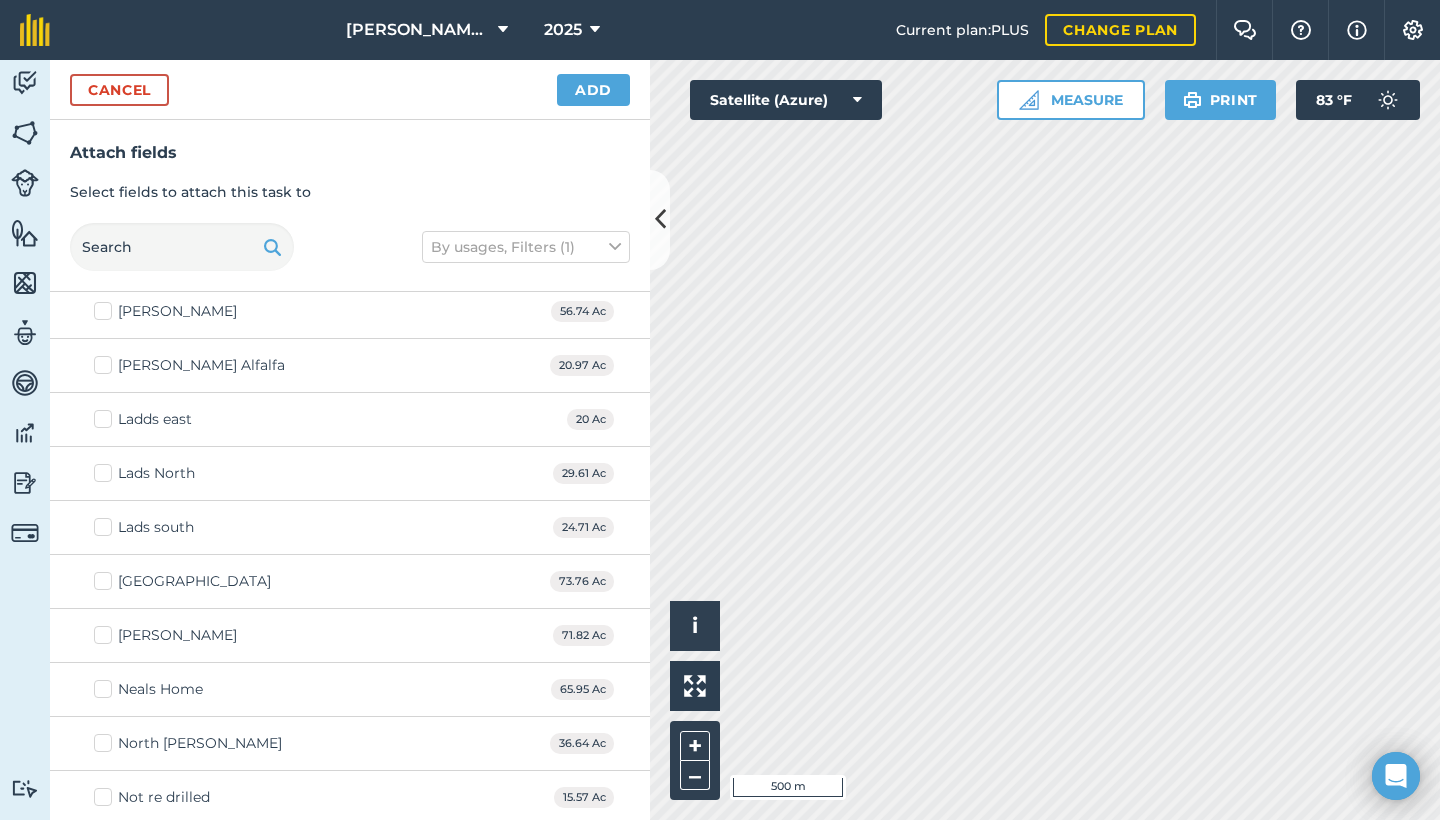 click on "[GEOGRAPHIC_DATA]" at bounding box center (194, 581) 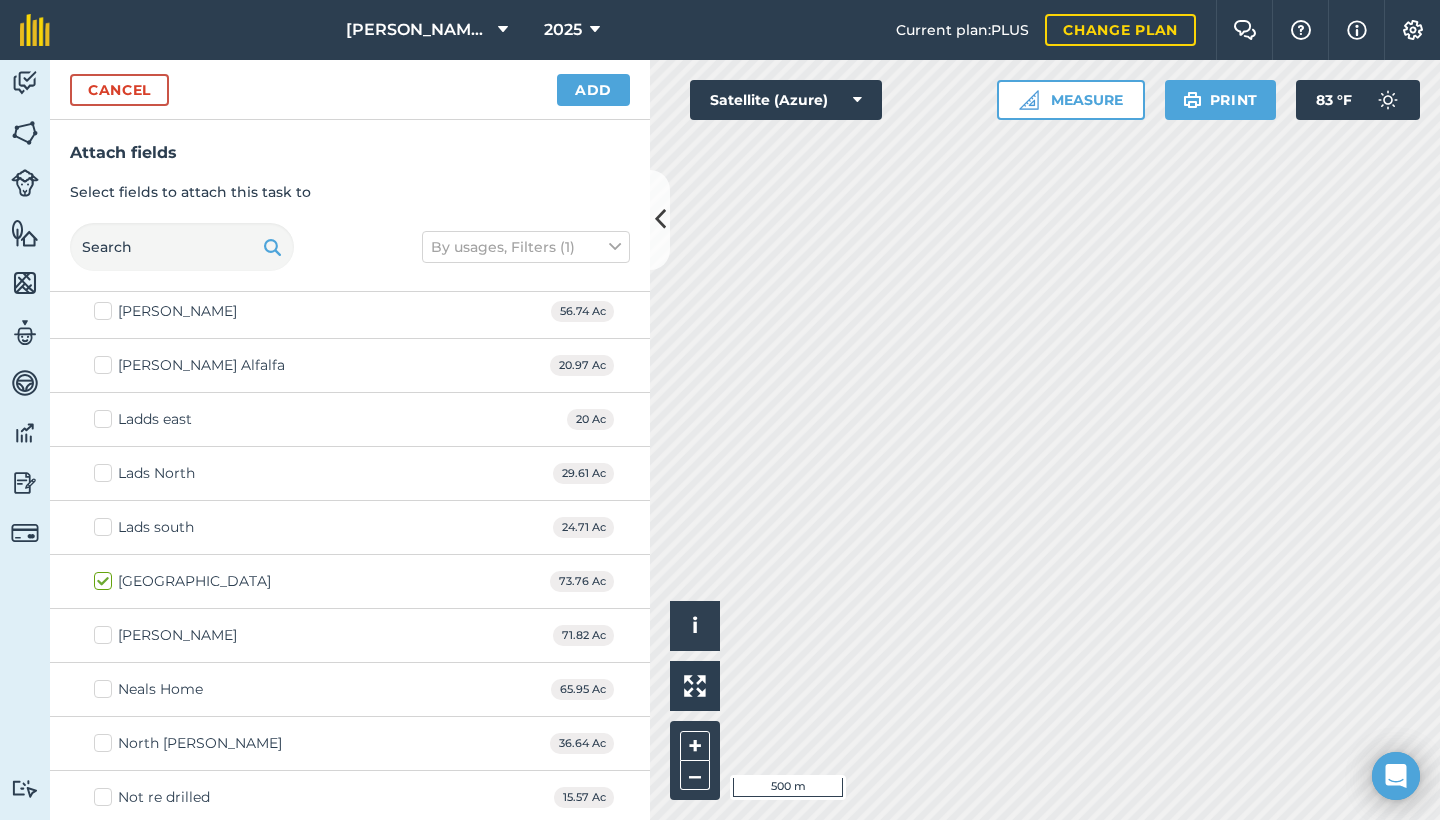 checkbox on "true" 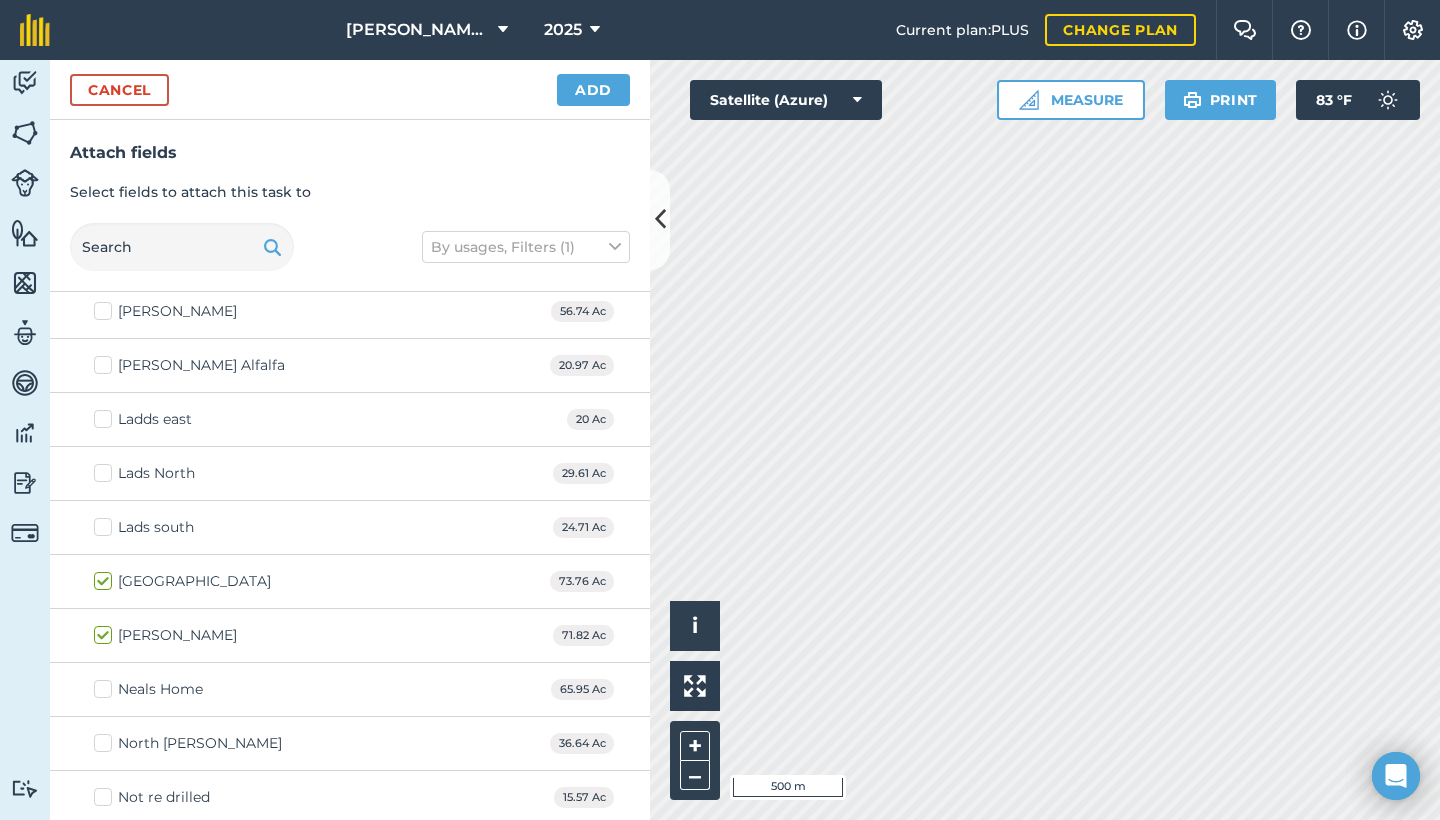 checkbox on "true" 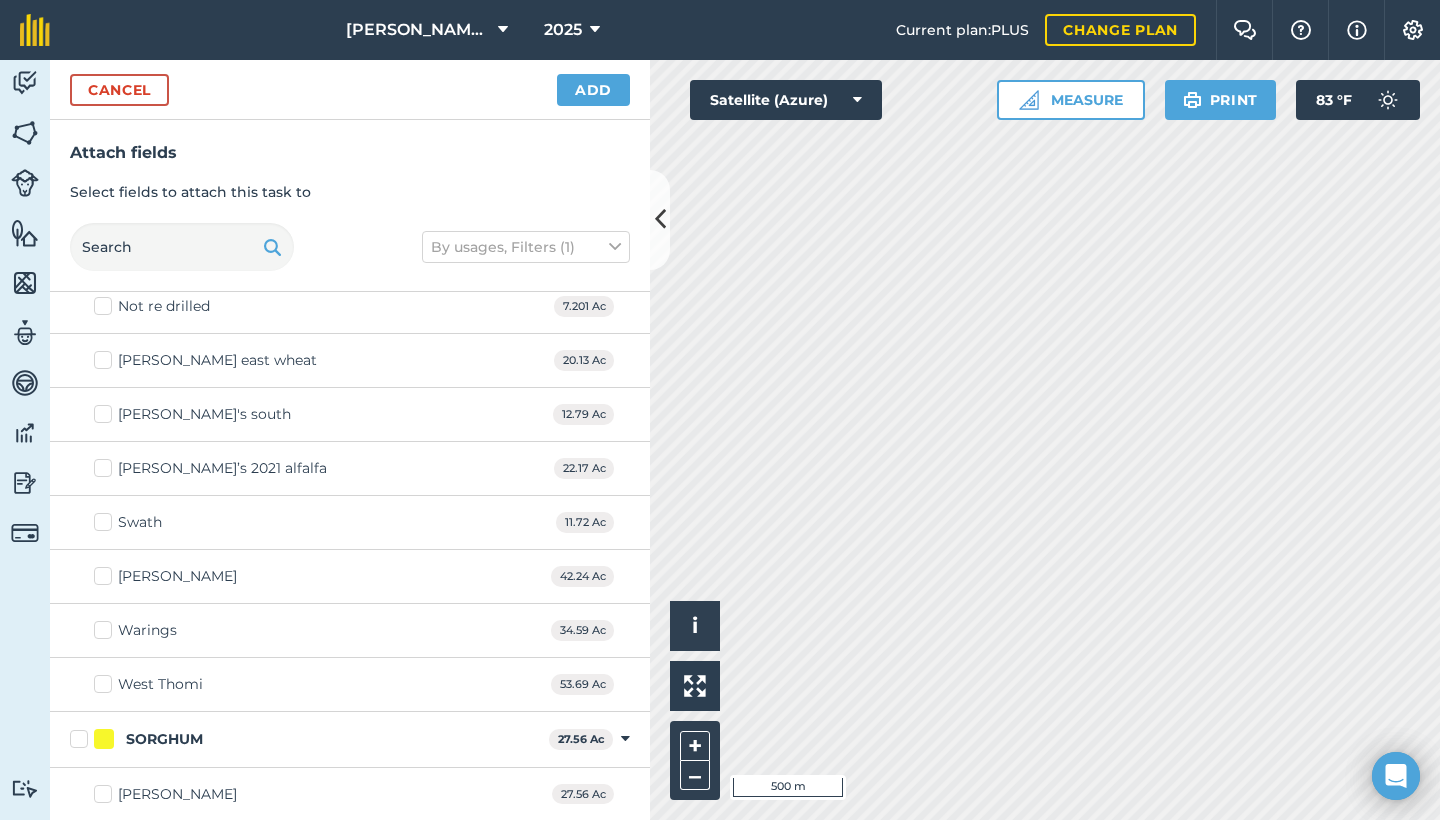 scroll, scrollTop: 1423, scrollLeft: 0, axis: vertical 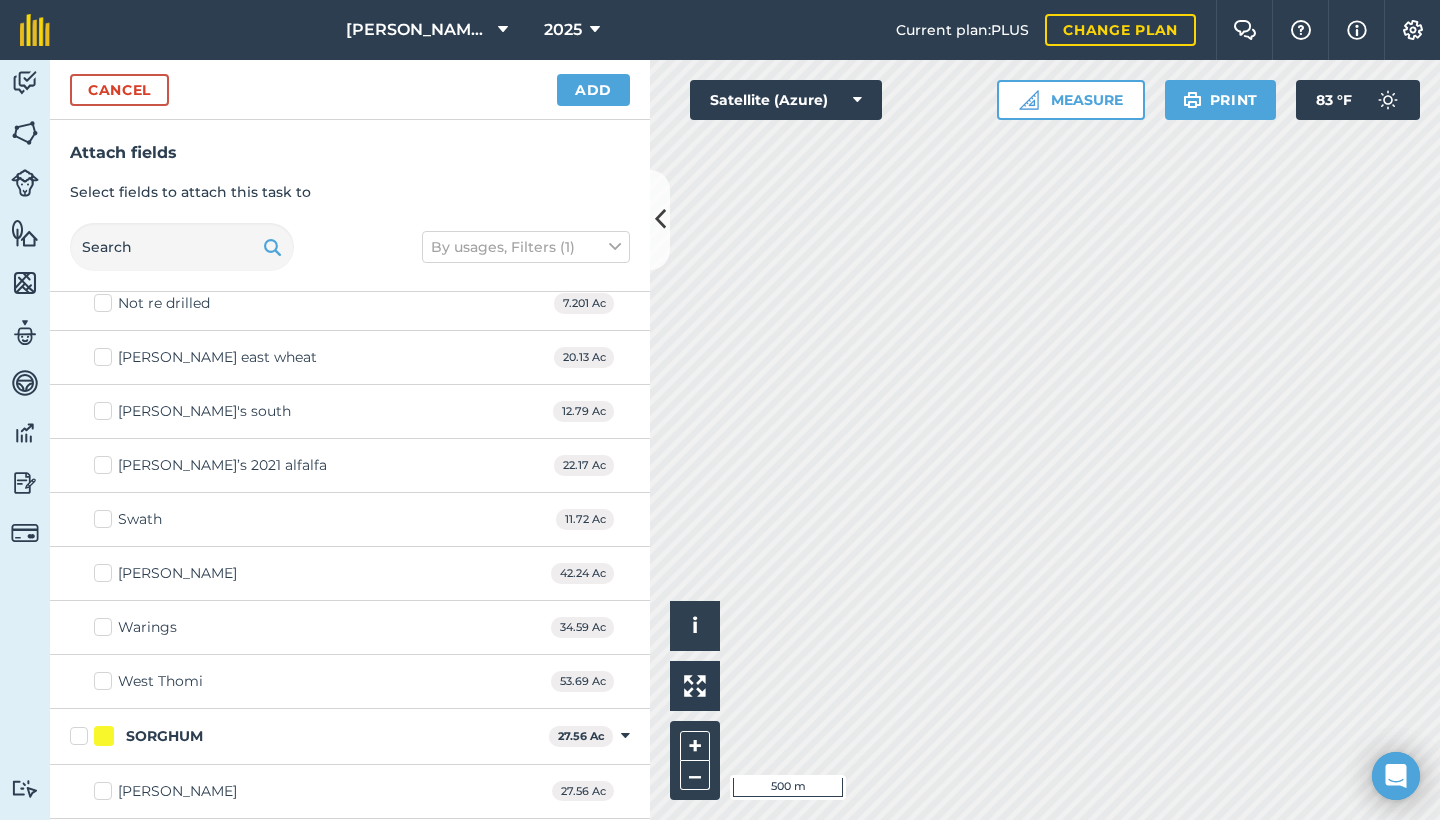 click on "Add" at bounding box center [593, 90] 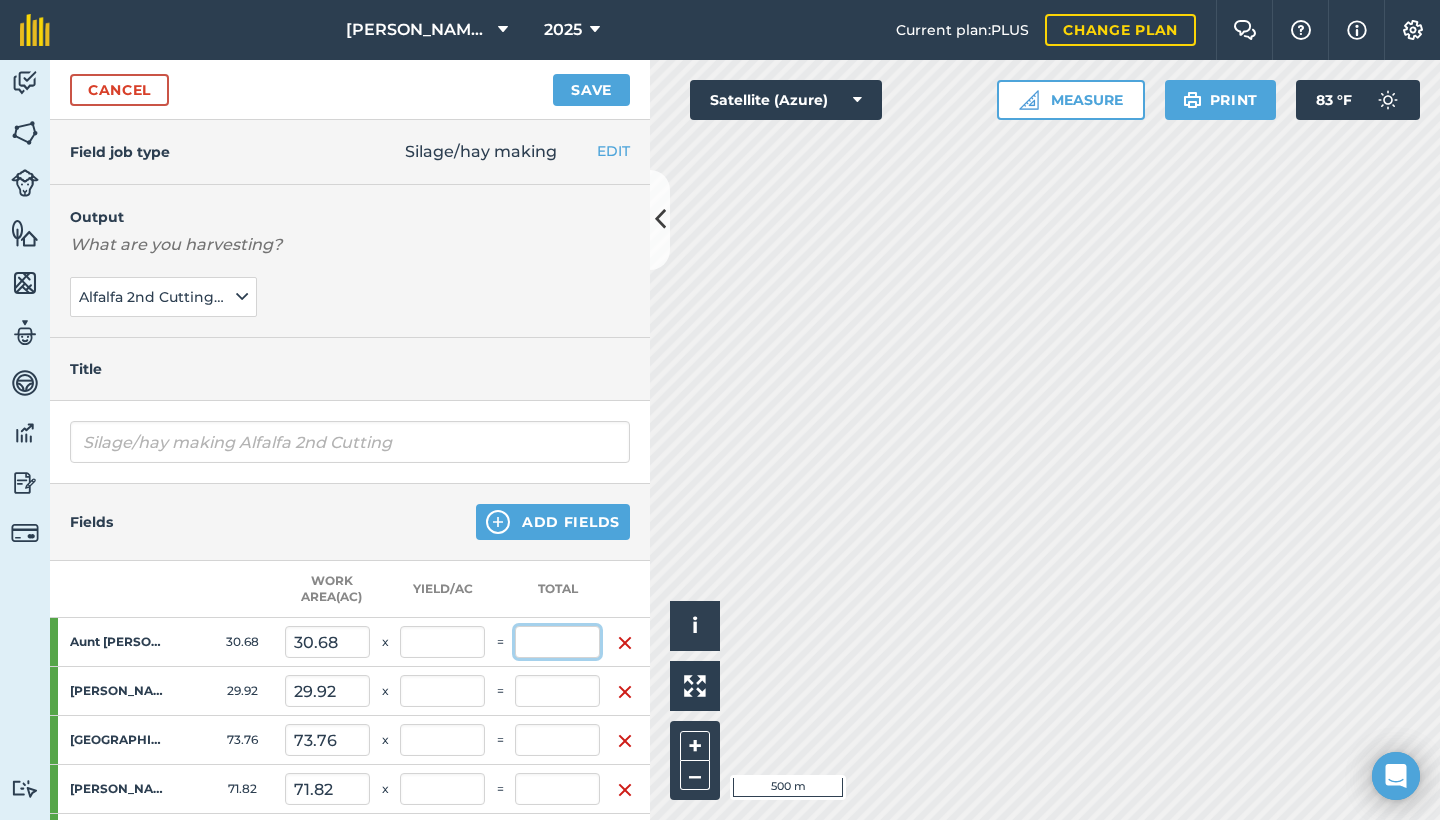 click at bounding box center [557, 642] 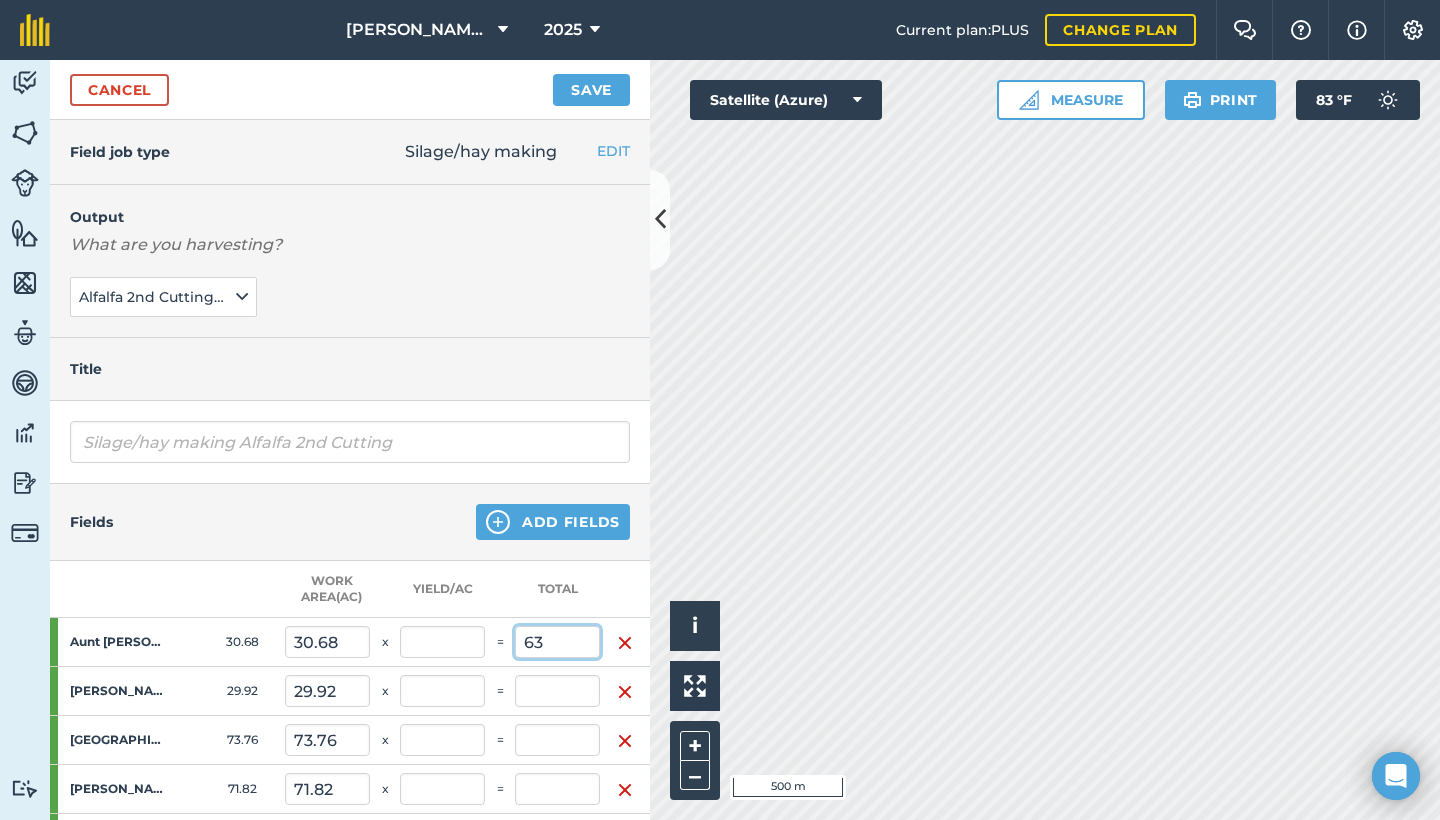 type on "63" 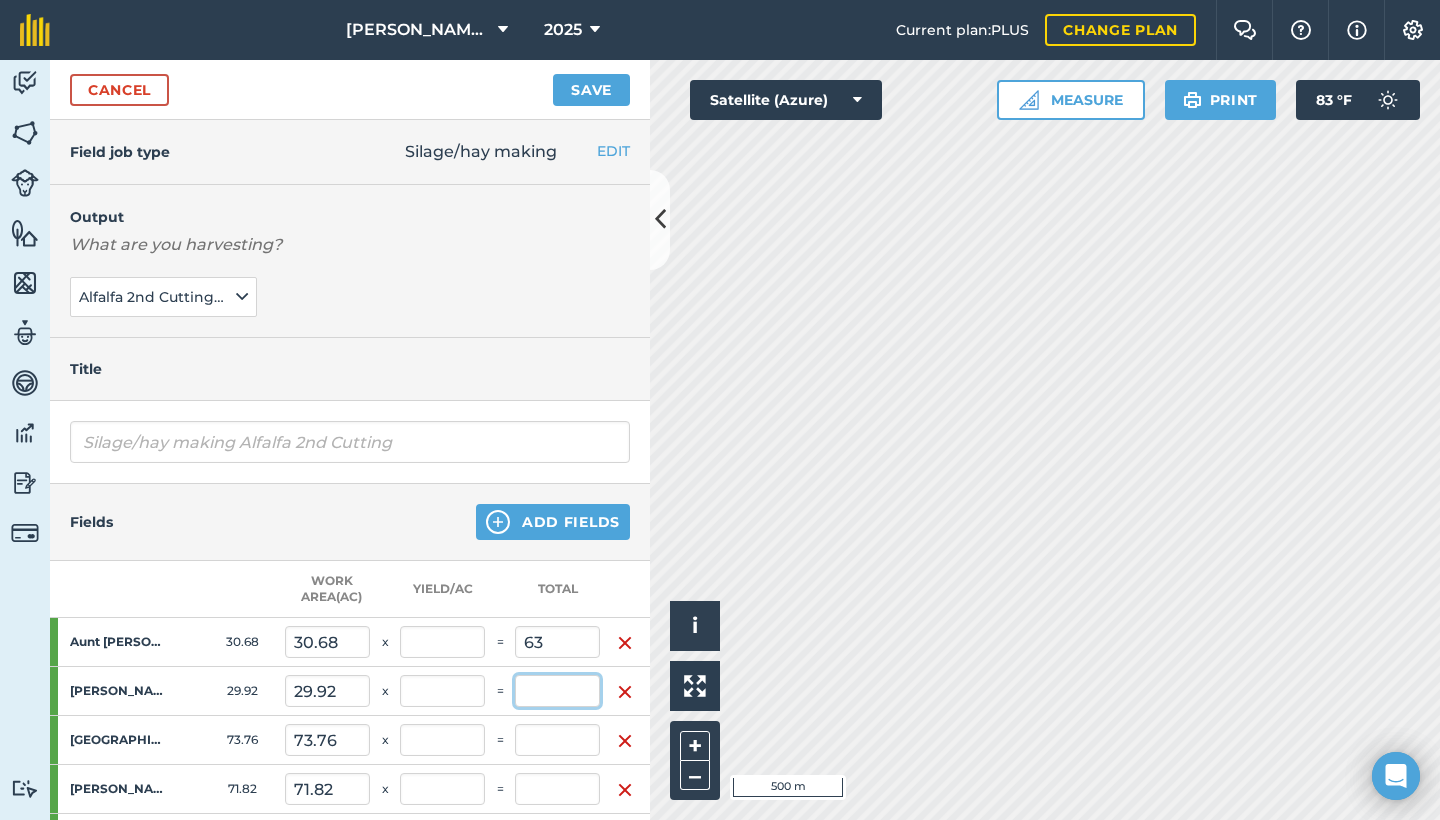 type on "2.053" 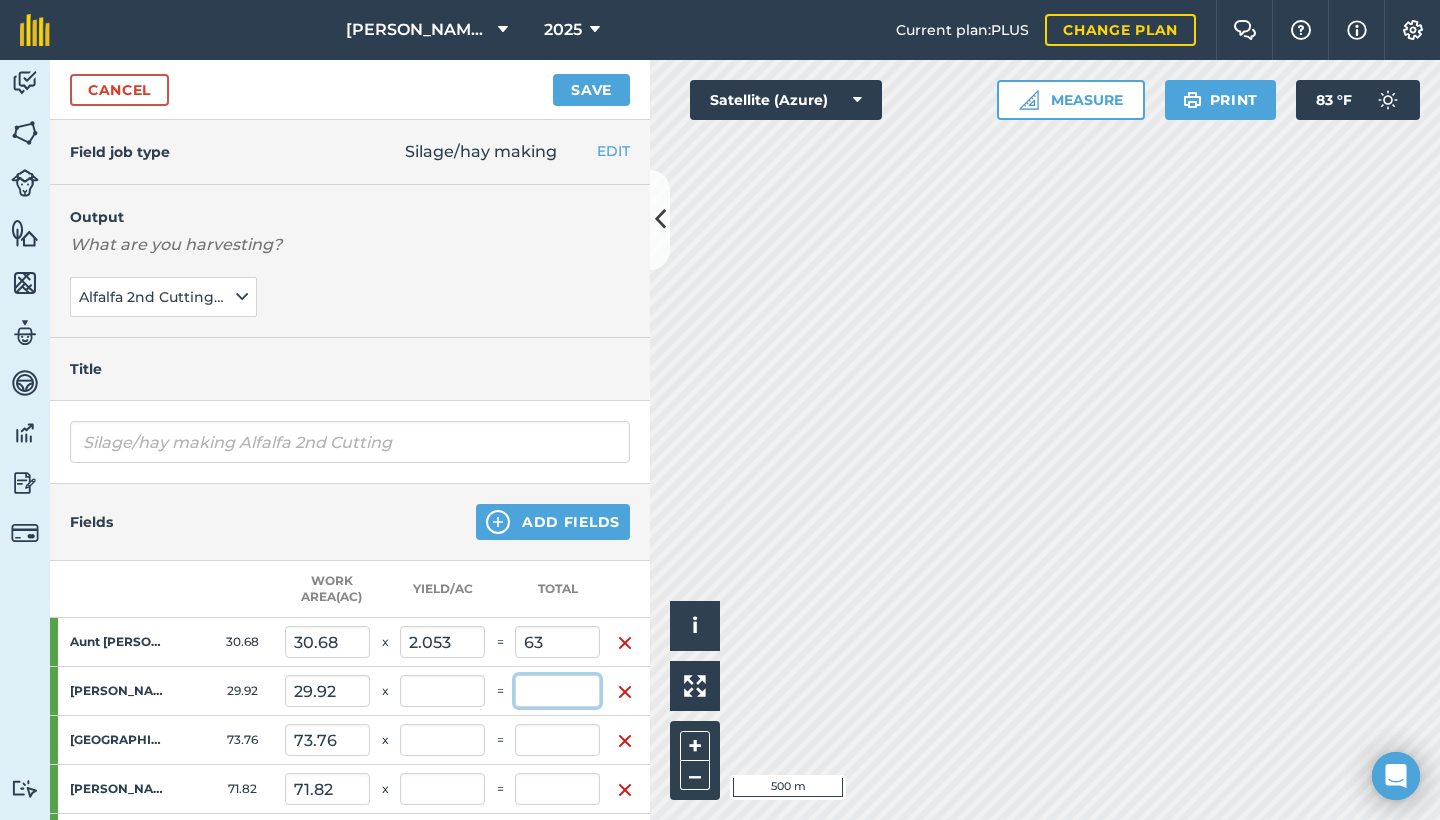 click at bounding box center [557, 691] 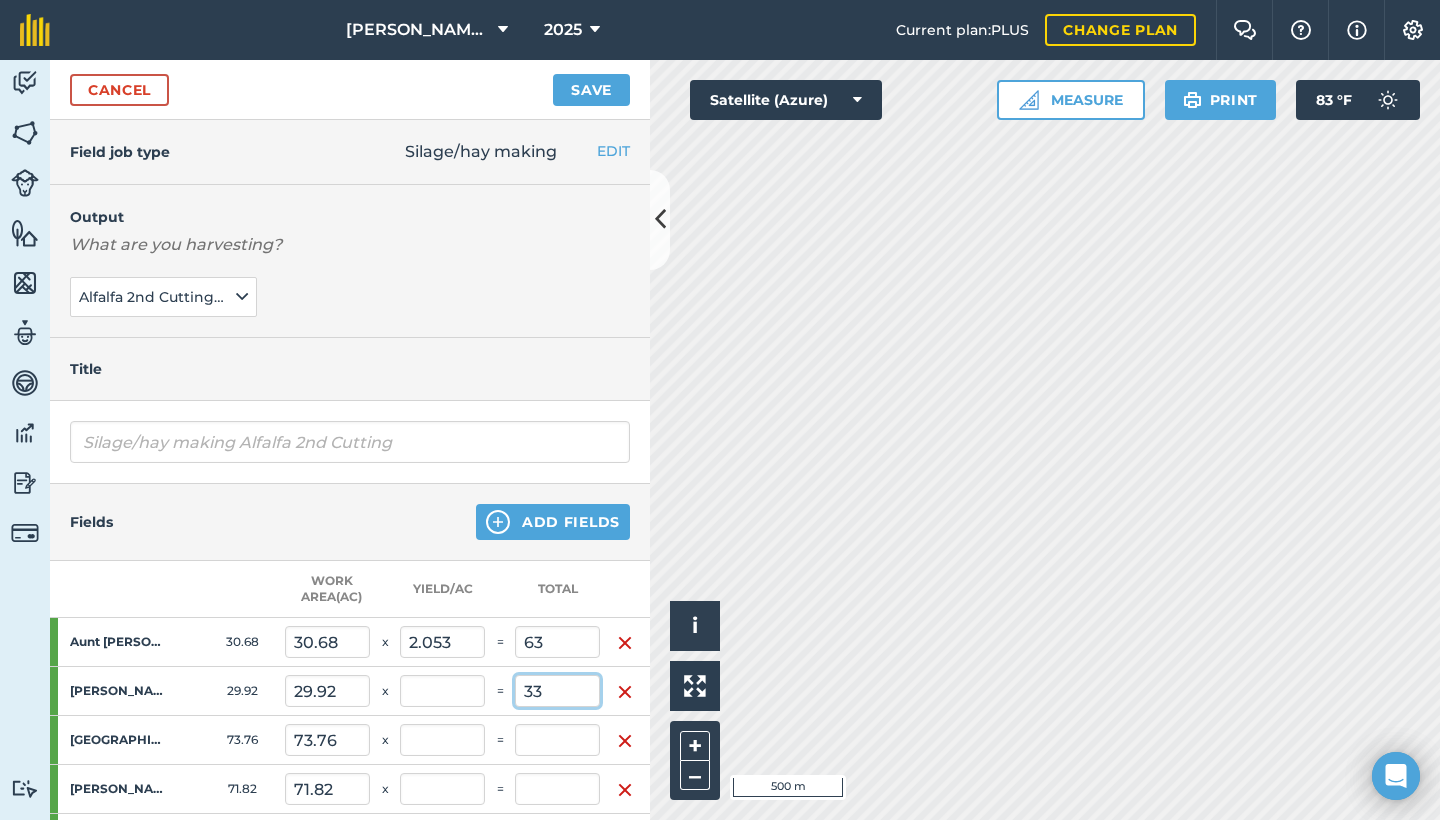 type on "33" 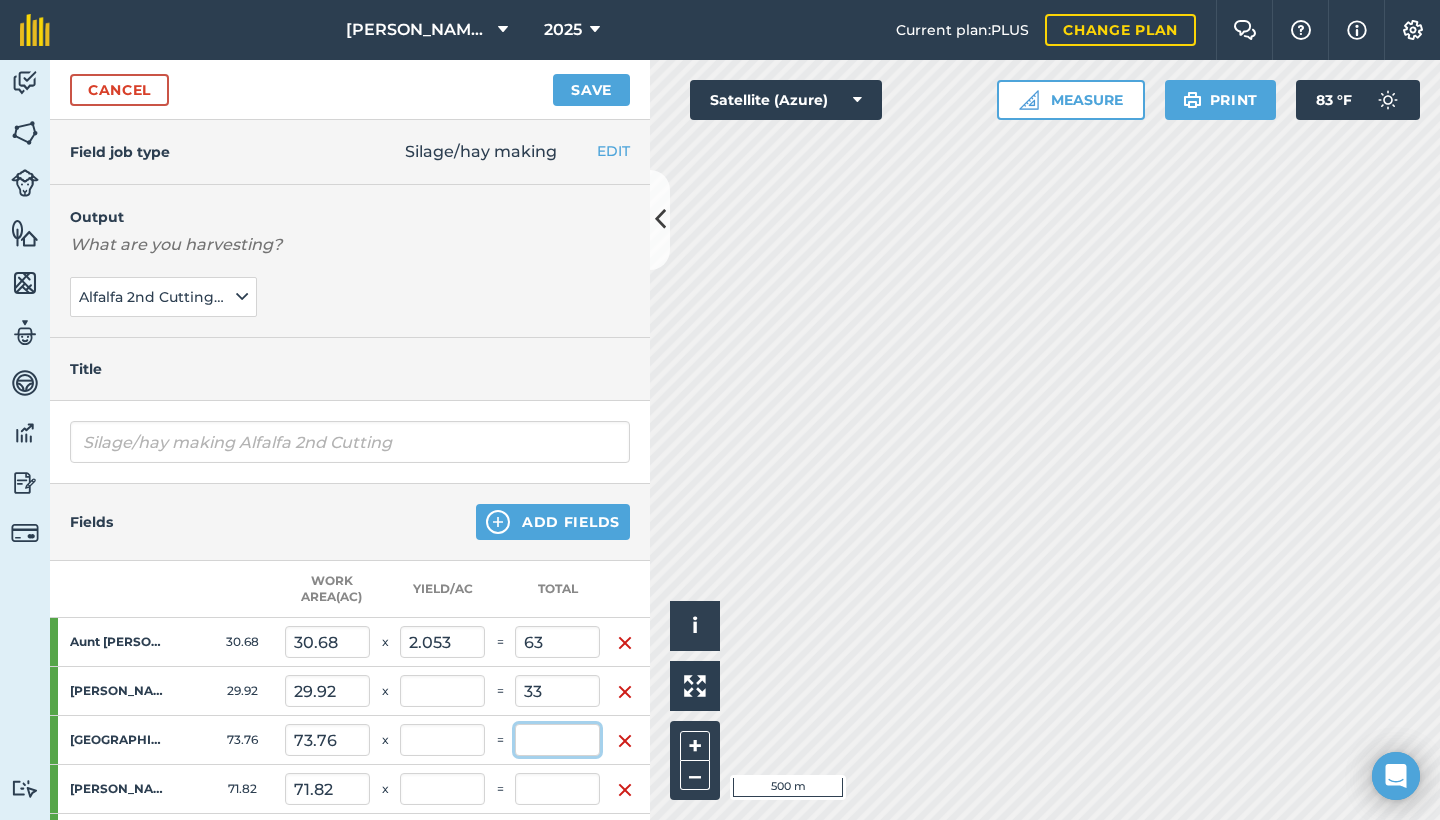 type on "0.353" 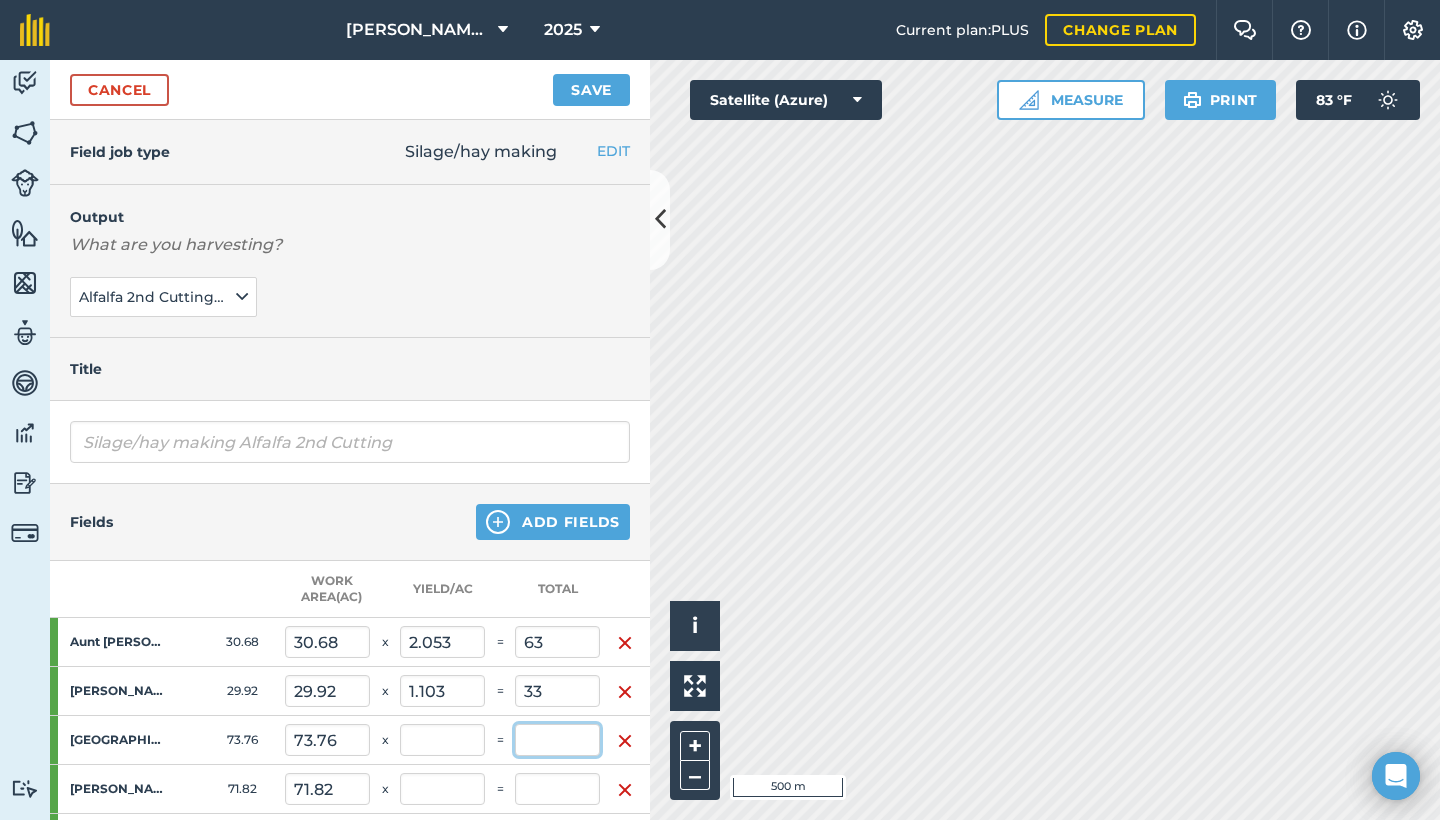 click at bounding box center [557, 740] 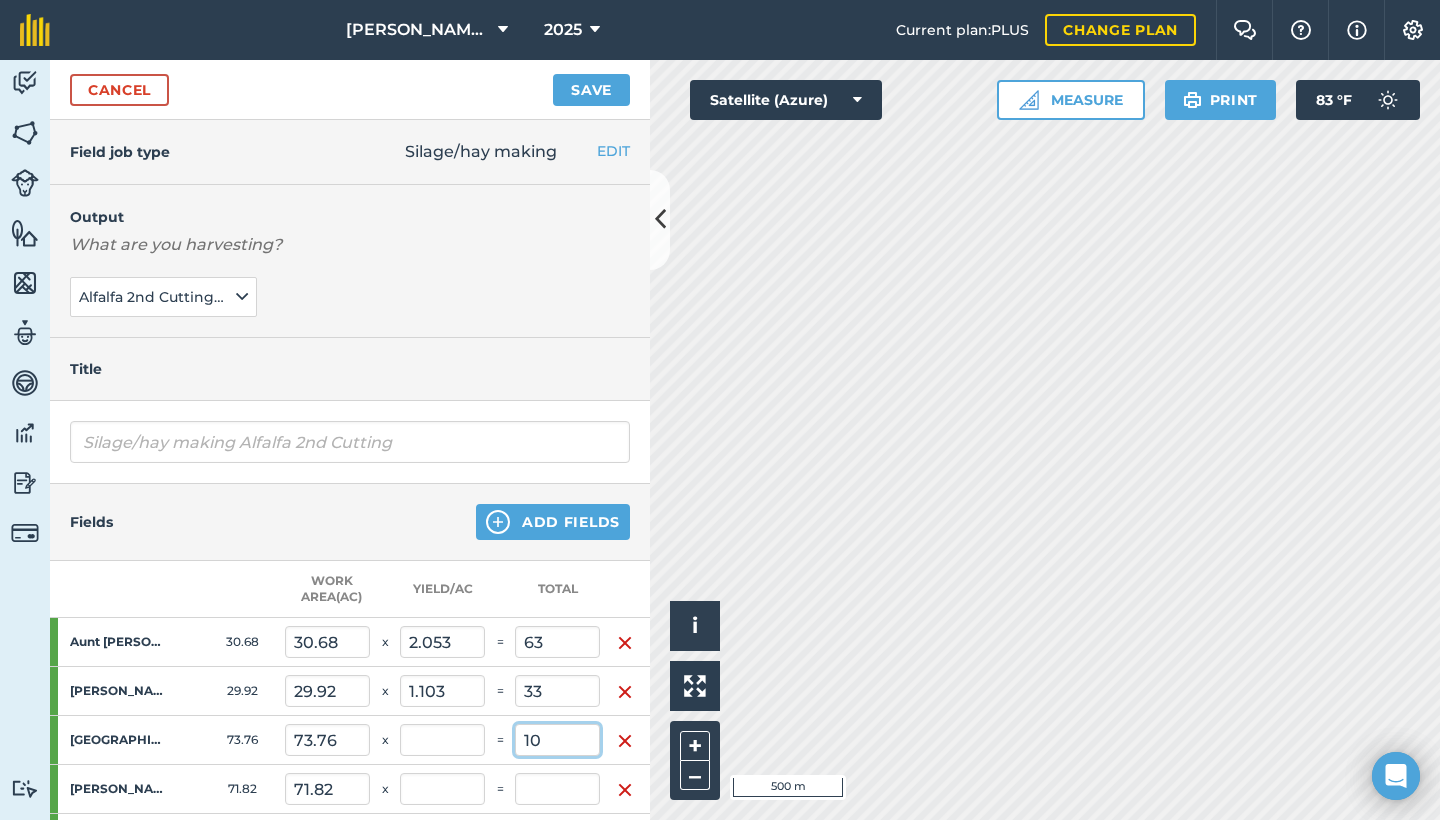type on "1" 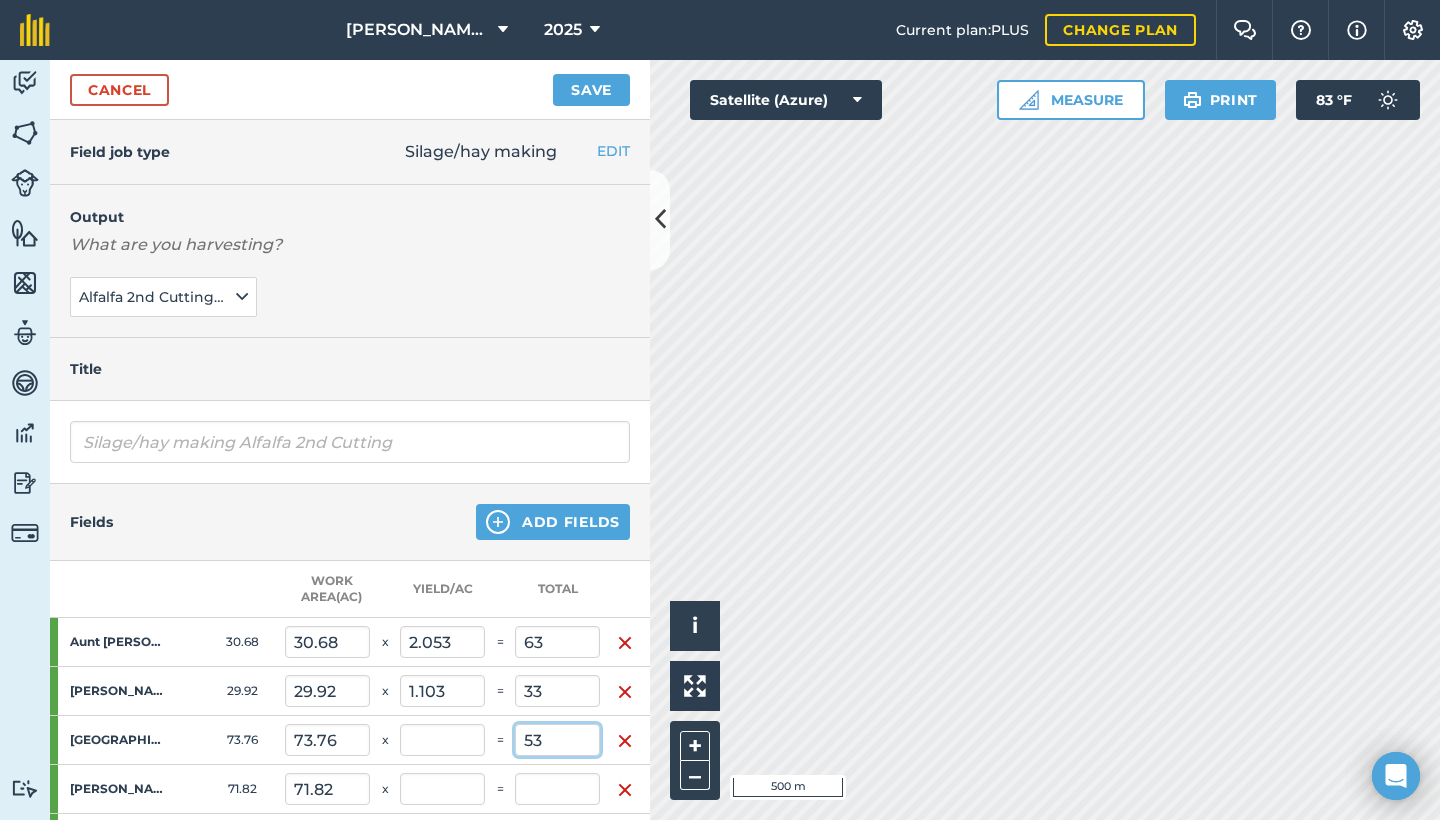 type on "53" 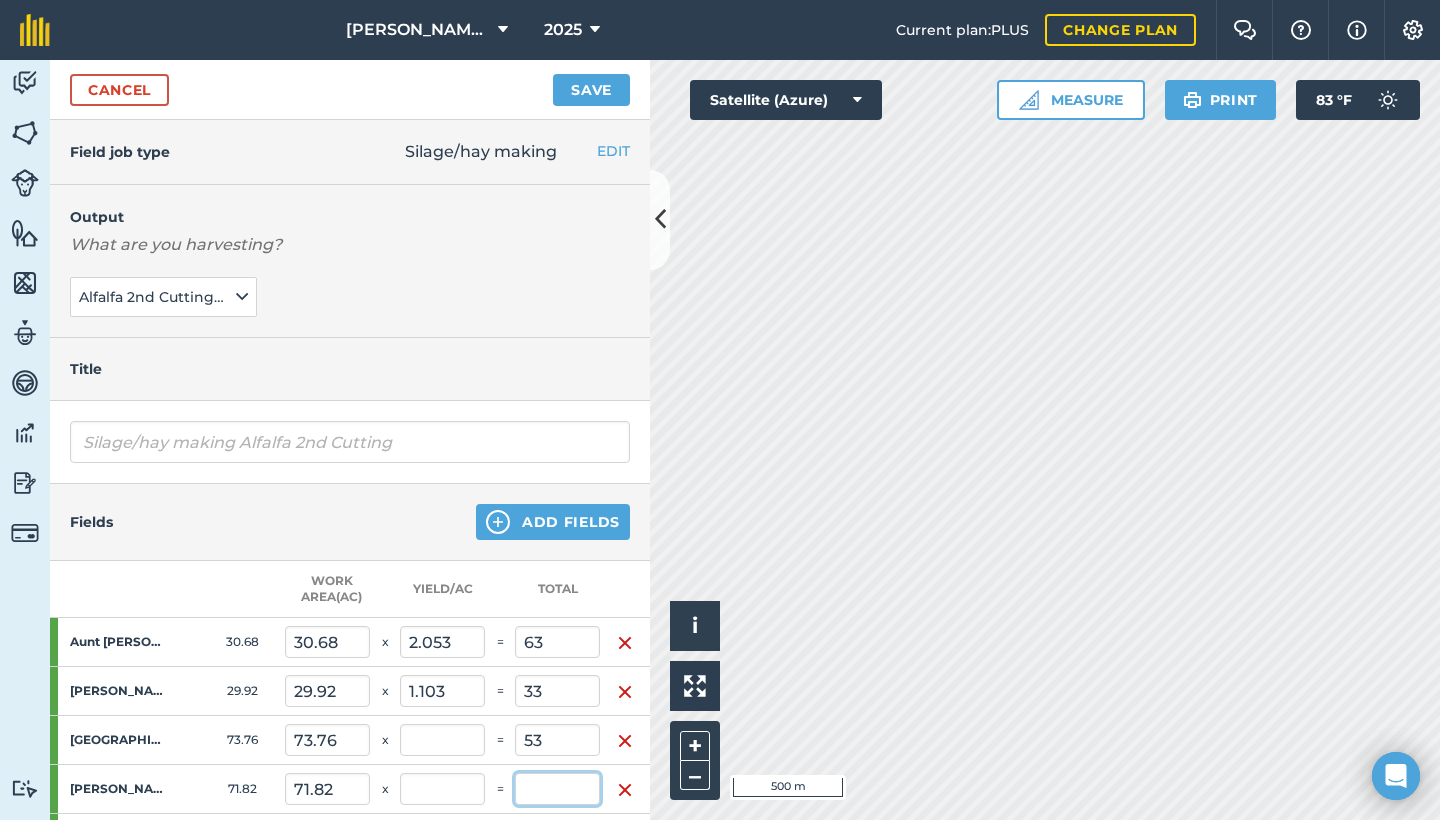 type on "0.548" 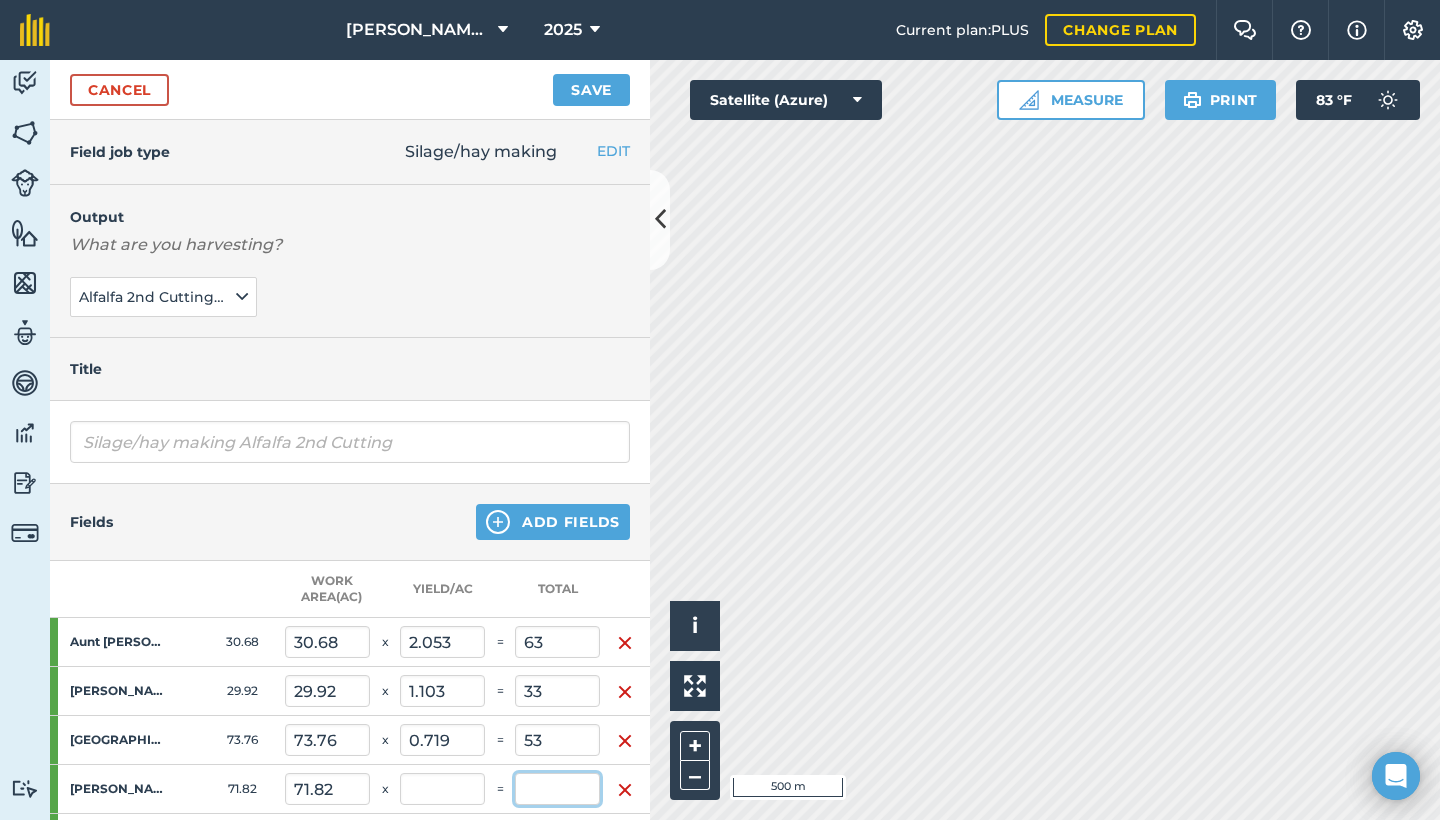 click at bounding box center (557, 789) 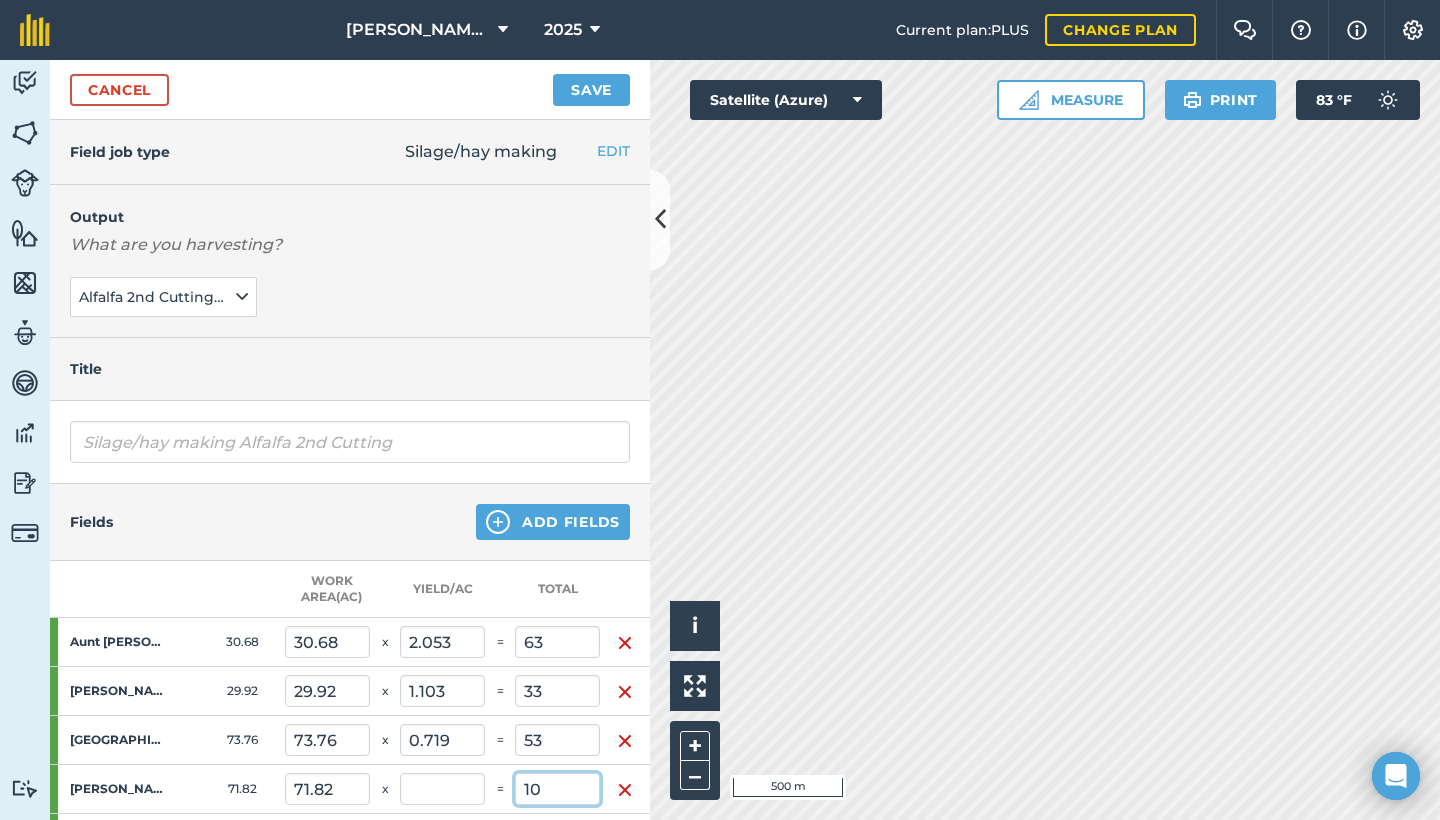 type on "100" 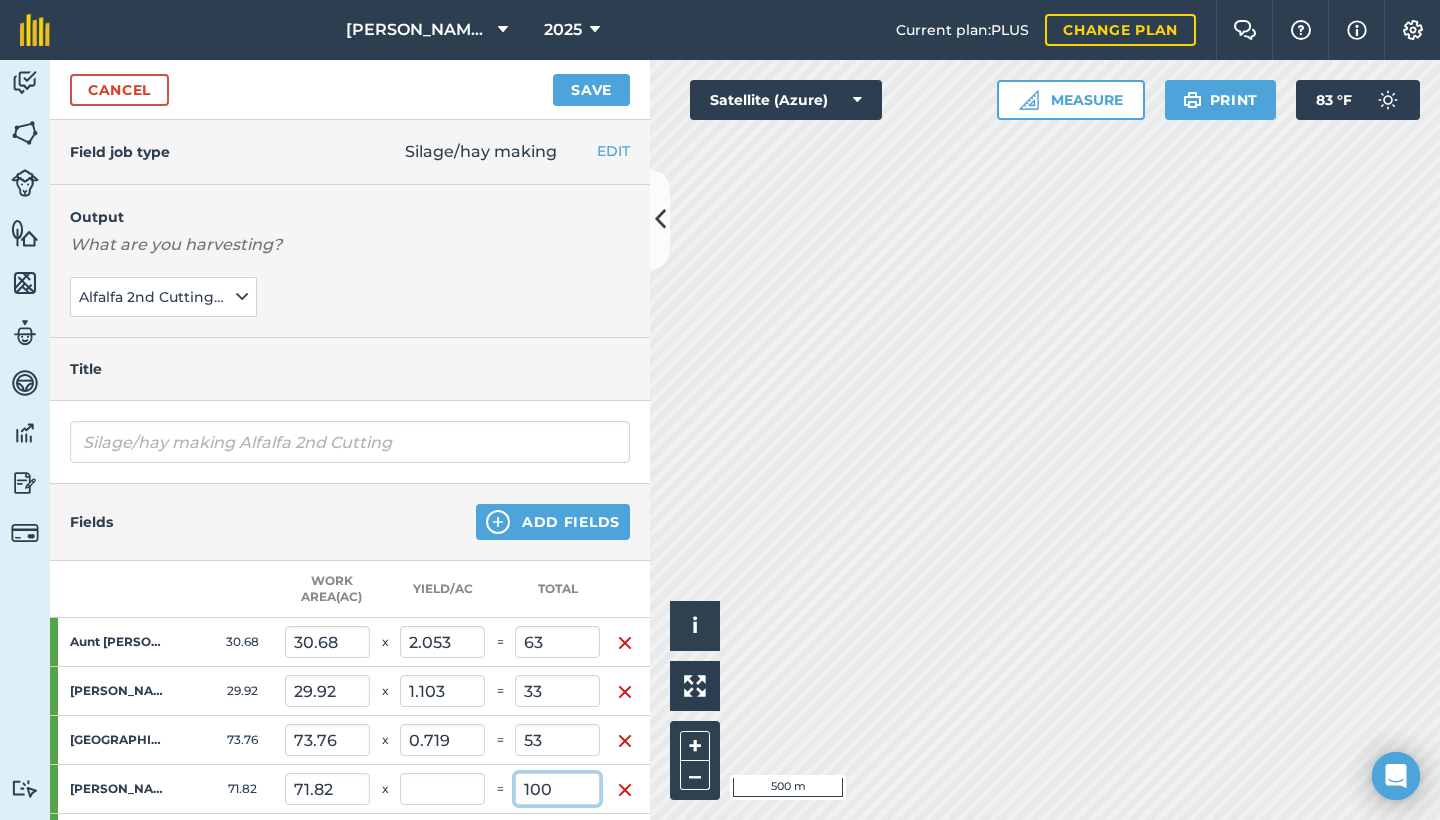 type on "0.911" 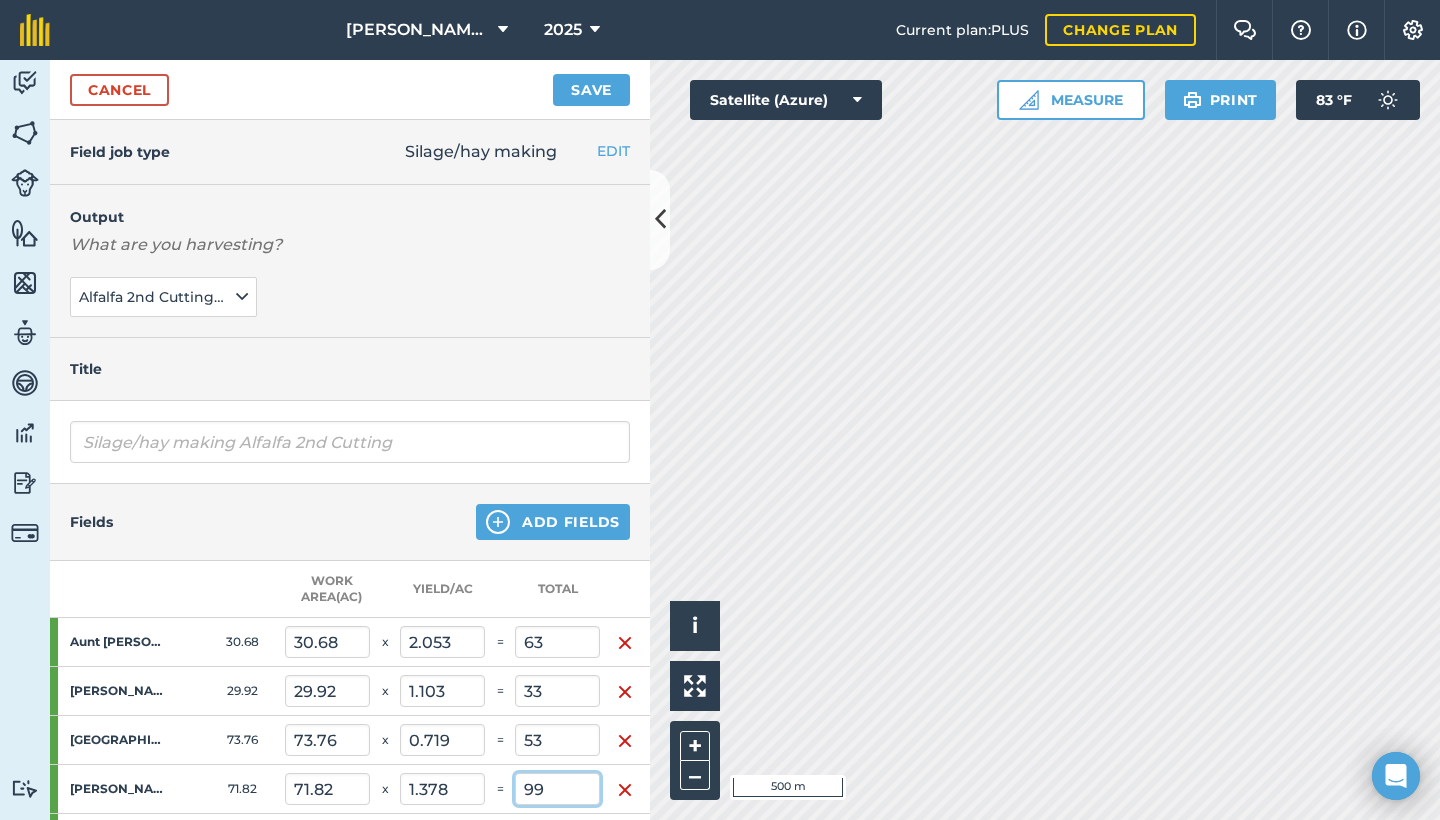 type on "0.908" 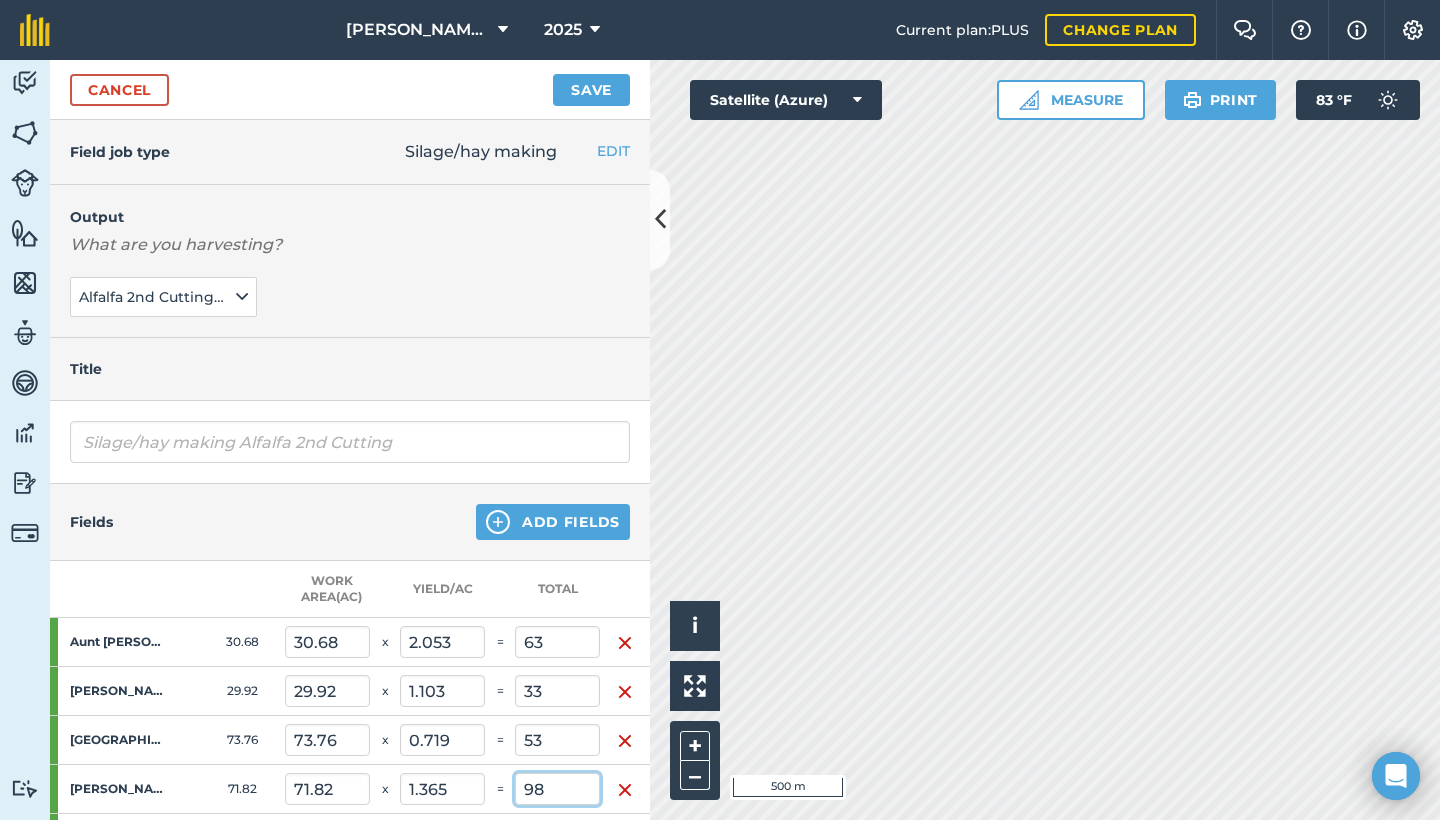 type on "0.911" 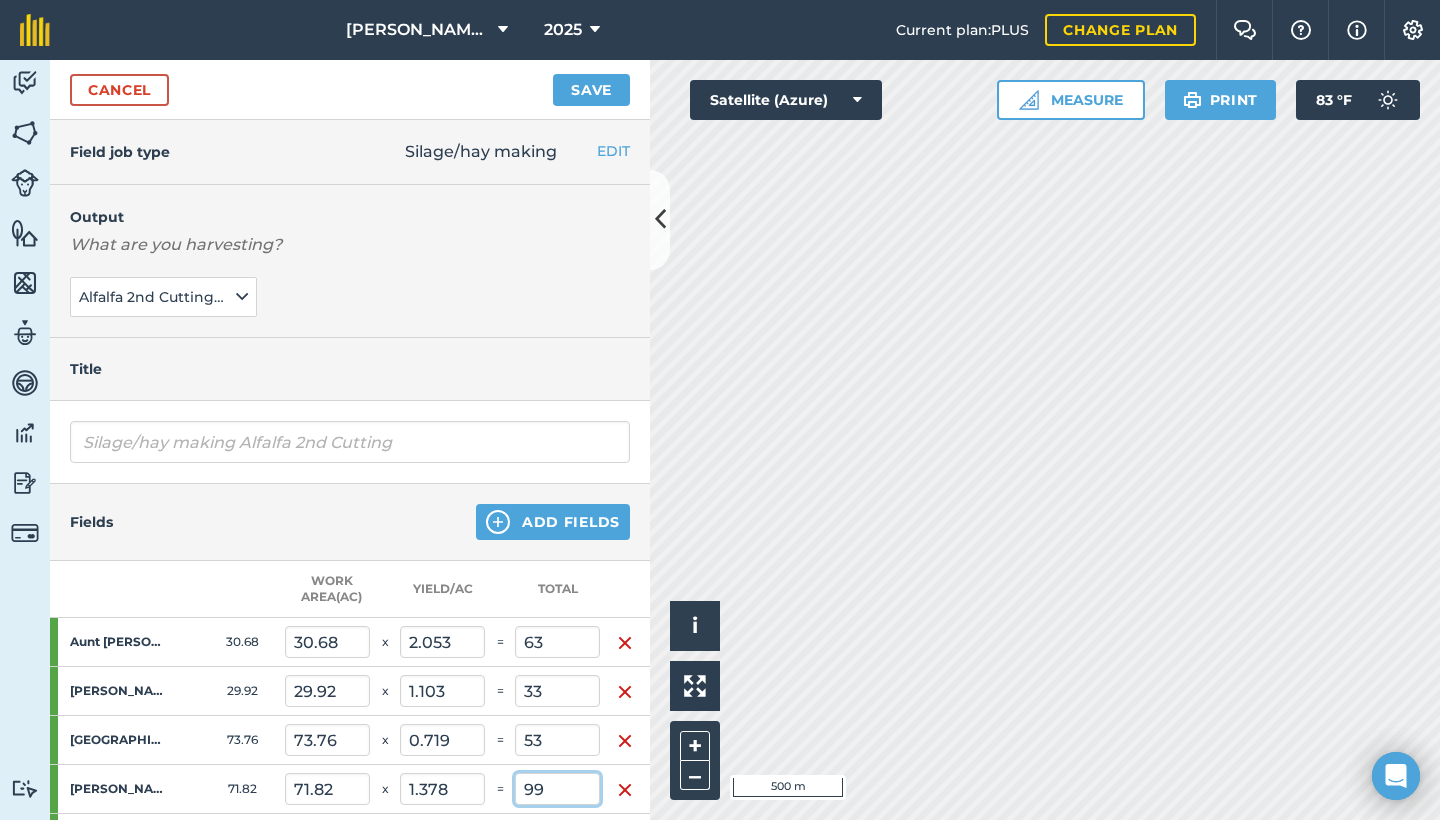 type on "0.915" 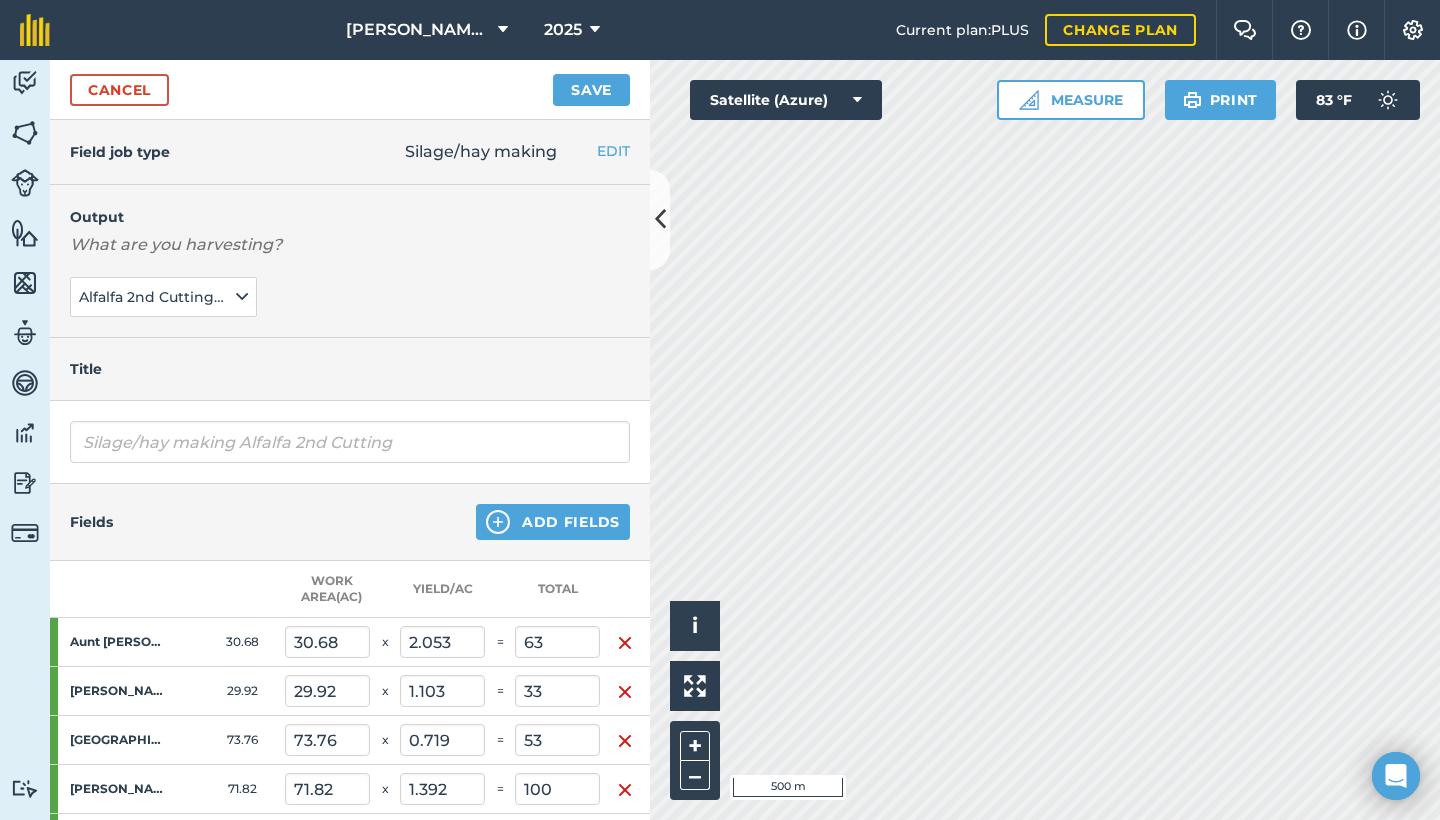 click on "=" at bounding box center [500, 789] 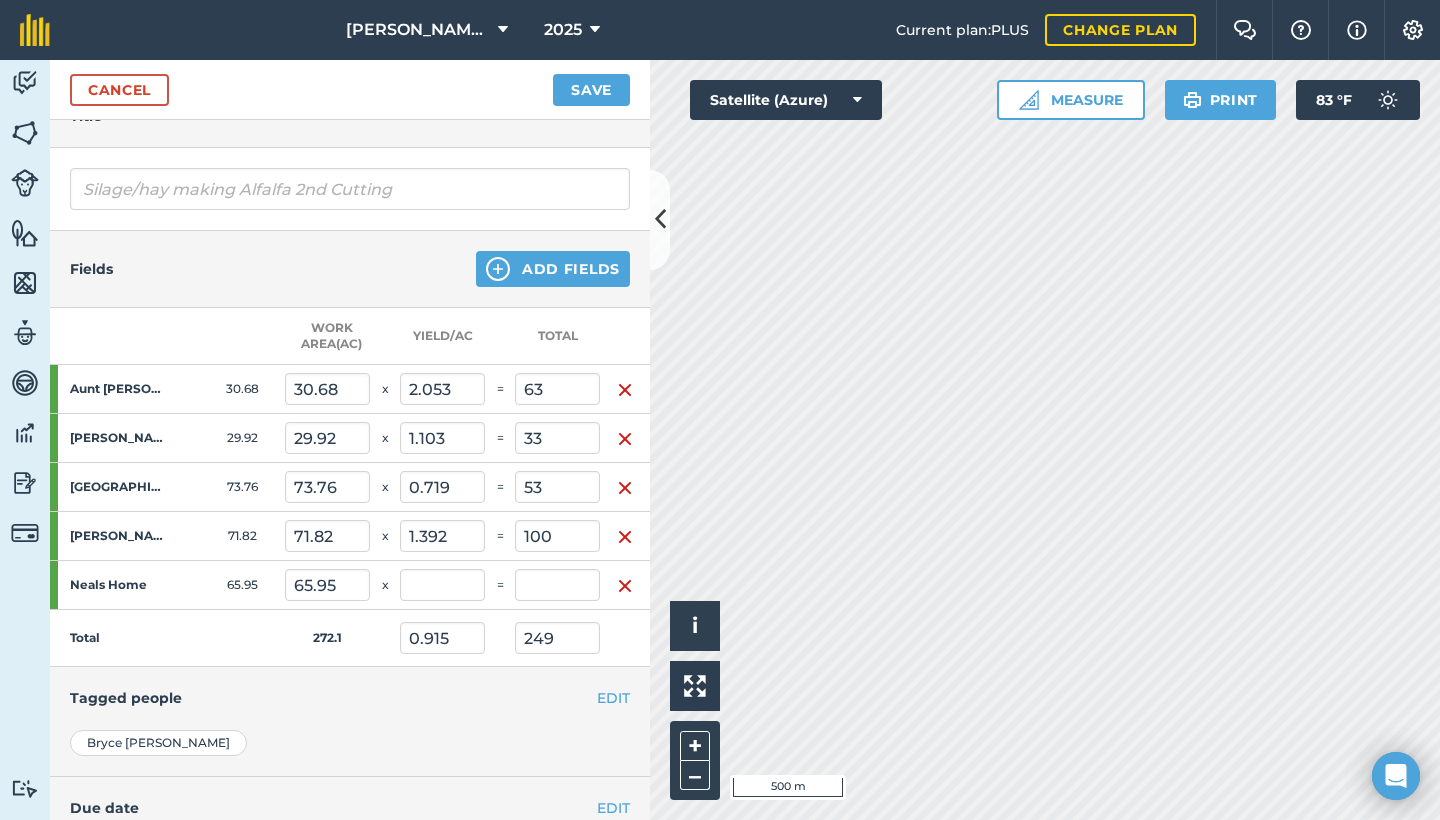 scroll, scrollTop: 287, scrollLeft: 0, axis: vertical 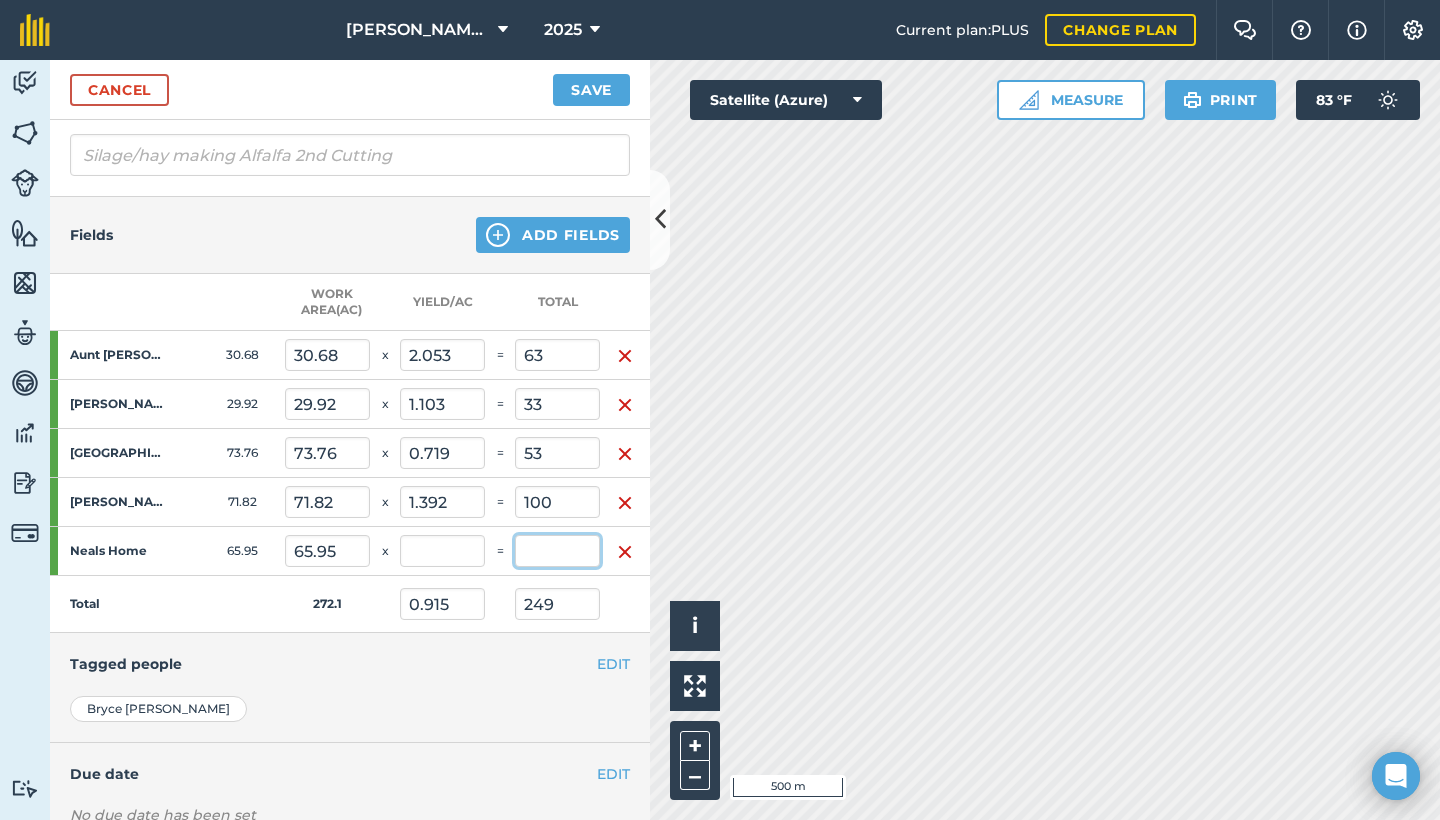 click at bounding box center [557, 551] 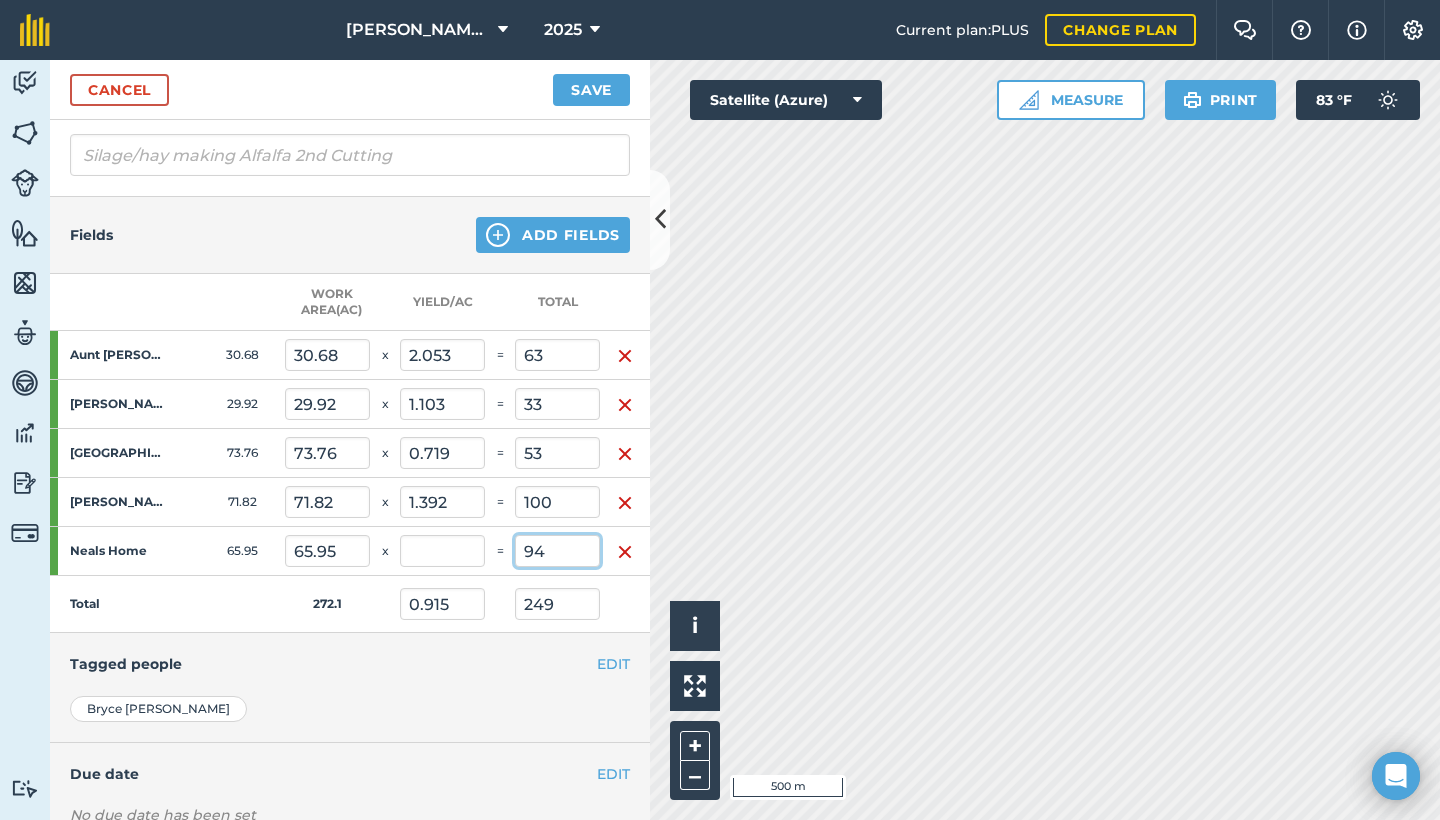 type on "94" 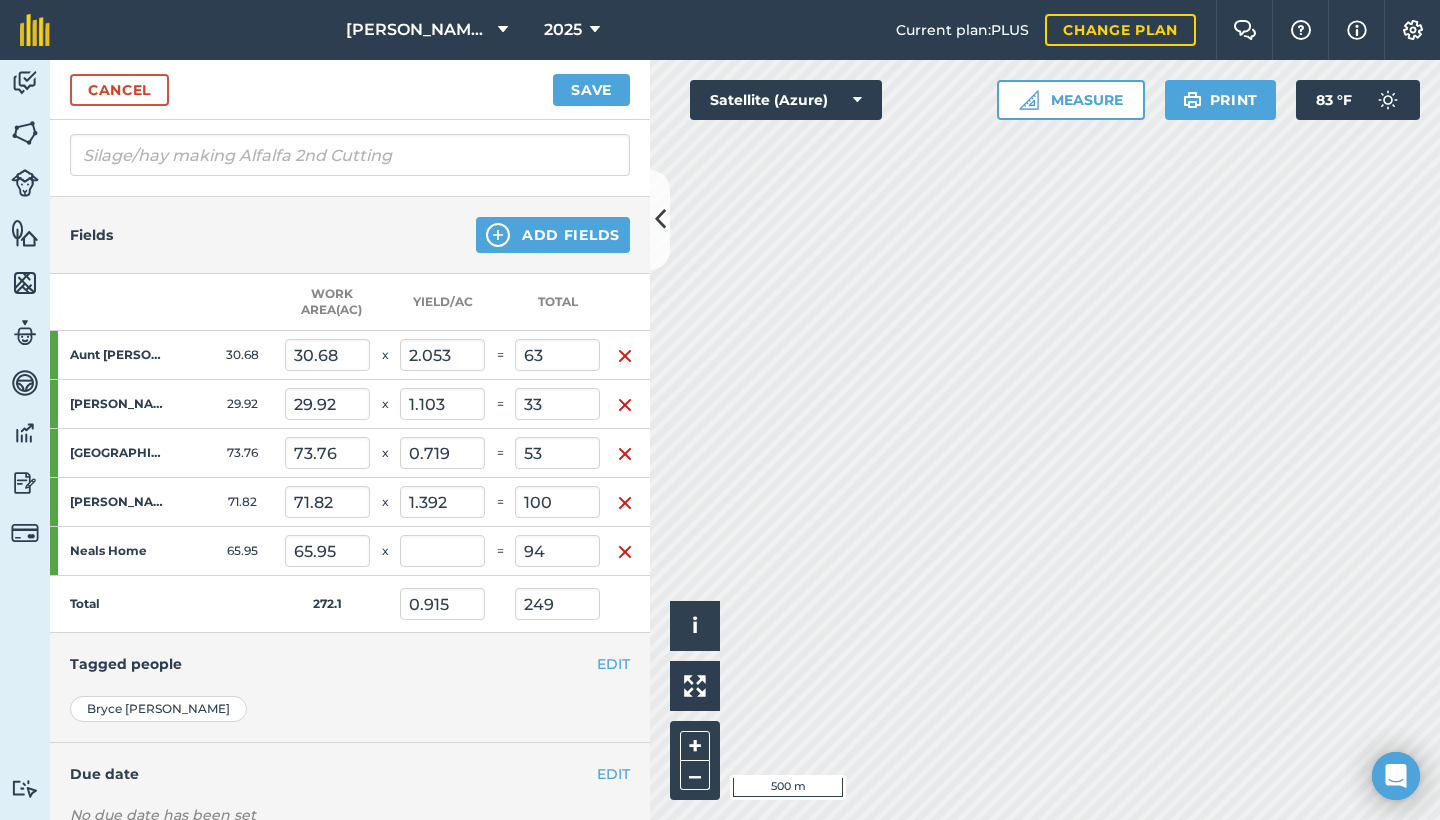 type on "1.26" 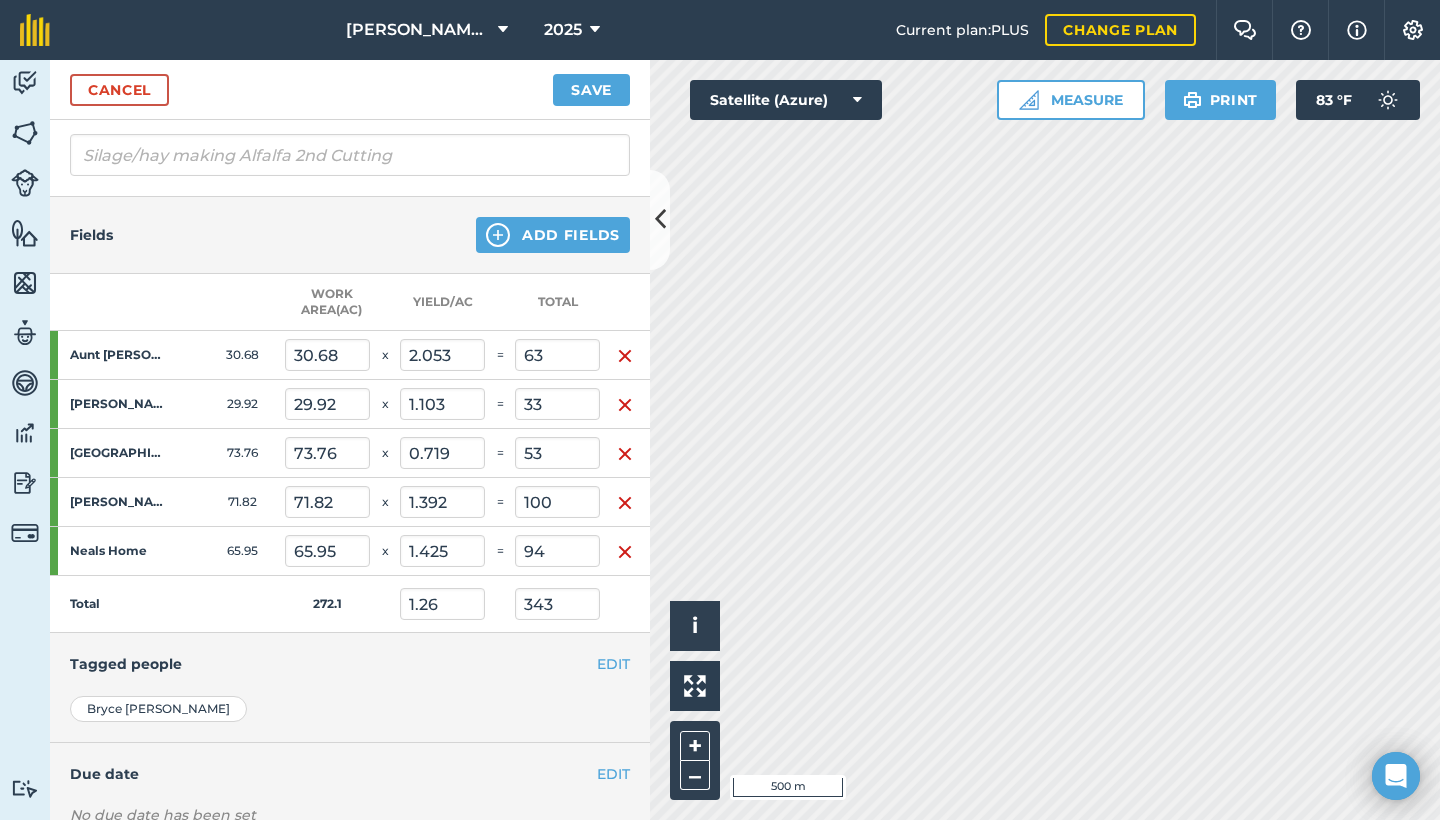 click on "EDIT Tagged people" at bounding box center [350, 664] 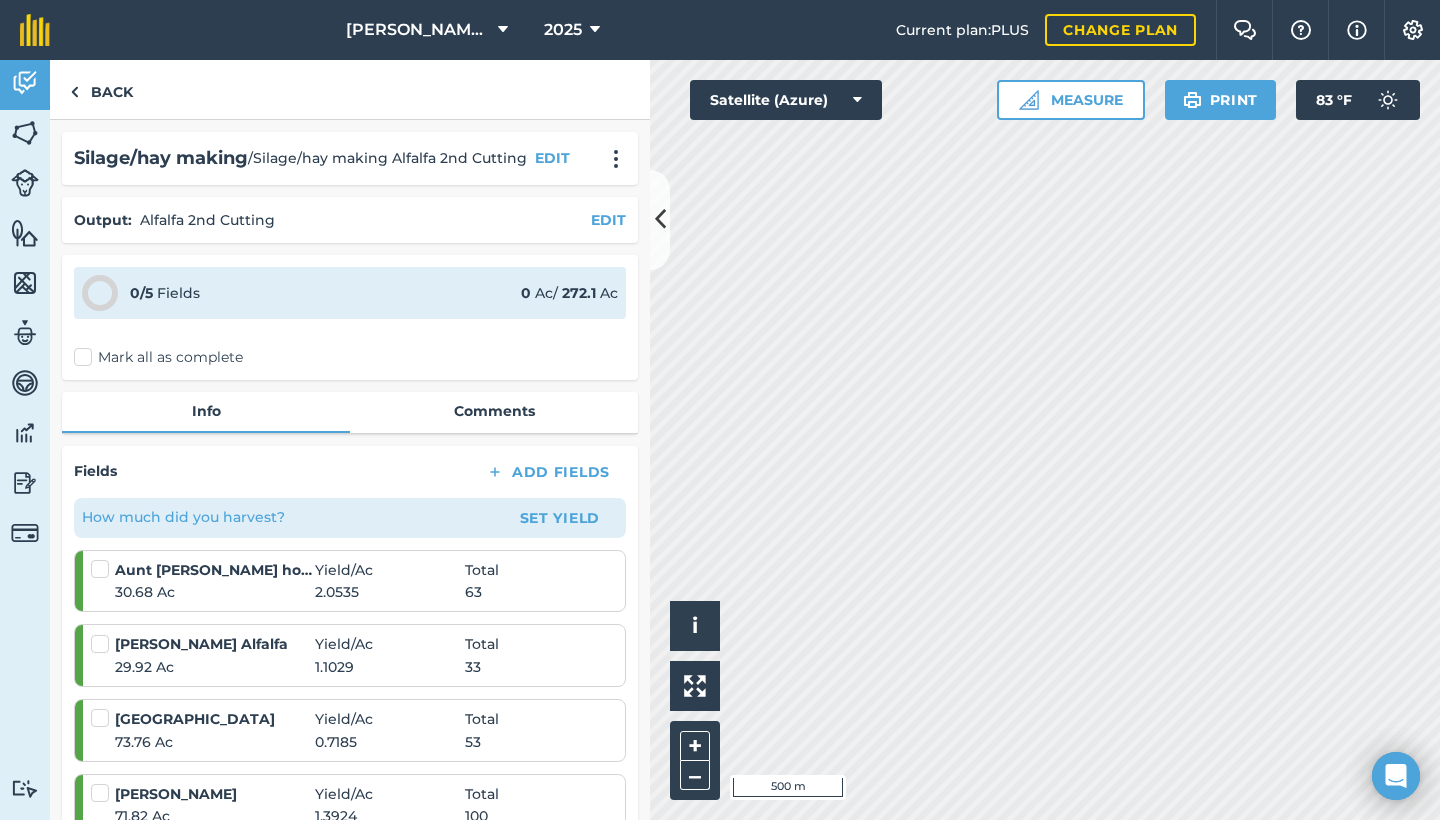 click at bounding box center [25, 483] 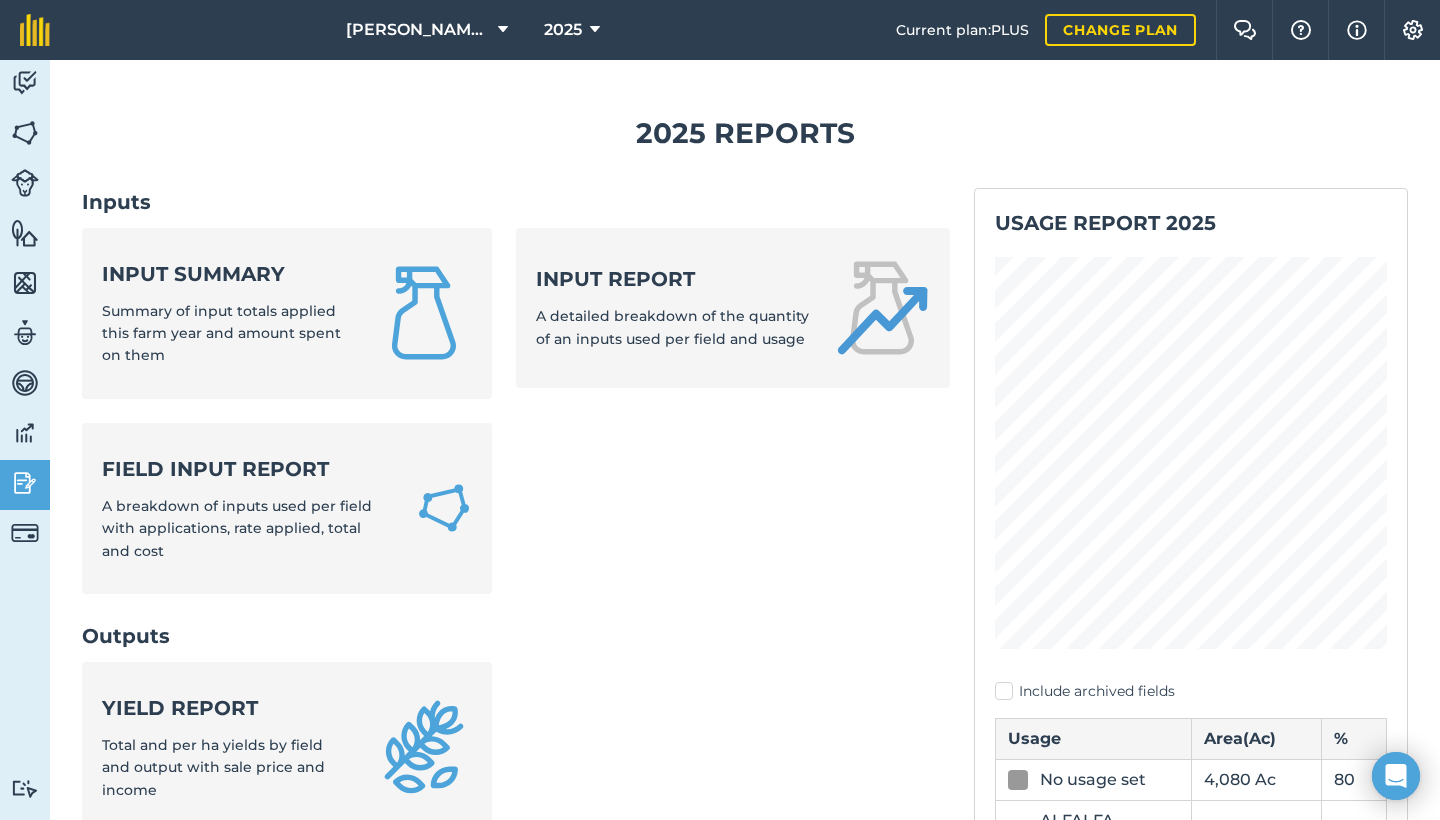 click on "Yield report" at bounding box center (227, 708) 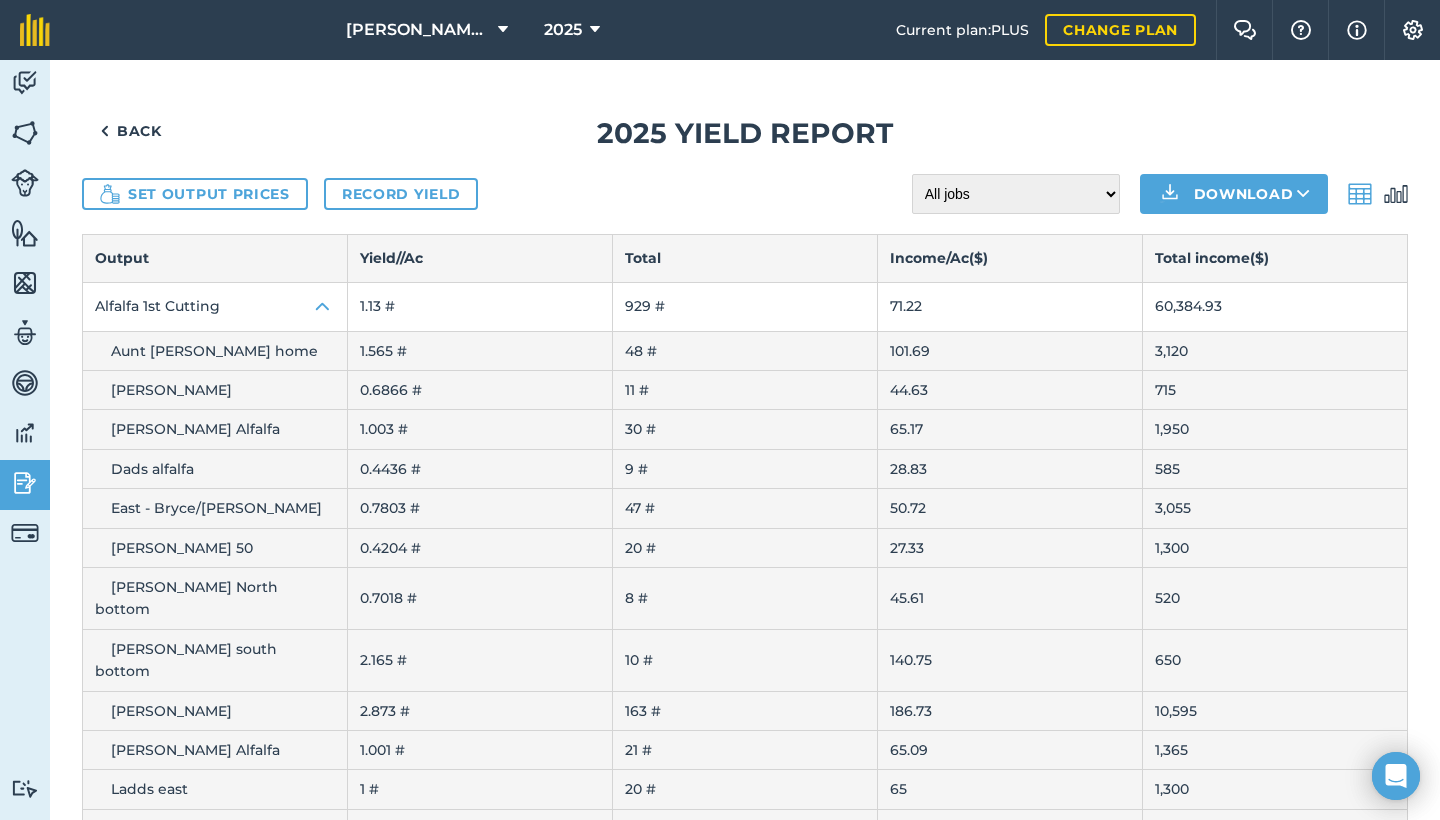 click on "Back 2025   Yield report Set output prices Record yield All jobs Incomplete jobs Complete jobs   Download   Output Yield/ / Ac Total Income / Ac  ( $ ) Total income  ( $ ) Alfalfa 1st Cutting 1.13   # 929   # 71.22 60,384.93 Aunt [PERSON_NAME] home 1.565   # 48   # 101.69 3,120 Blaines Alfalfa  0.6866   # 11   # 44.63 715 [PERSON_NAME] Alfalfa 1.003   # 30   # 65.17 1,950 Dads alfalfa  0.4436   # 9   # 28.83 585 East - Bryce/[PERSON_NAME] 0.7803   # 47   # 50.72 3,055 [PERSON_NAME] 50 0.4204   # 20   # 27.33 1,300 [PERSON_NAME] North bottom  0.7018   # 8   # 45.61 520 [PERSON_NAME] south bottom 2.165   # 10   # 140.75 650 [PERSON_NAME]  2.873   # 163   # 186.73 10,595 [PERSON_NAME] Alfalfa 1.001   # 21   # 65.09 1,365 Ladds east  1   # 20   # 65 1,300 Lads North 0.6754   # 20   # 43.9 1,300 Lads south 0.5261   # 13   # 34.2 845 [GEOGRAPHIC_DATA] 1.181   # 87.15   # 76.8 5,664.65 [PERSON_NAME] 1.181   # 84.85   # 76.8 5,515.35 Neals Home 0.8036   # 53   # 52.24 3,445 North [PERSON_NAME] 2.866   # 105   # 186.29 6,824.93 Not re drilled  0   # 0   # 0 0 [PERSON_NAME] east wheat 1.49   # 30" at bounding box center (745, 1646) 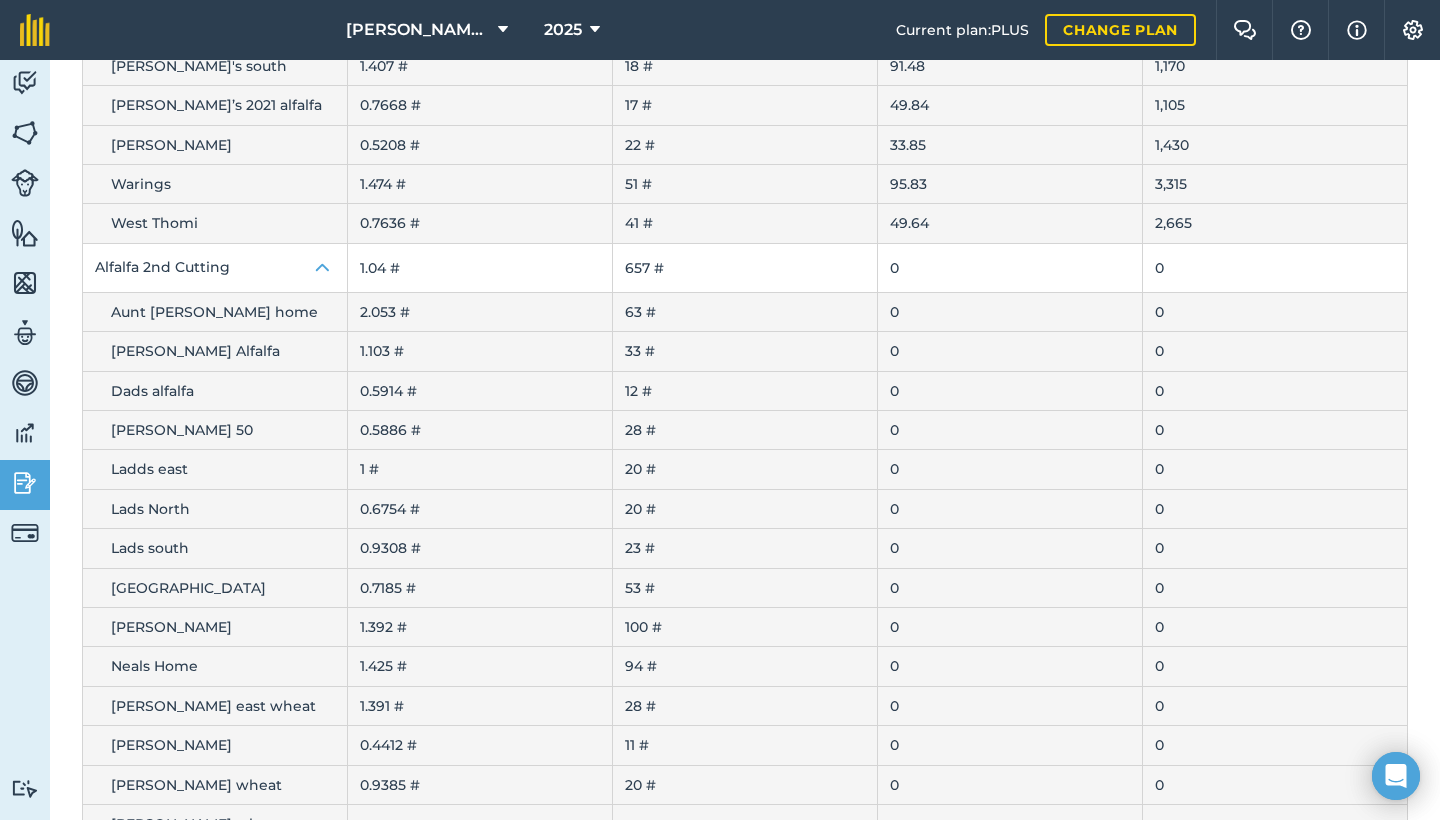 scroll, scrollTop: 1036, scrollLeft: 0, axis: vertical 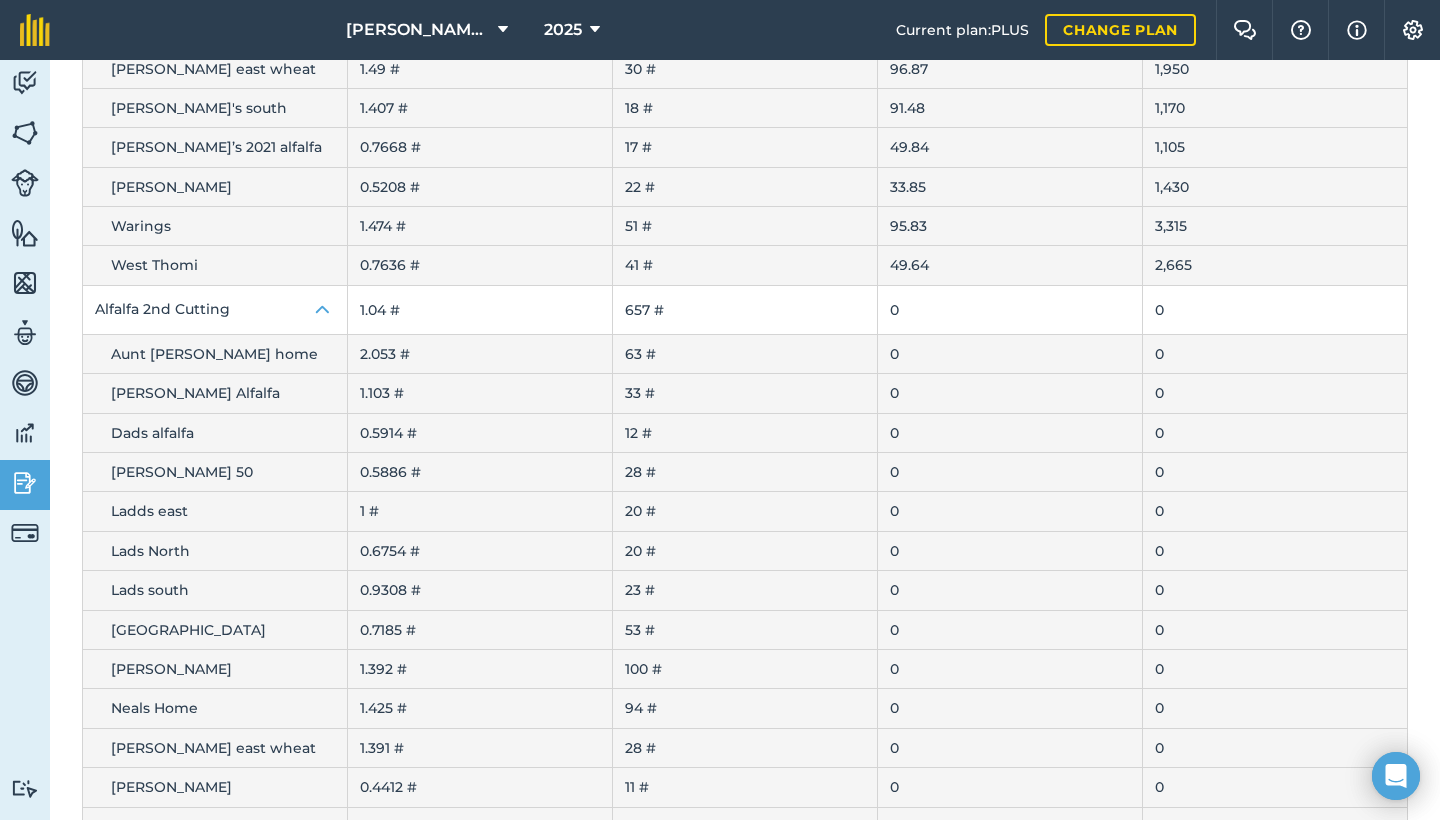 click on "Activity" at bounding box center (25, 85) 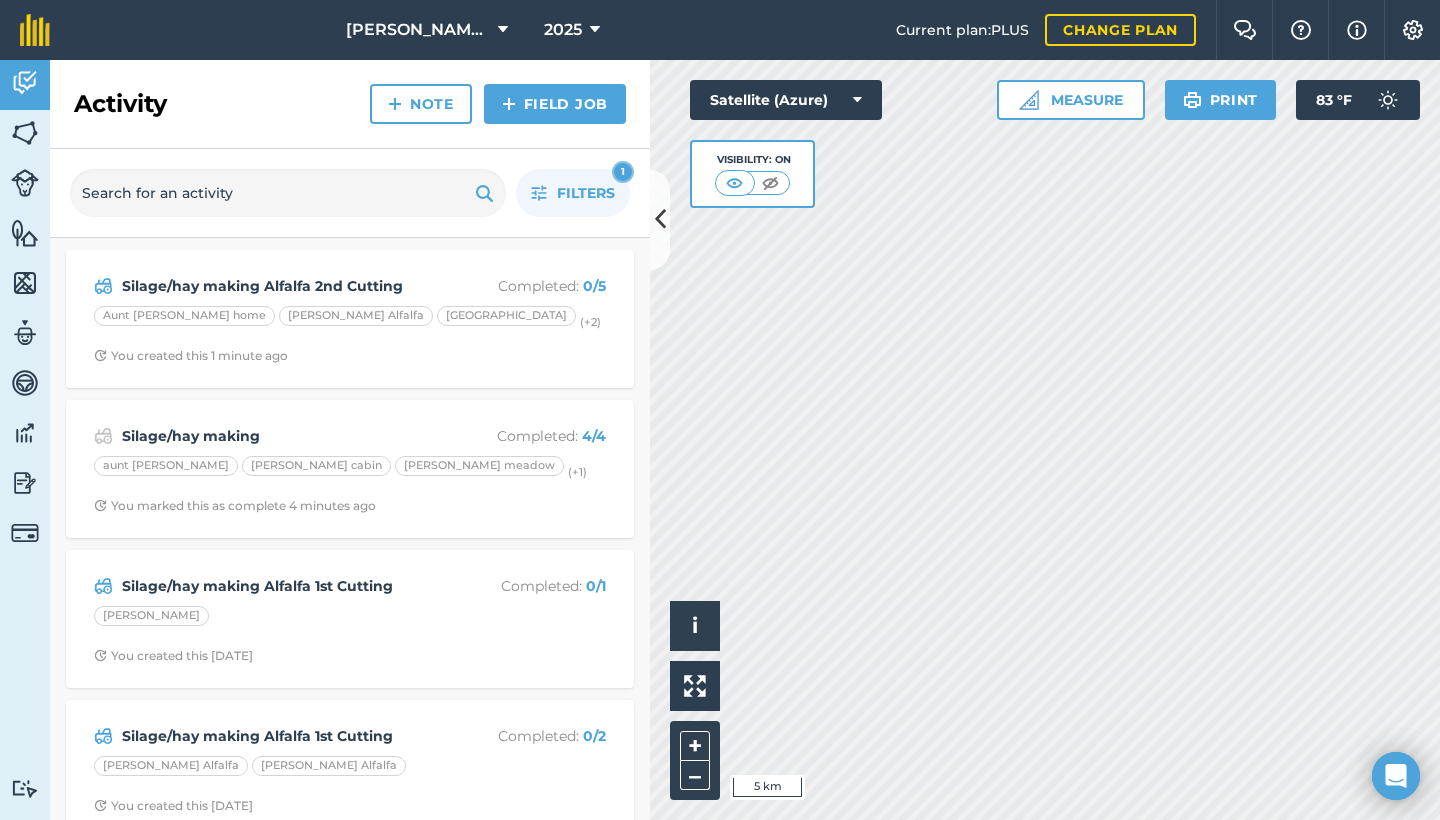 click at bounding box center (25, 133) 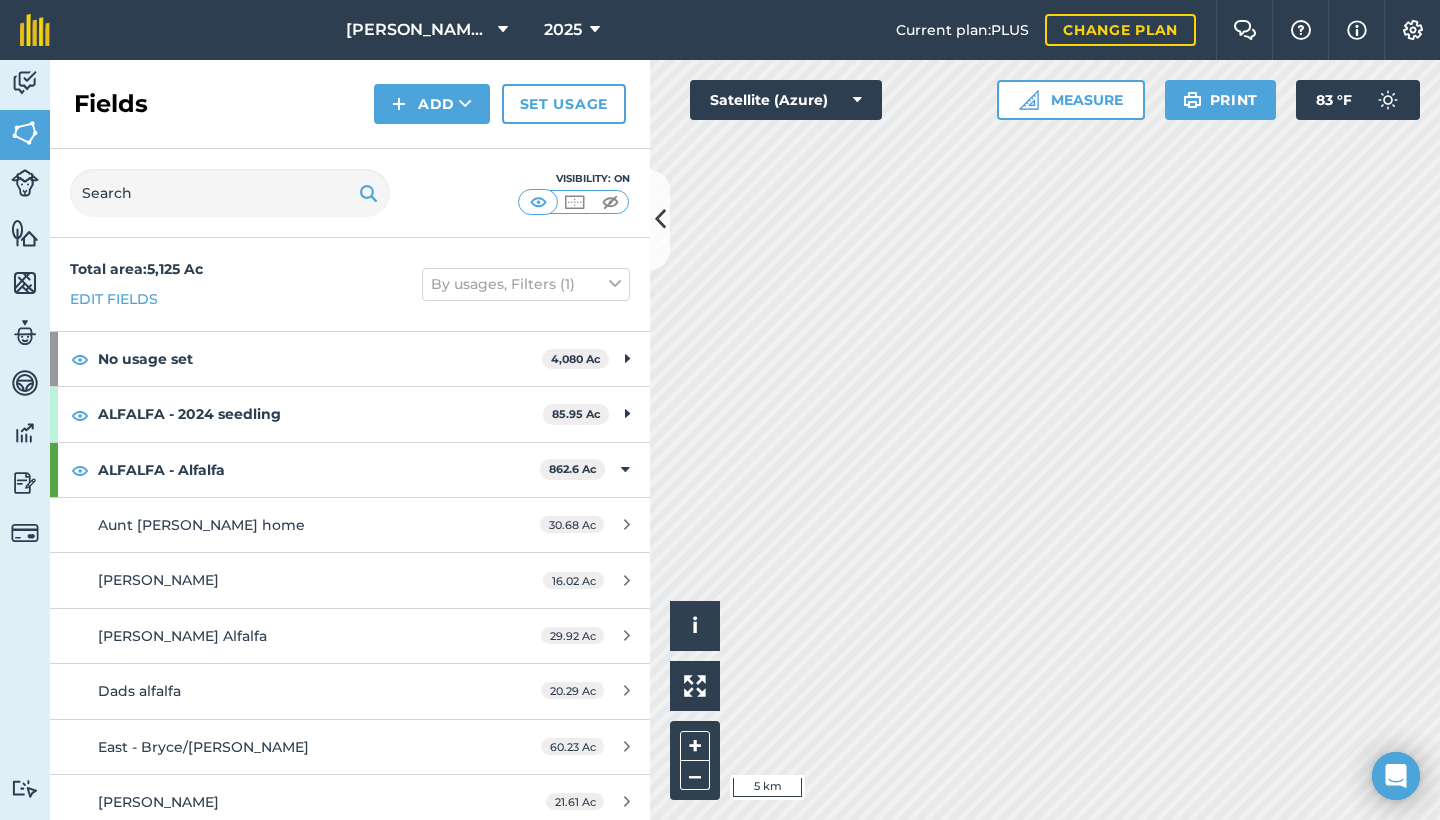 click on "[PERSON_NAME]" at bounding box center [286, 802] 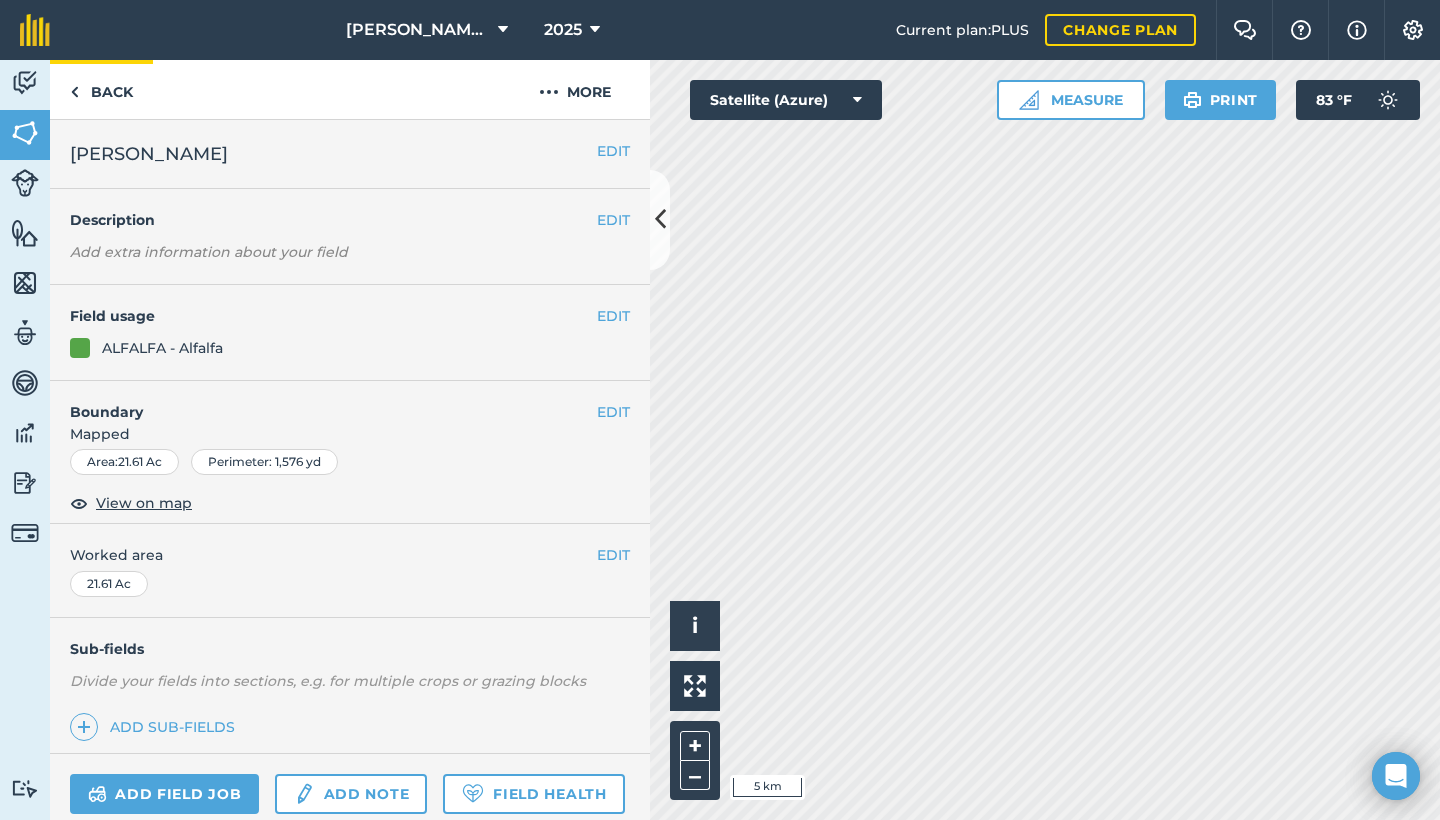 click on "Back" at bounding box center (101, 89) 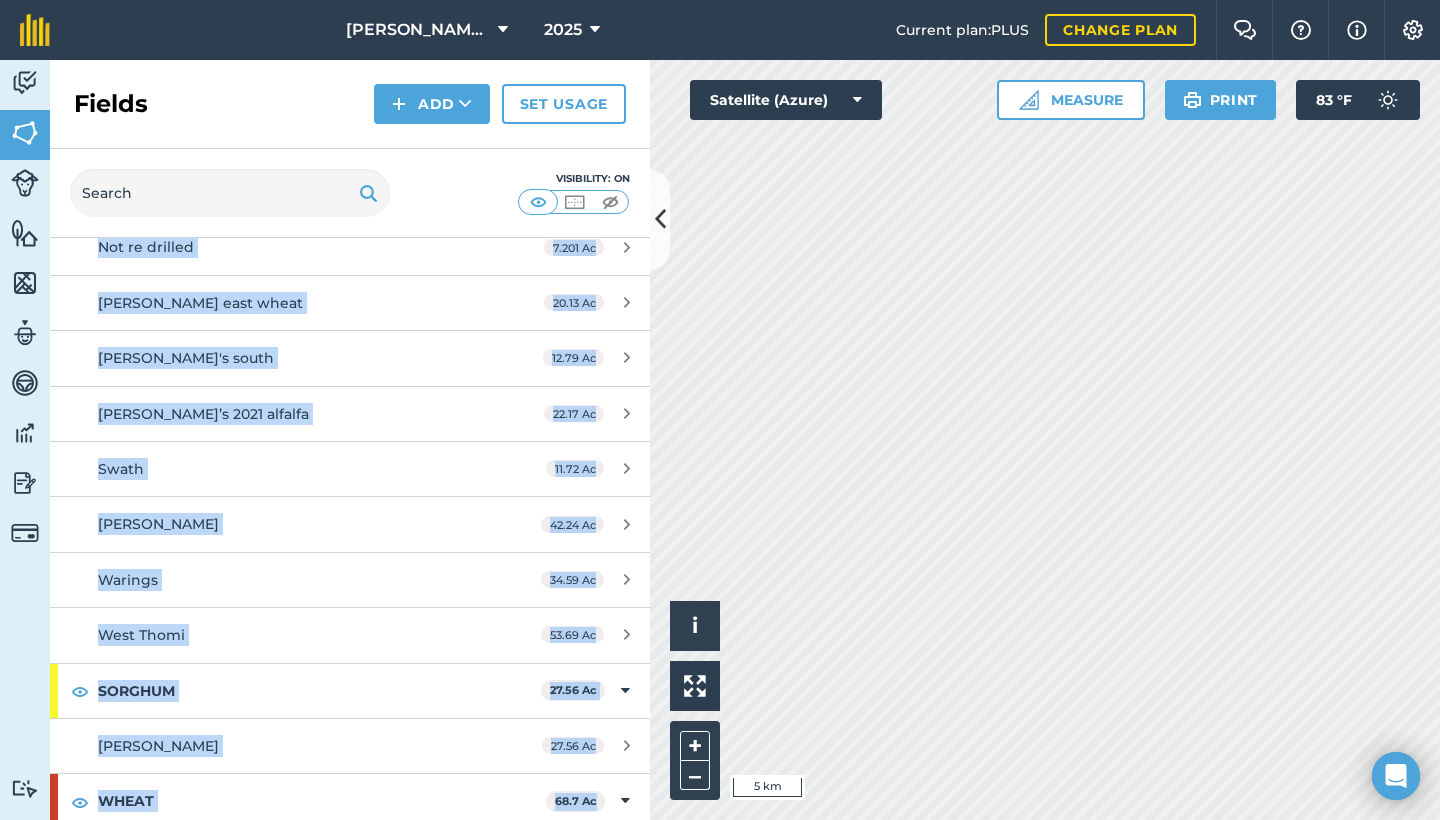 scroll, scrollTop: 1367, scrollLeft: 0, axis: vertical 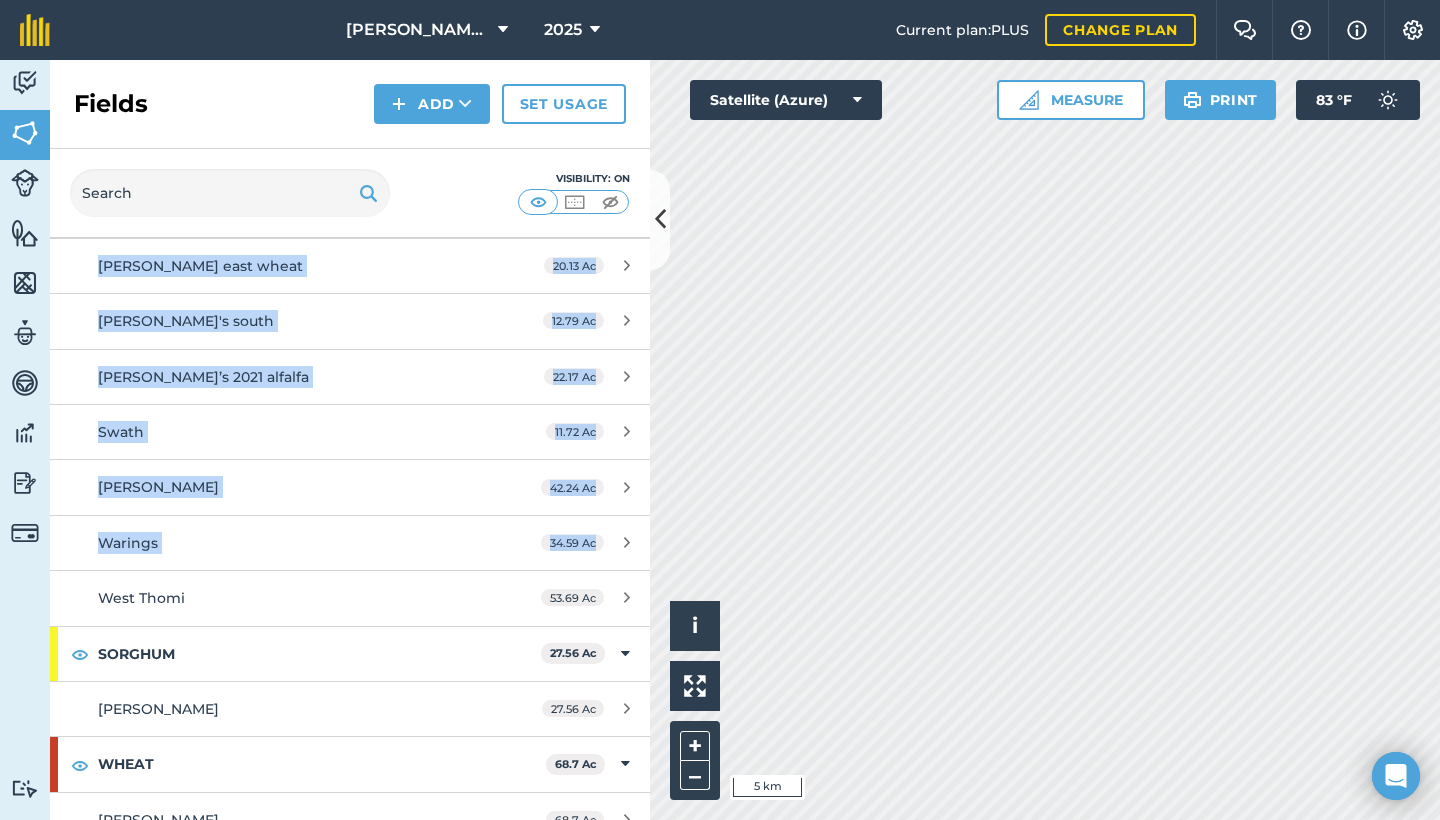 drag, startPoint x: 420, startPoint y: 555, endPoint x: 457, endPoint y: 575, distance: 42.059483 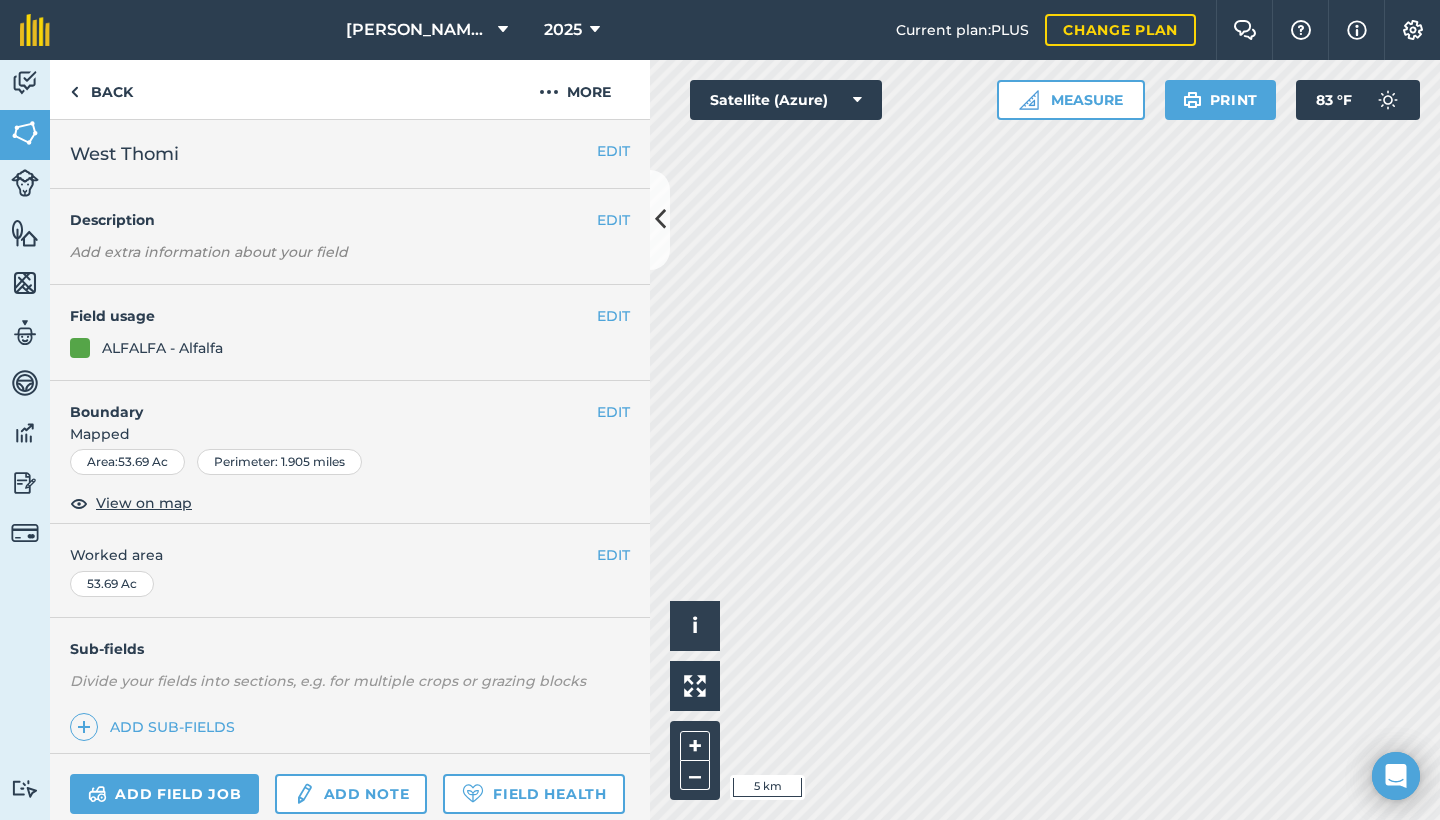click on "Add field job" at bounding box center (164, 794) 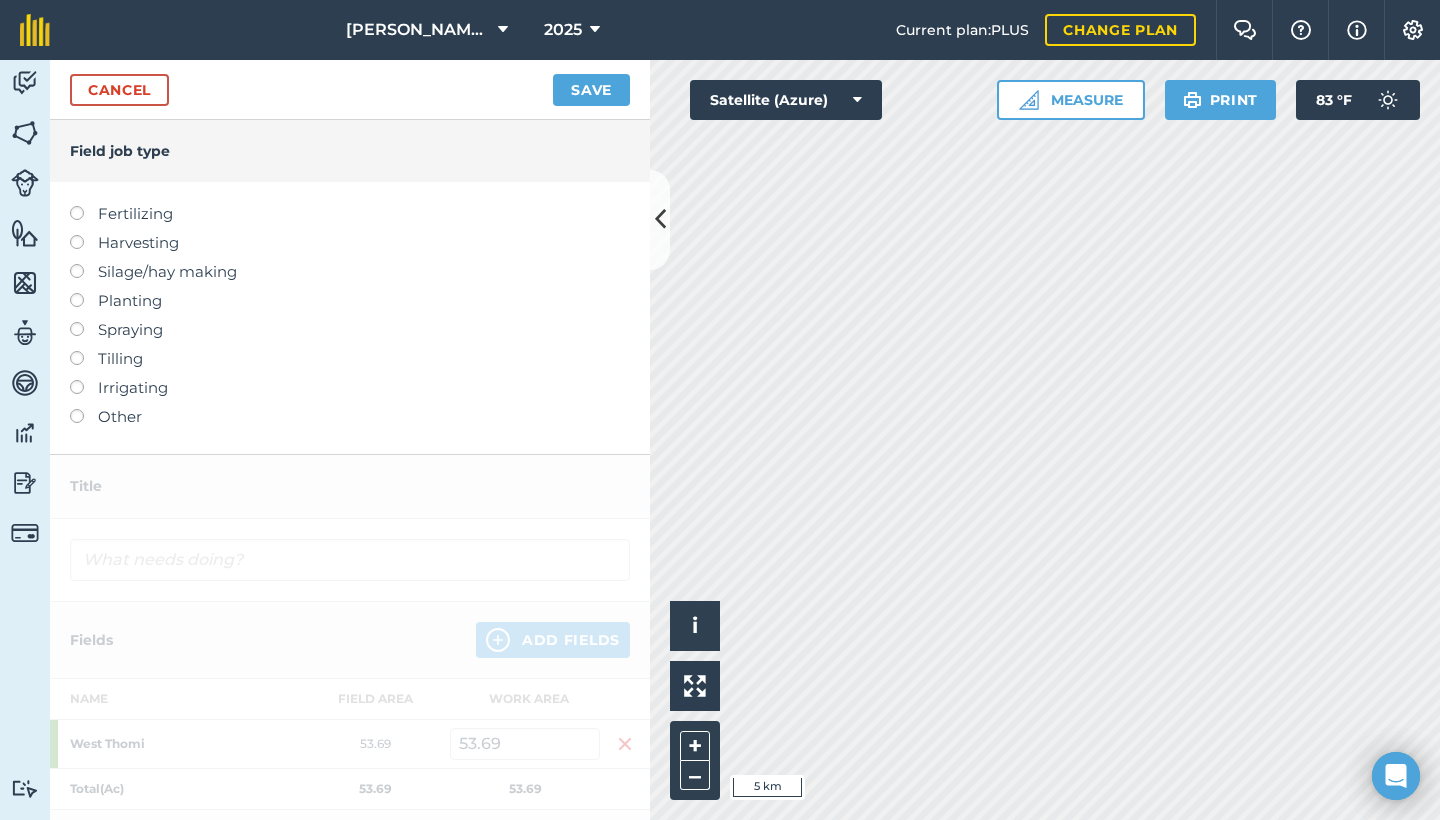 click on "Silage/hay making" at bounding box center (350, 272) 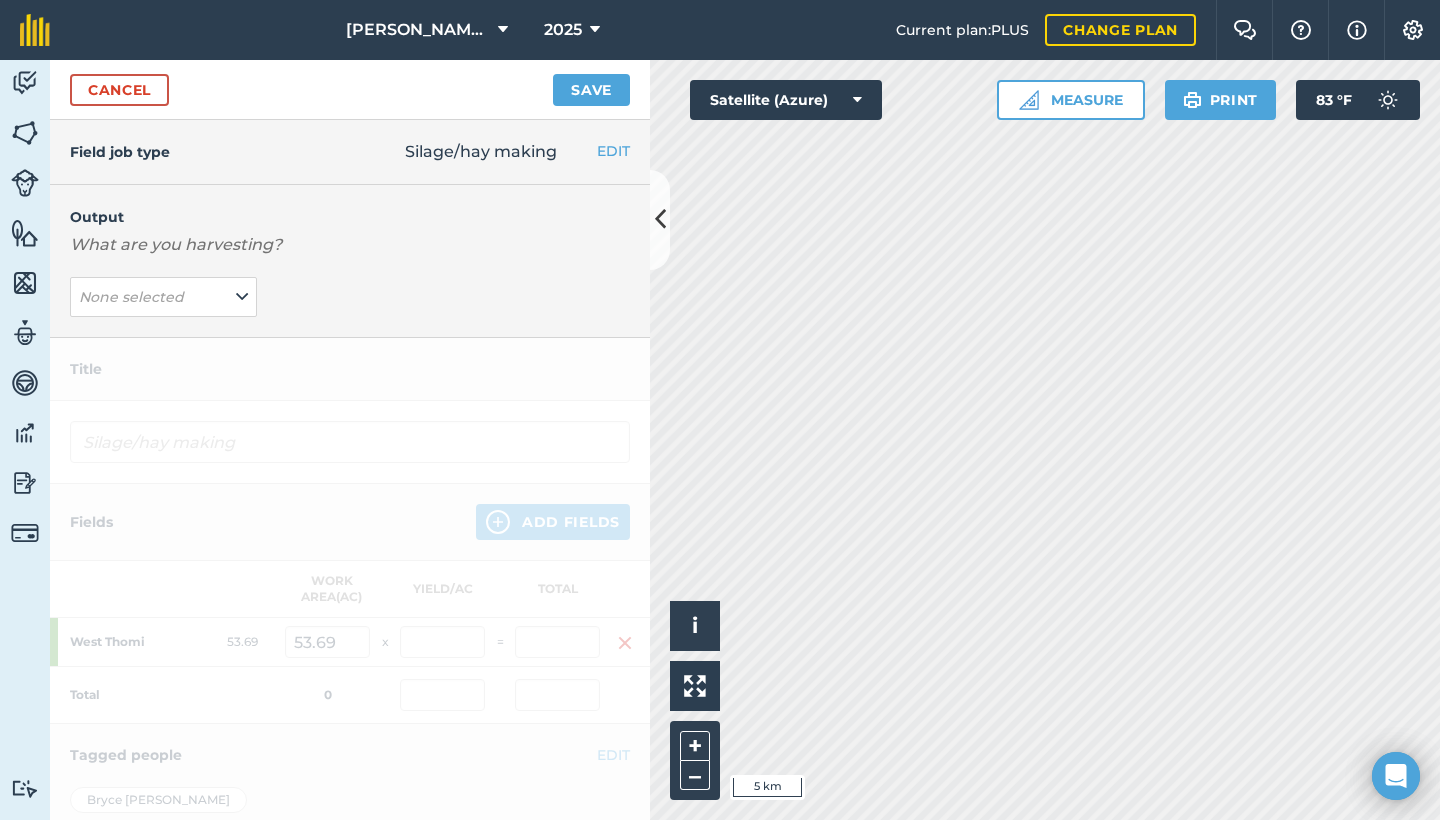 click on "Output What are you harvesting? None selected" at bounding box center [350, 261] 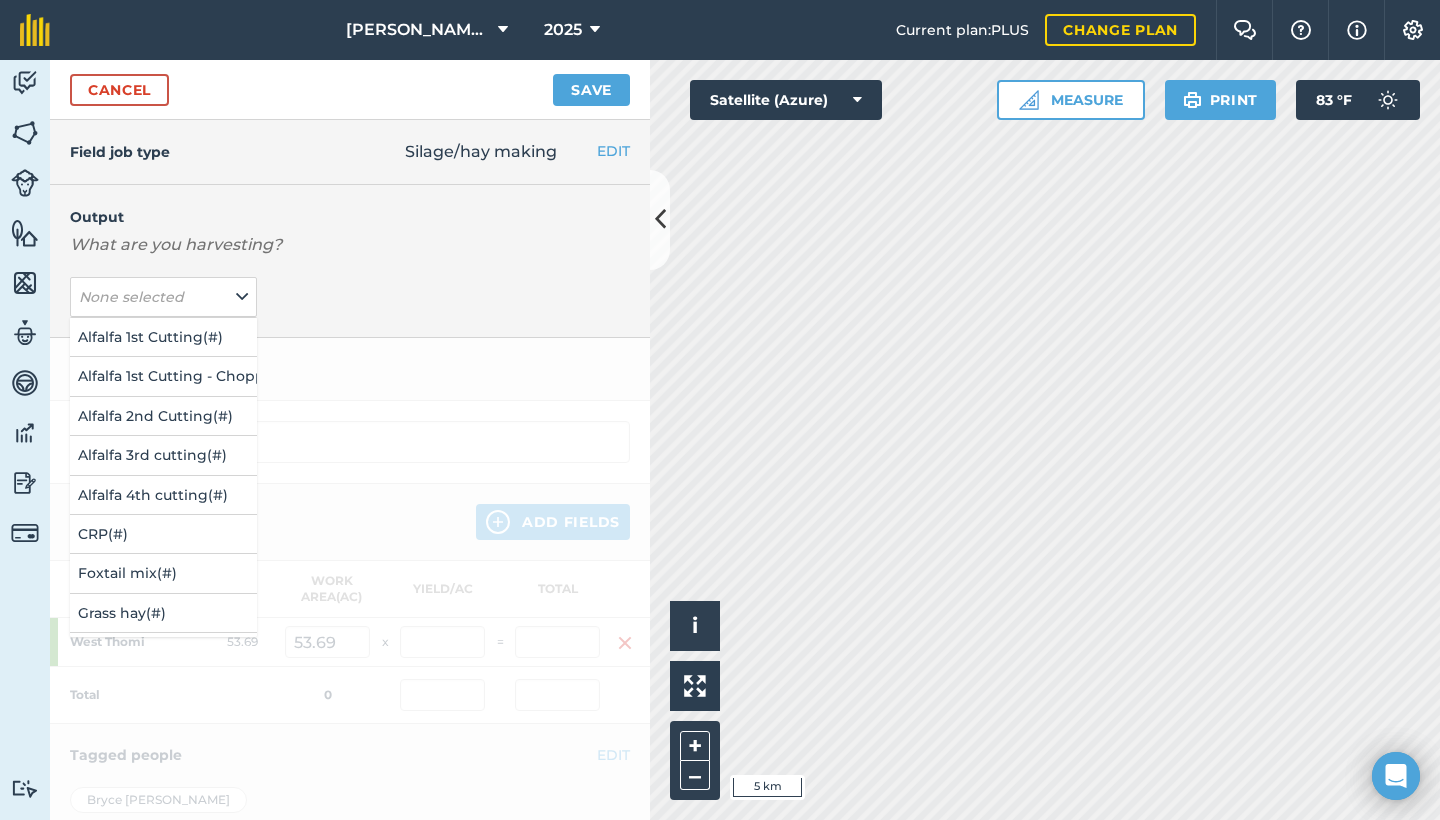 click on "Alfalfa 2nd Cutting  ( # )" at bounding box center [163, 416] 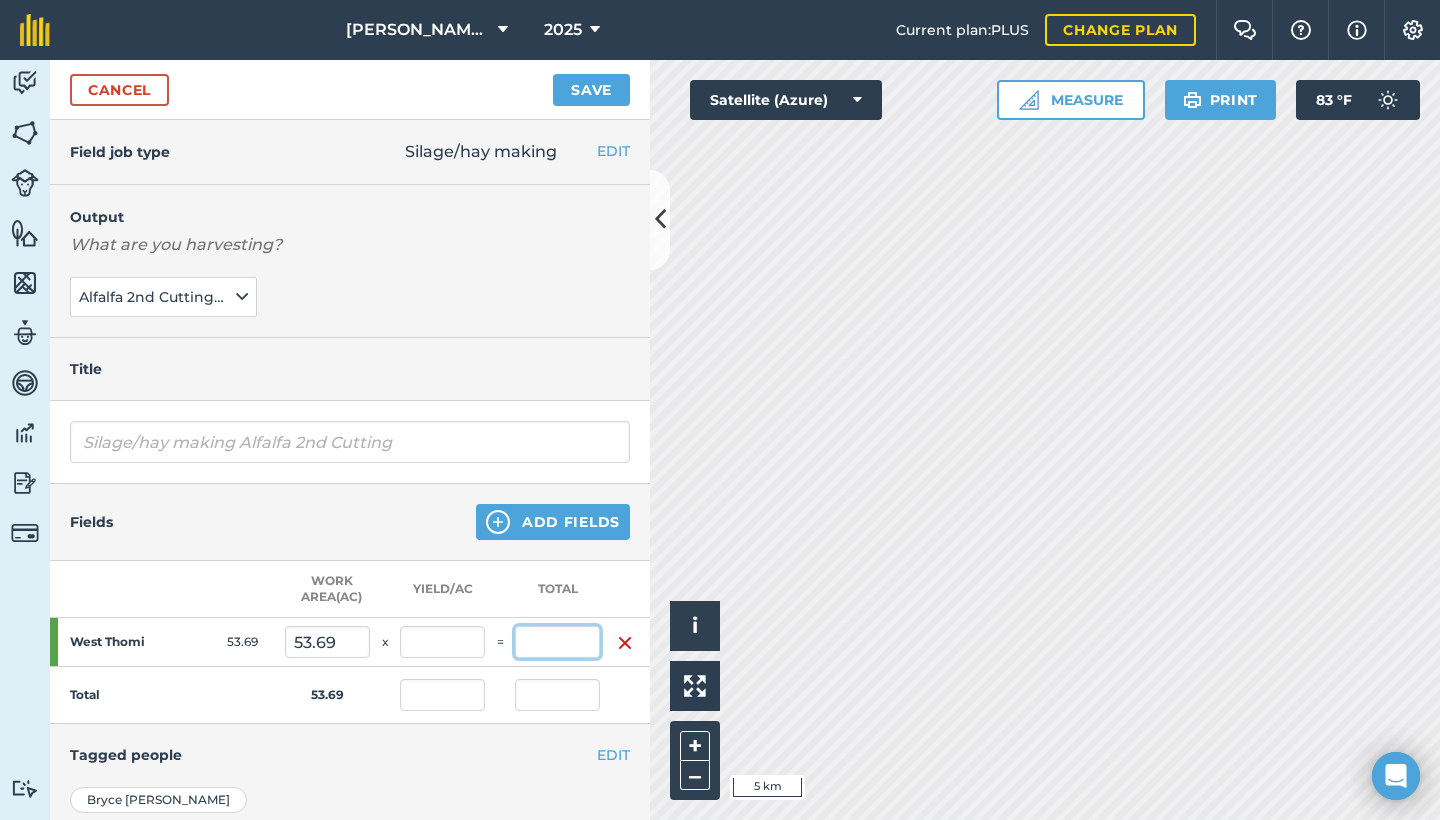 click at bounding box center (557, 642) 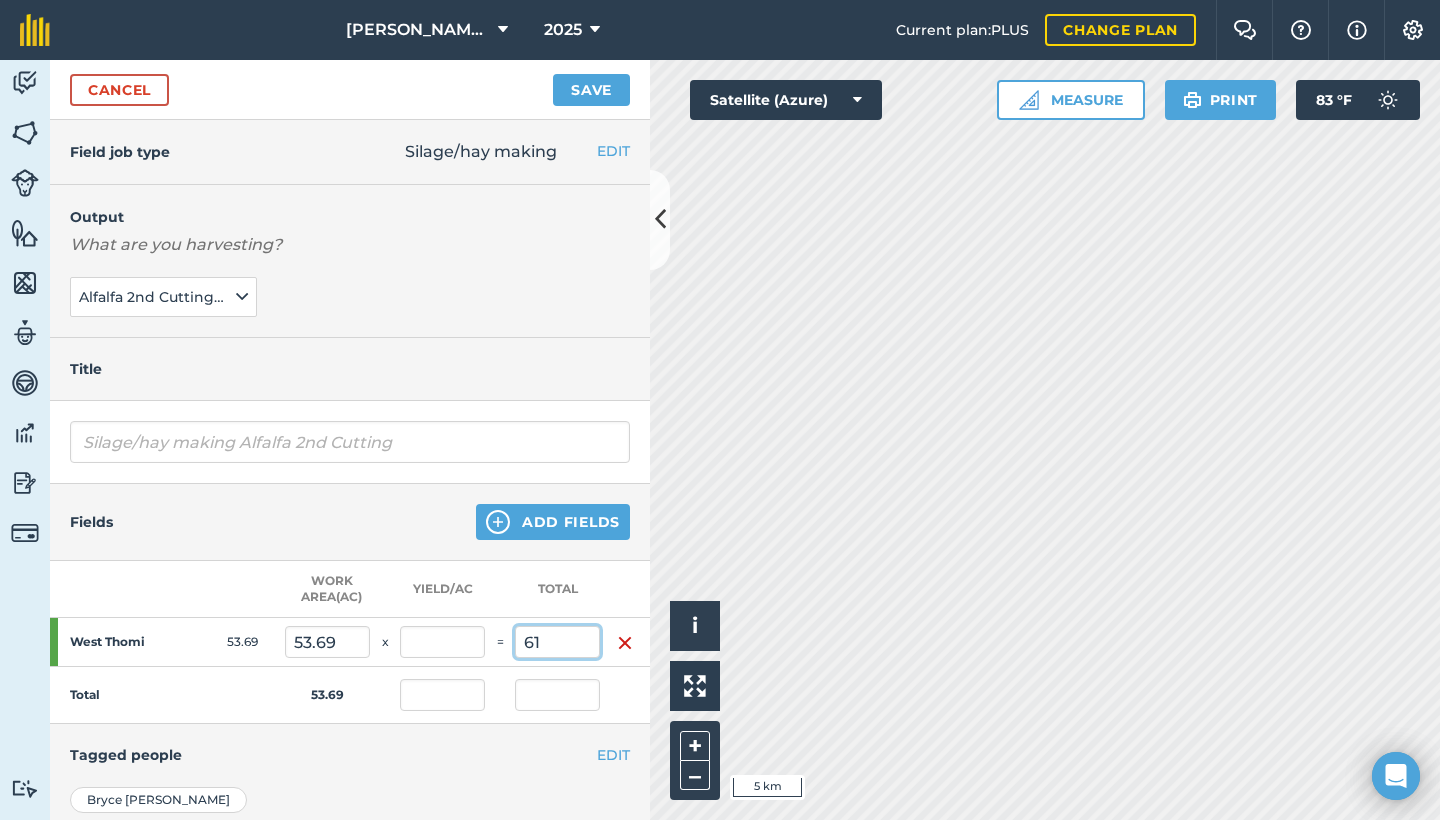 type on "61" 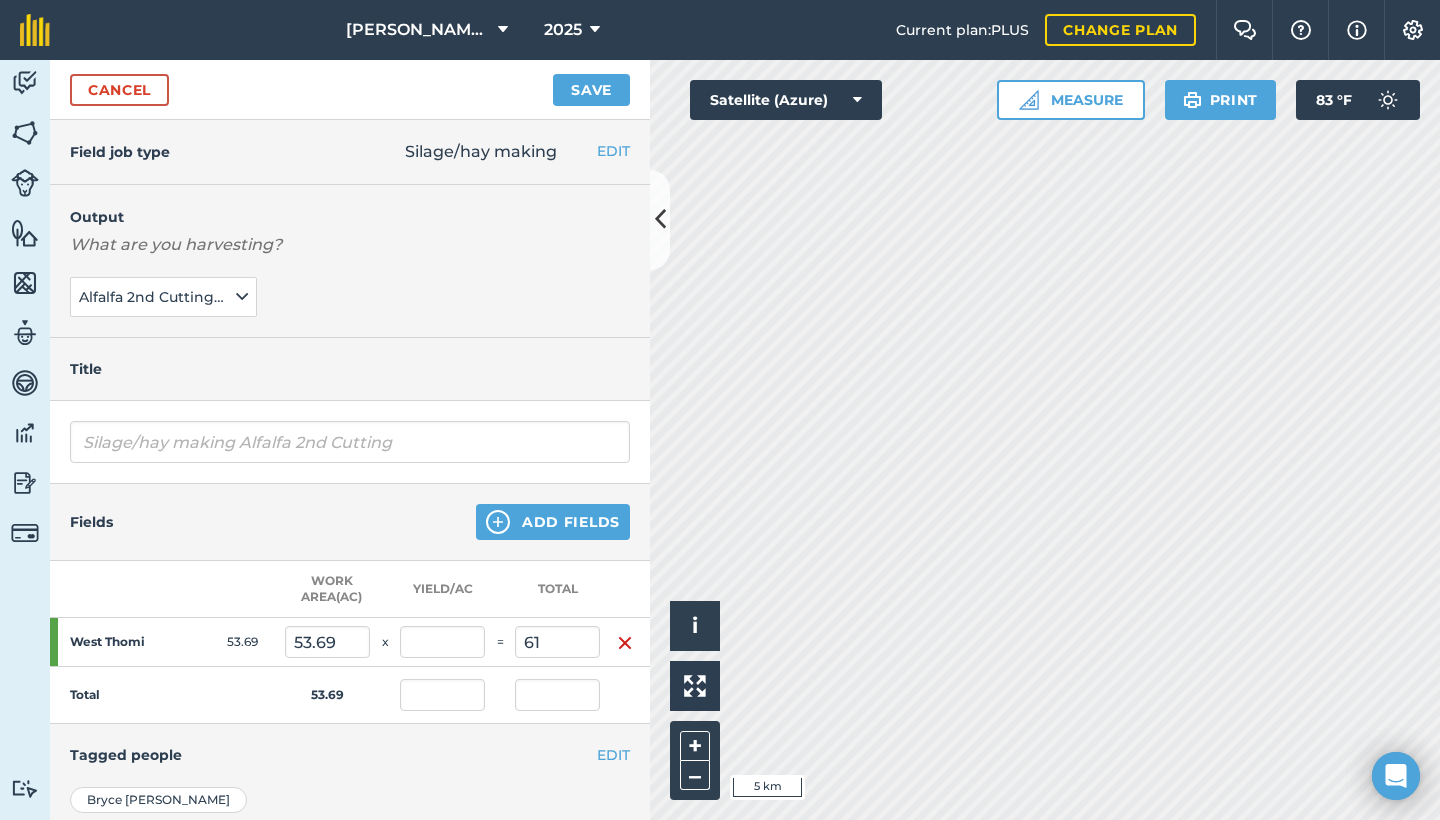 type on "1.136" 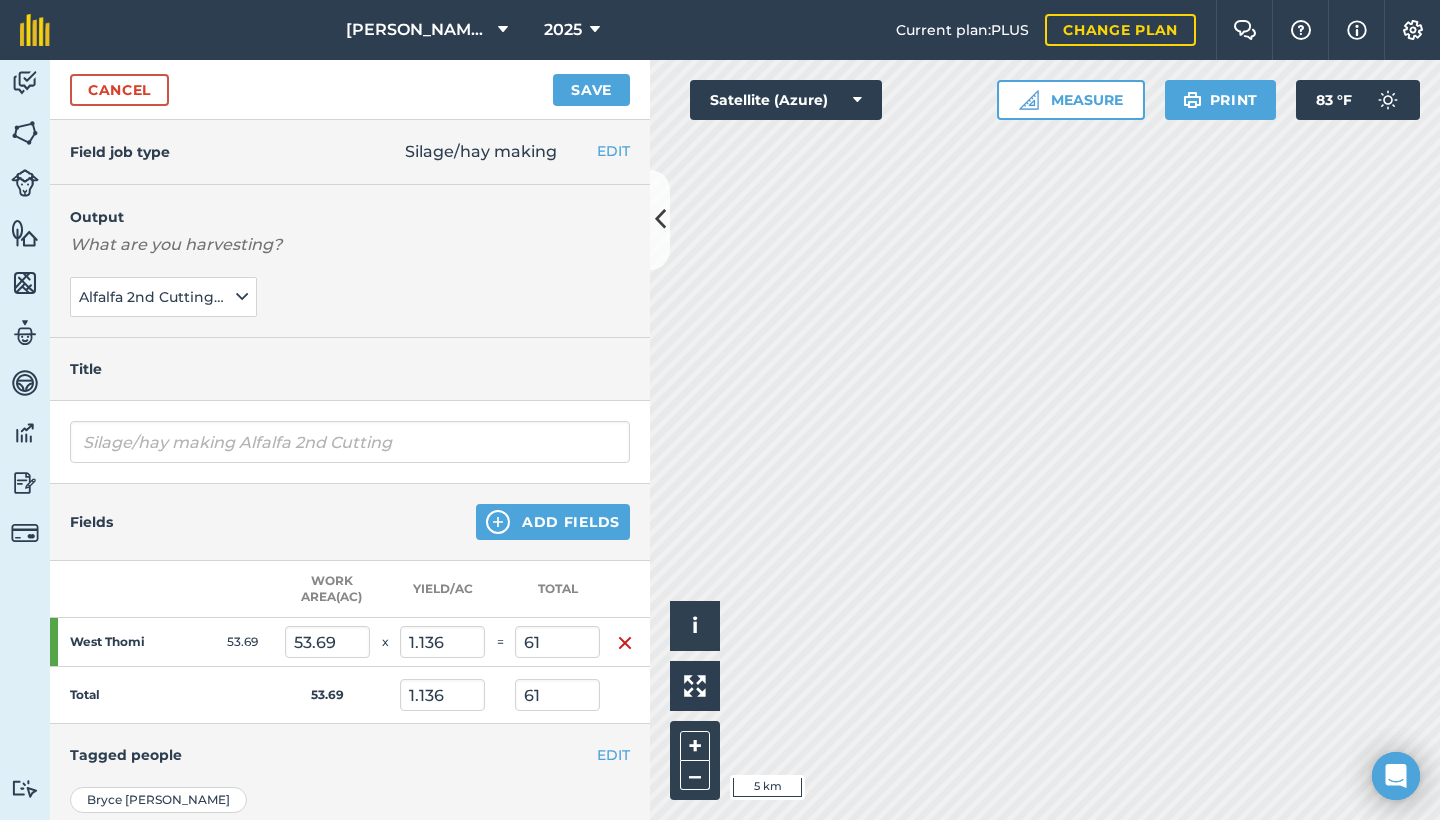 click on "Save" at bounding box center [591, 90] 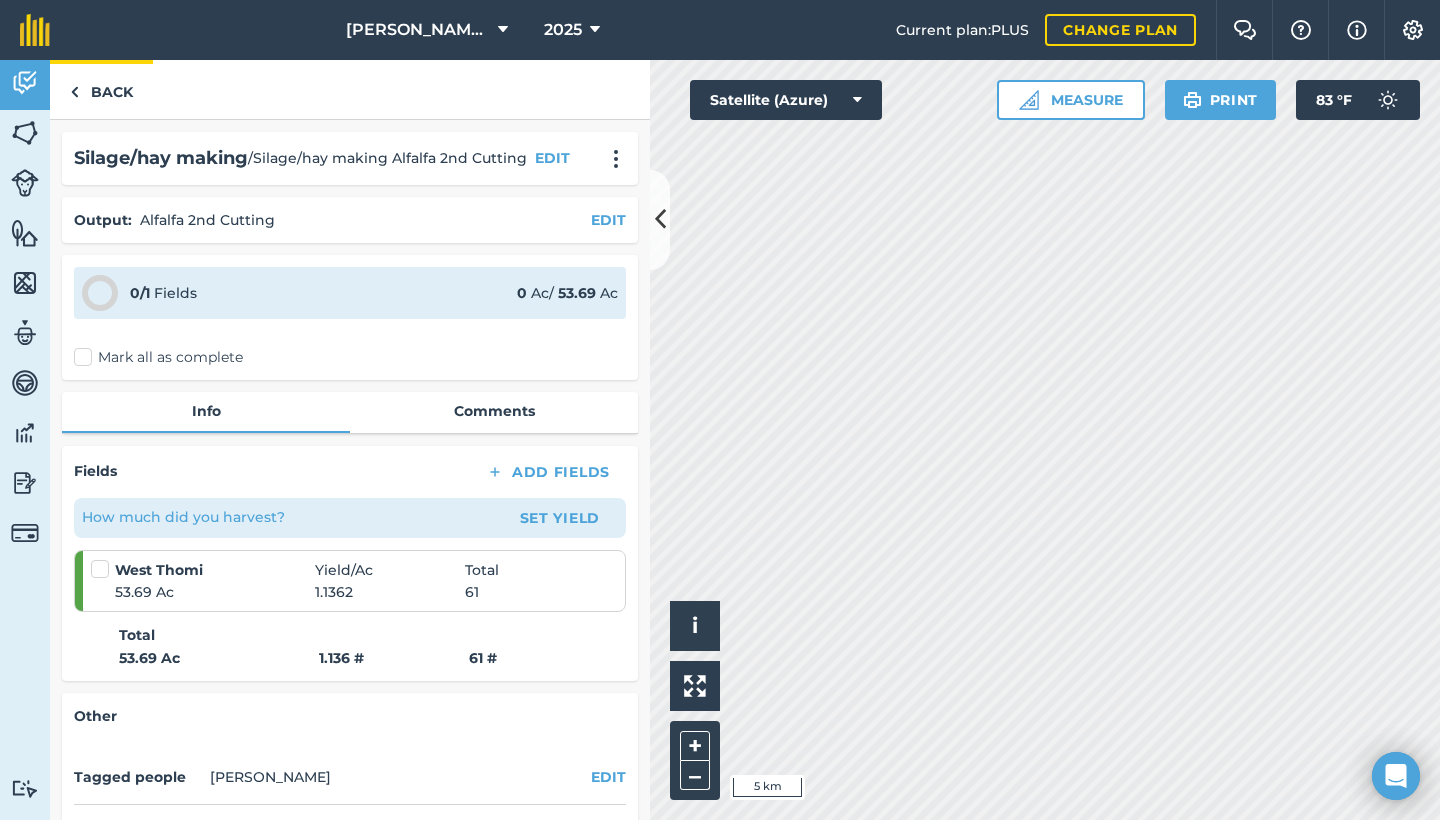 click on "Back" at bounding box center (101, 89) 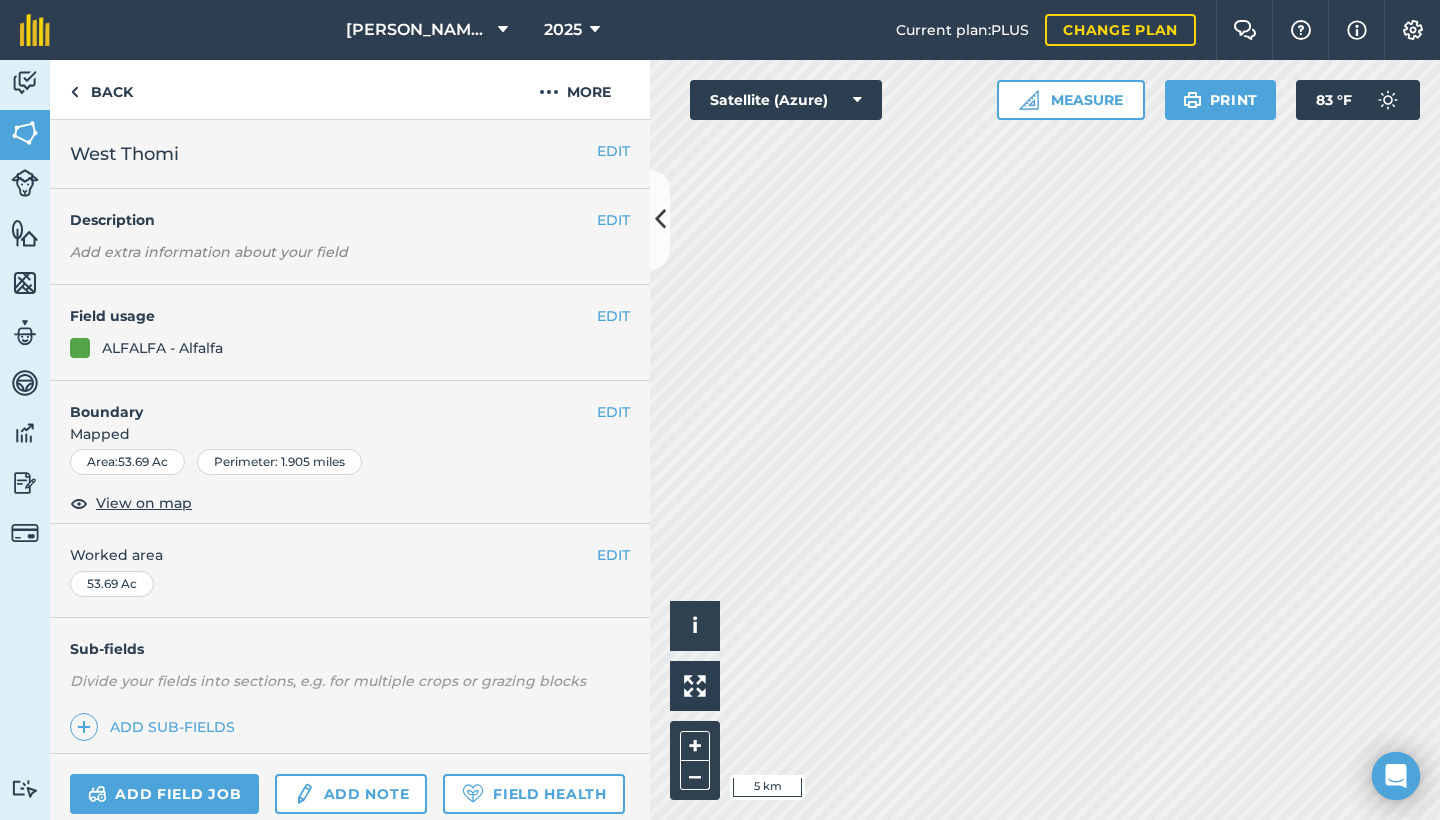 click on "Activity" at bounding box center (25, 85) 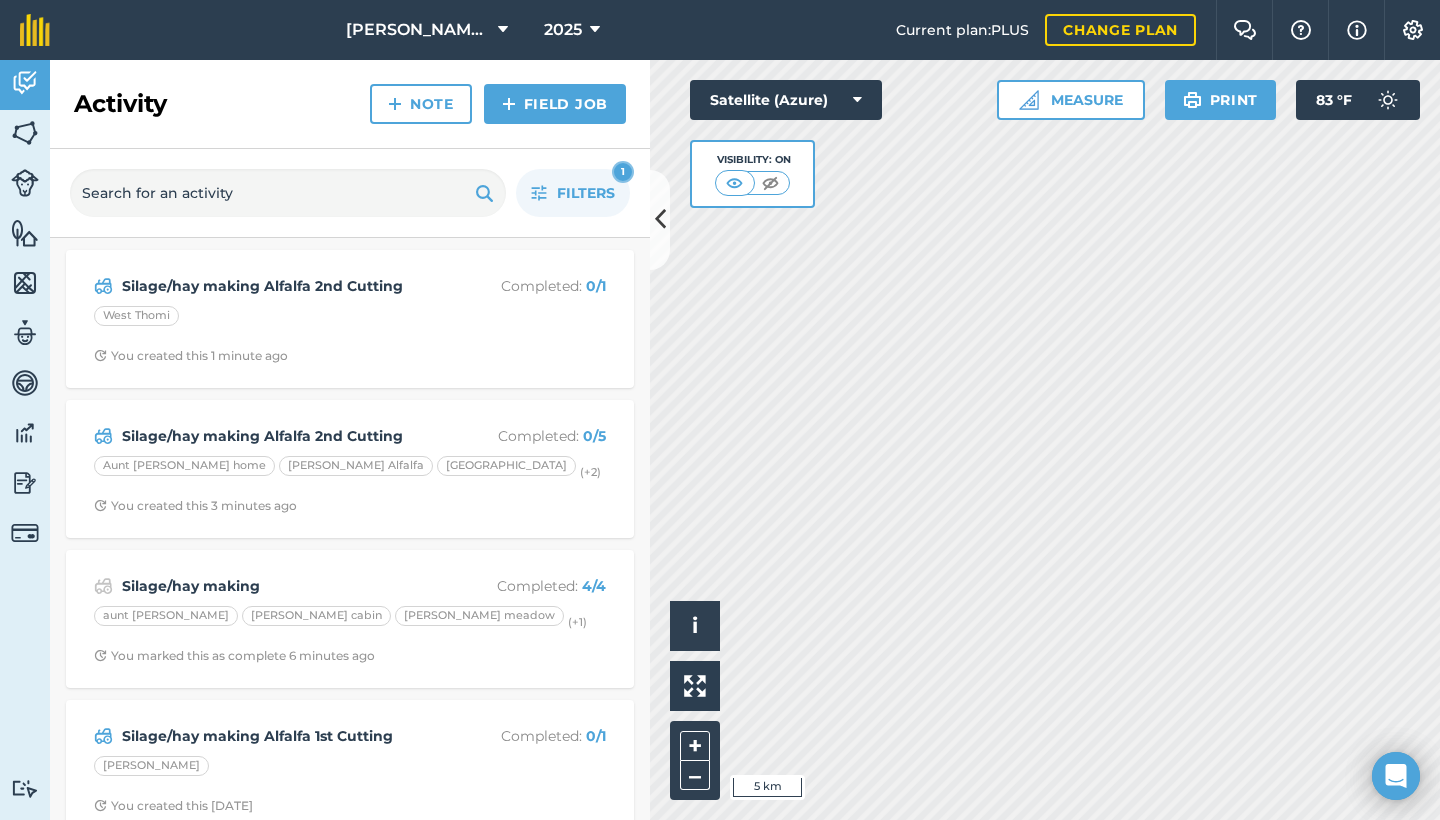 click on "Field Job" at bounding box center [555, 104] 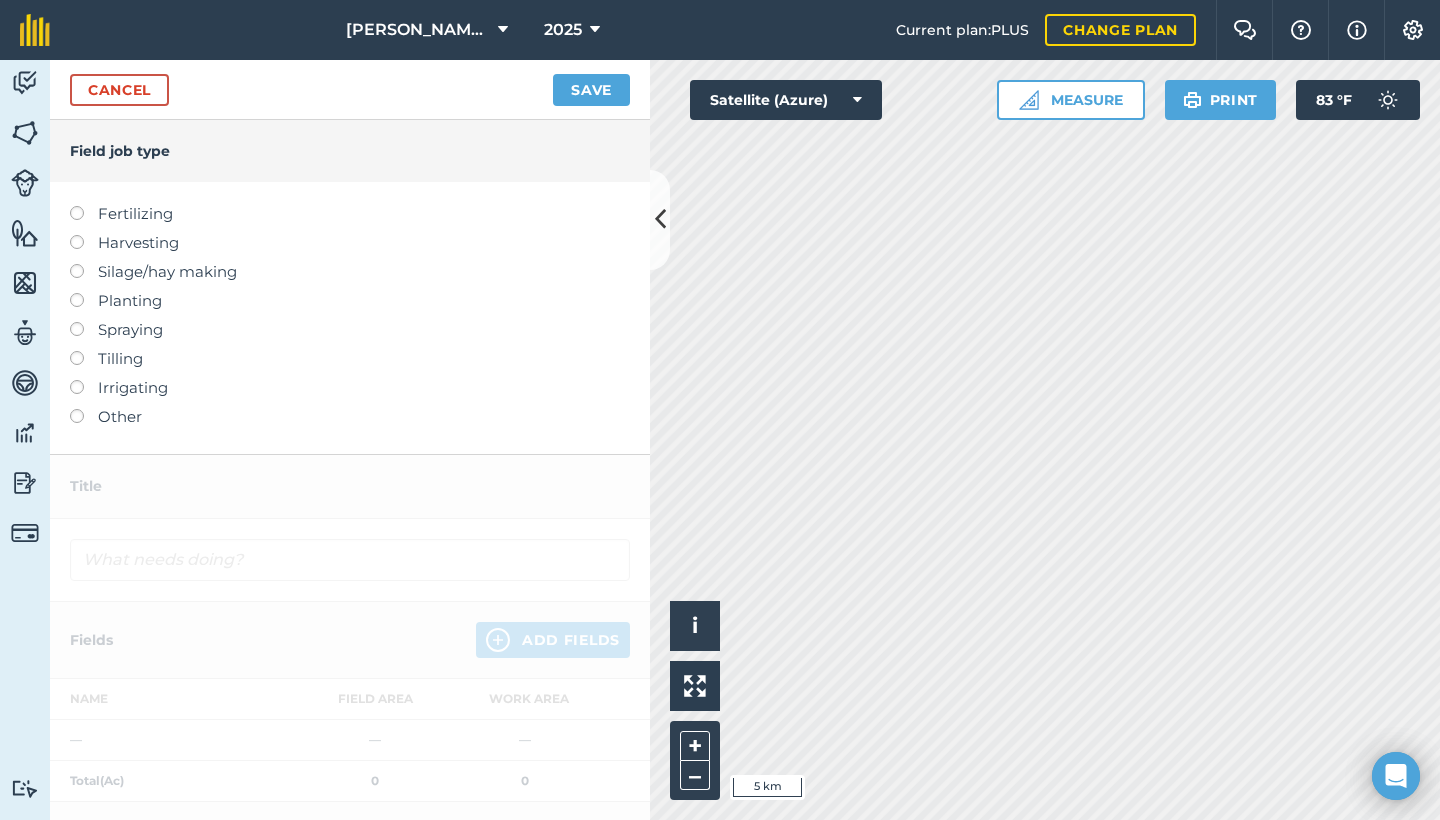 click on "Silage/hay making" at bounding box center [350, 272] 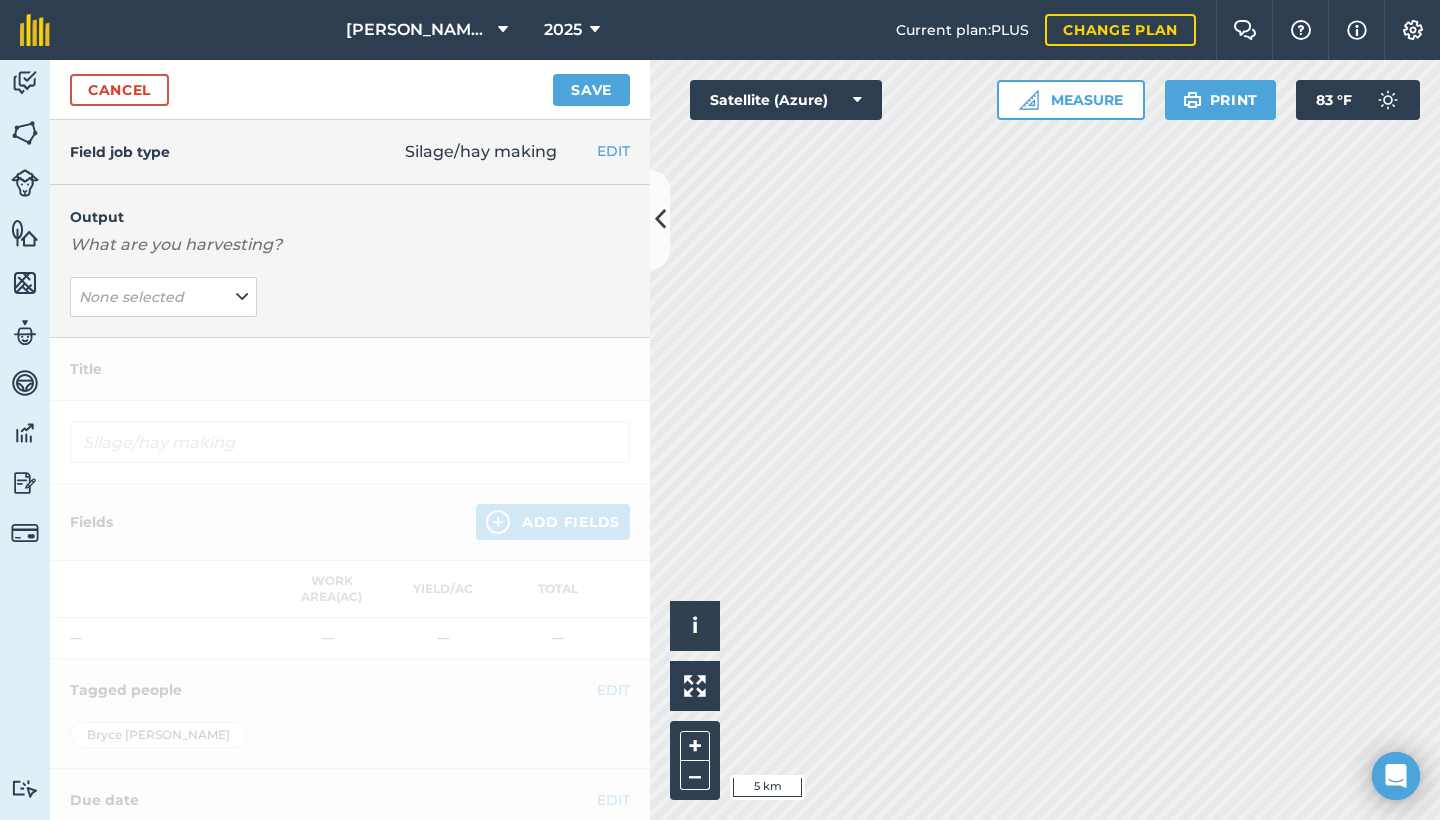 click on "None selected" at bounding box center [131, 297] 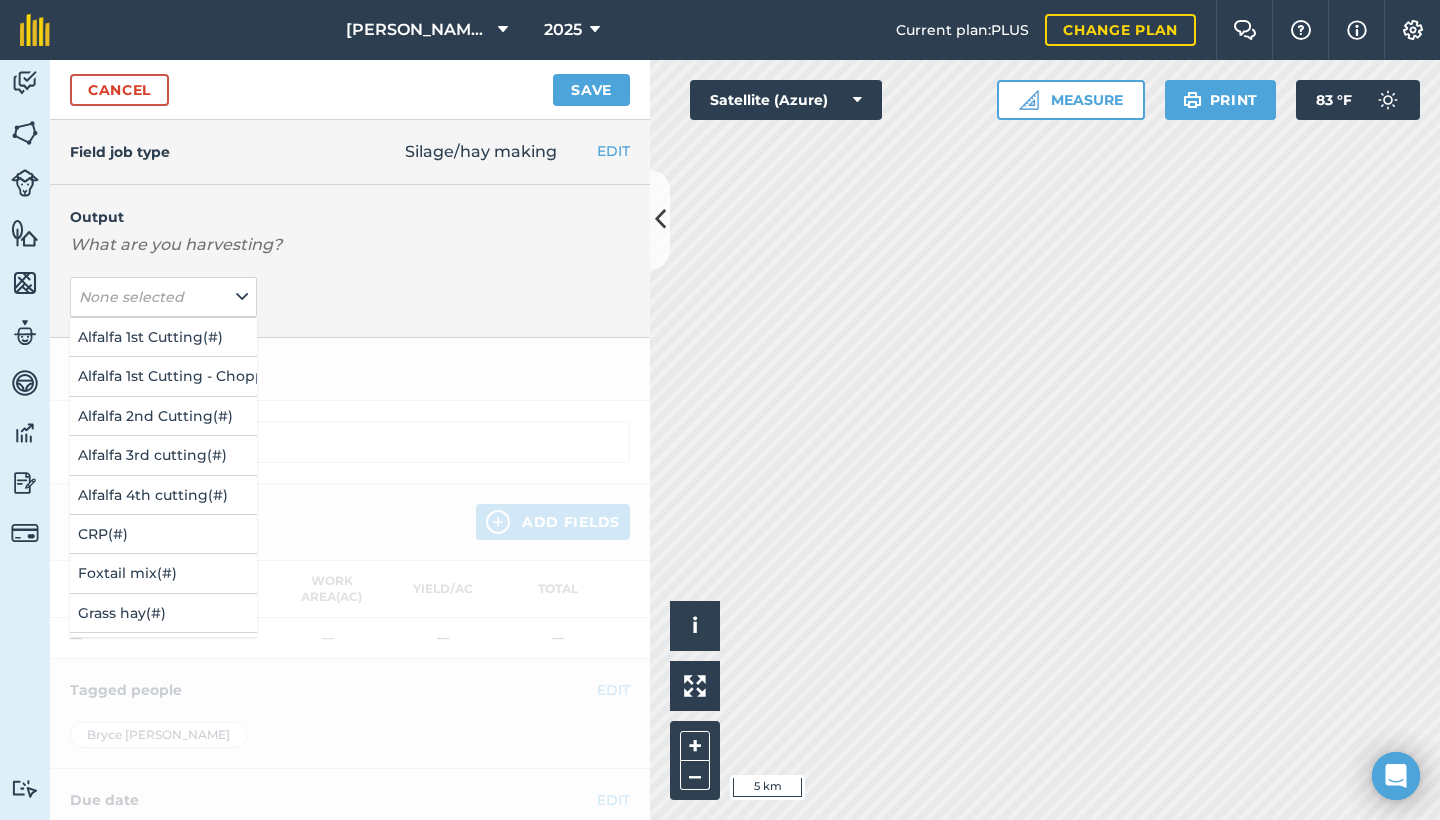click on "Alfalfa 3rd cutting  ( # )" at bounding box center (163, 455) 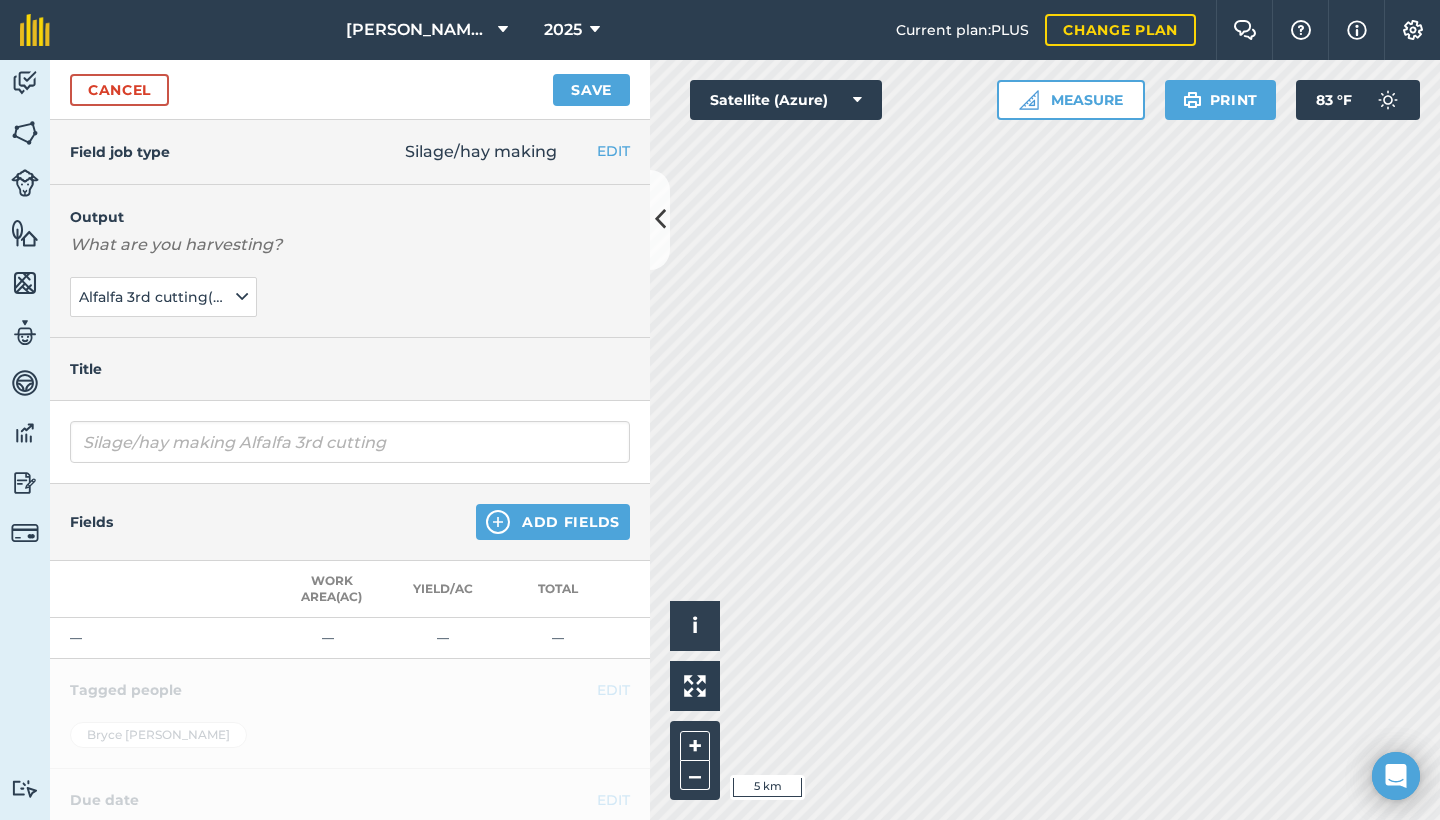 click on "Add Fields" at bounding box center (553, 522) 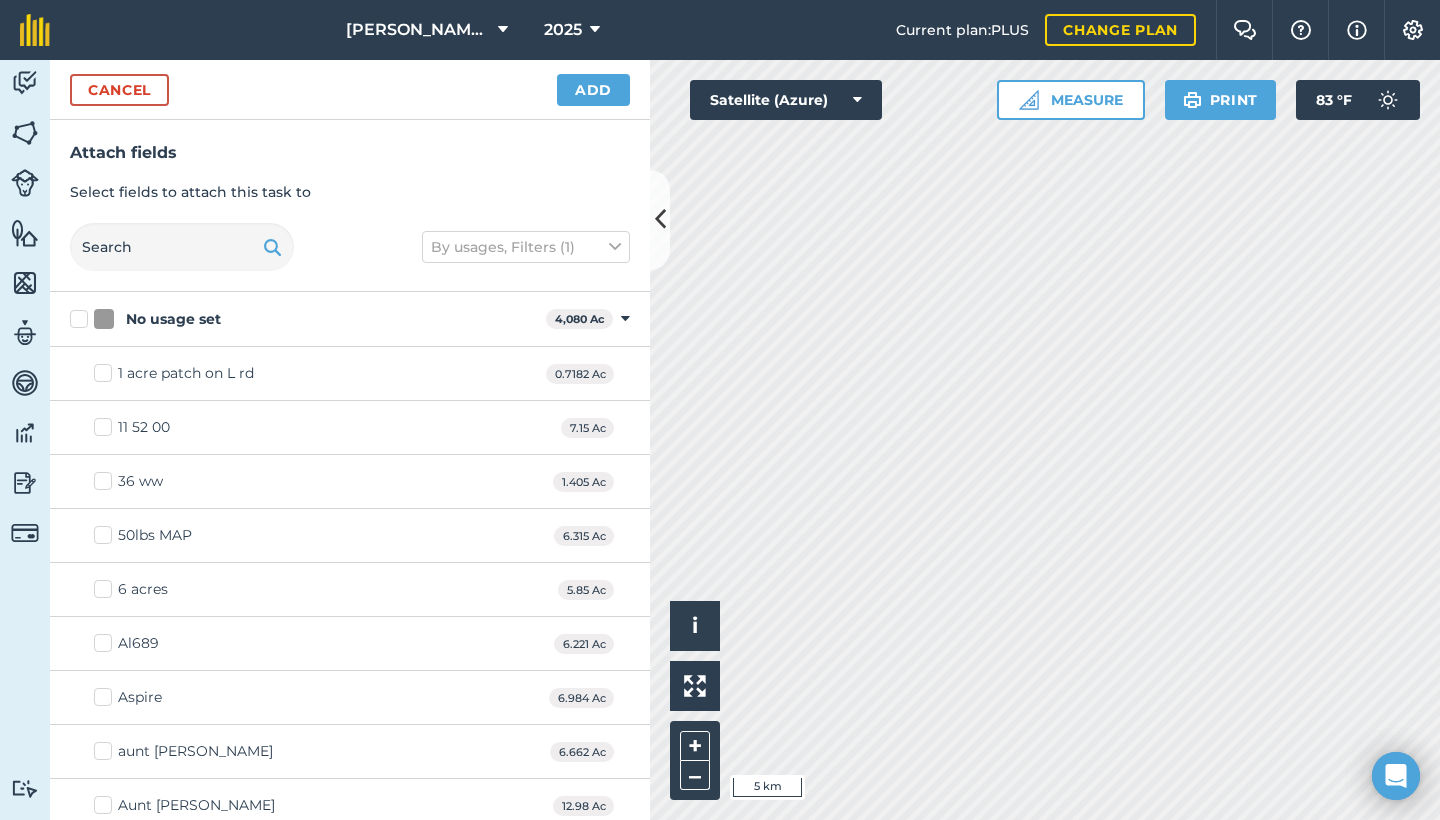 click at bounding box center (625, 319) 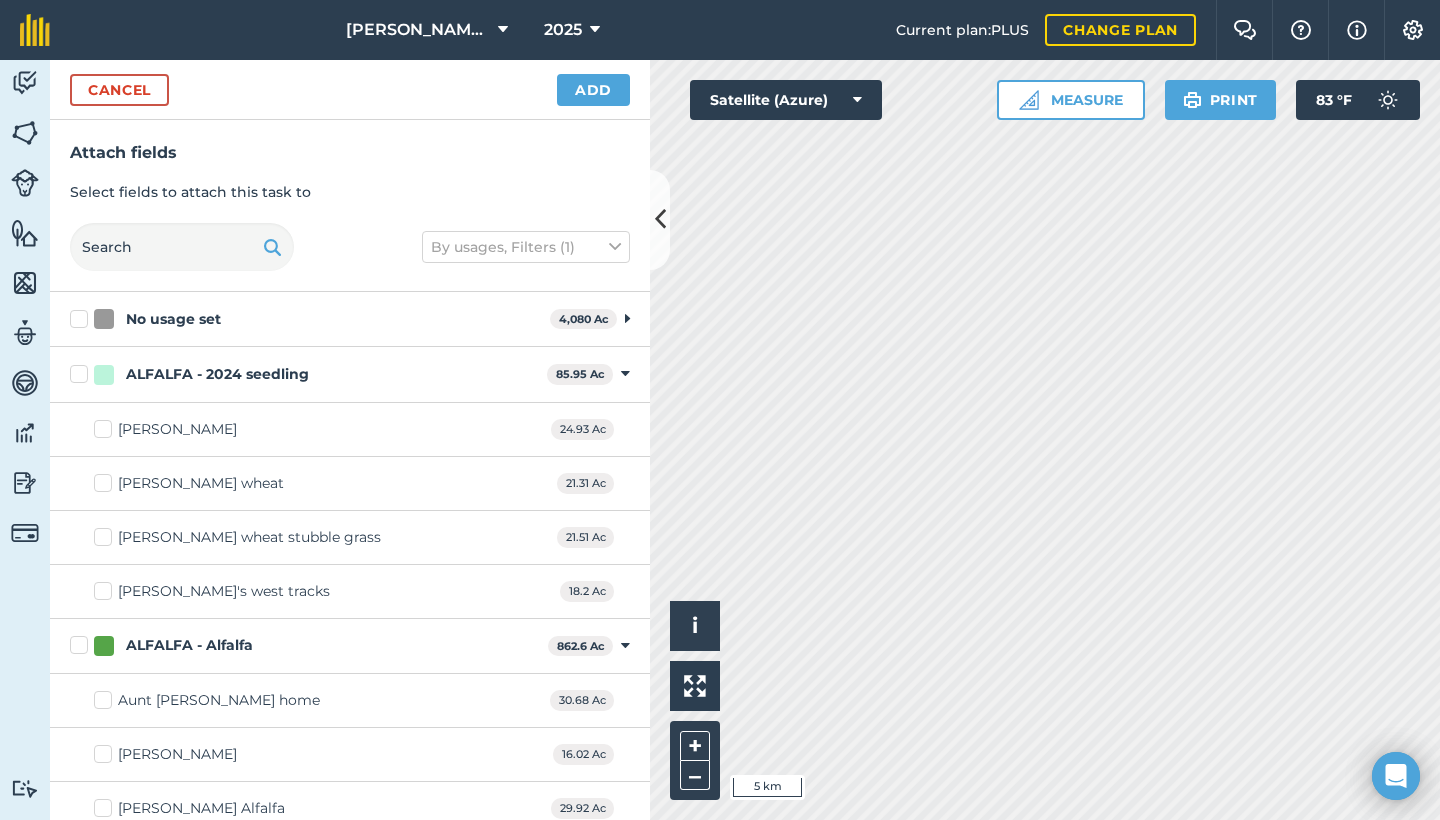 click at bounding box center (625, 374) 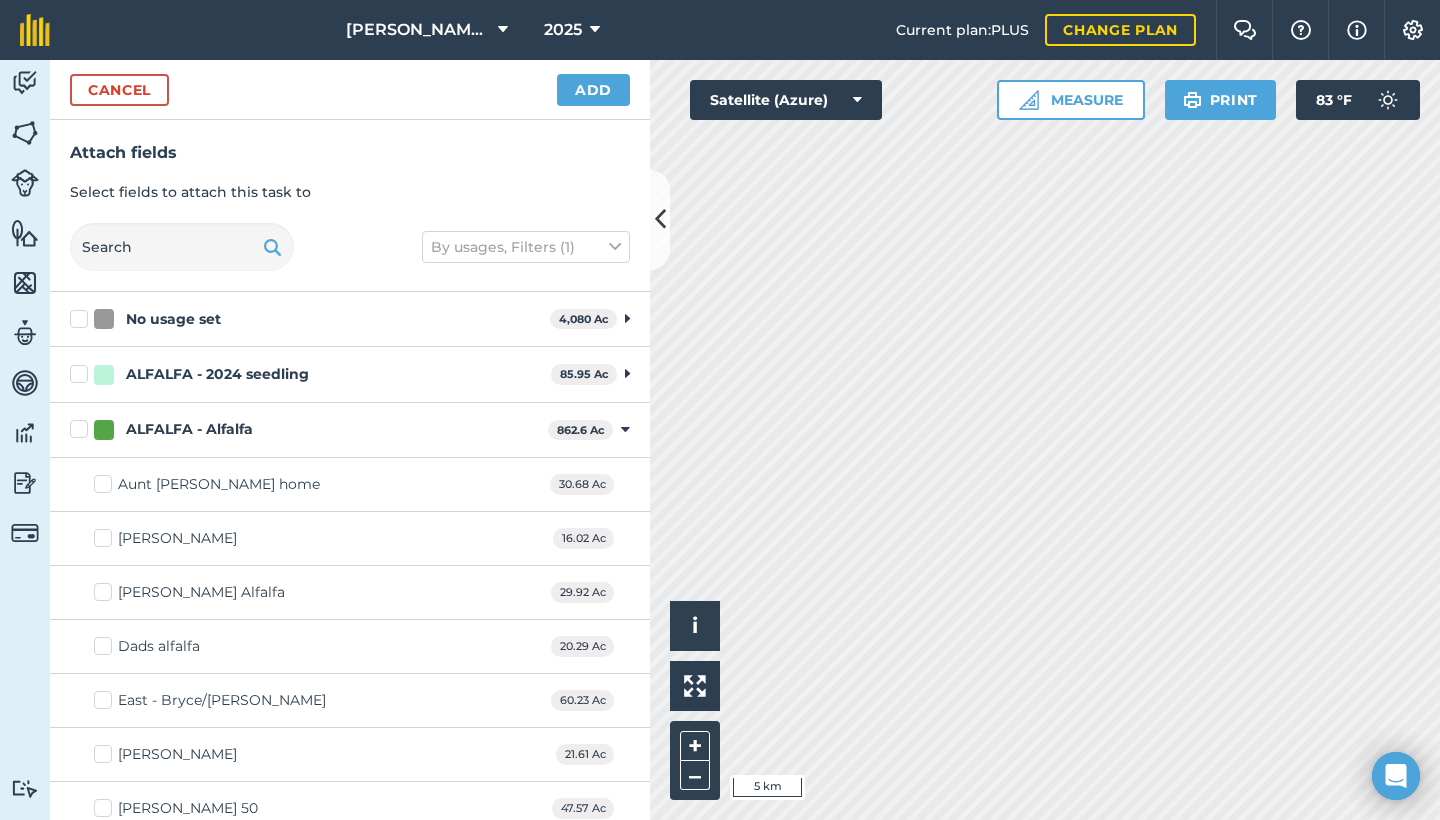 click on "Dads alfalfa" at bounding box center [159, 646] 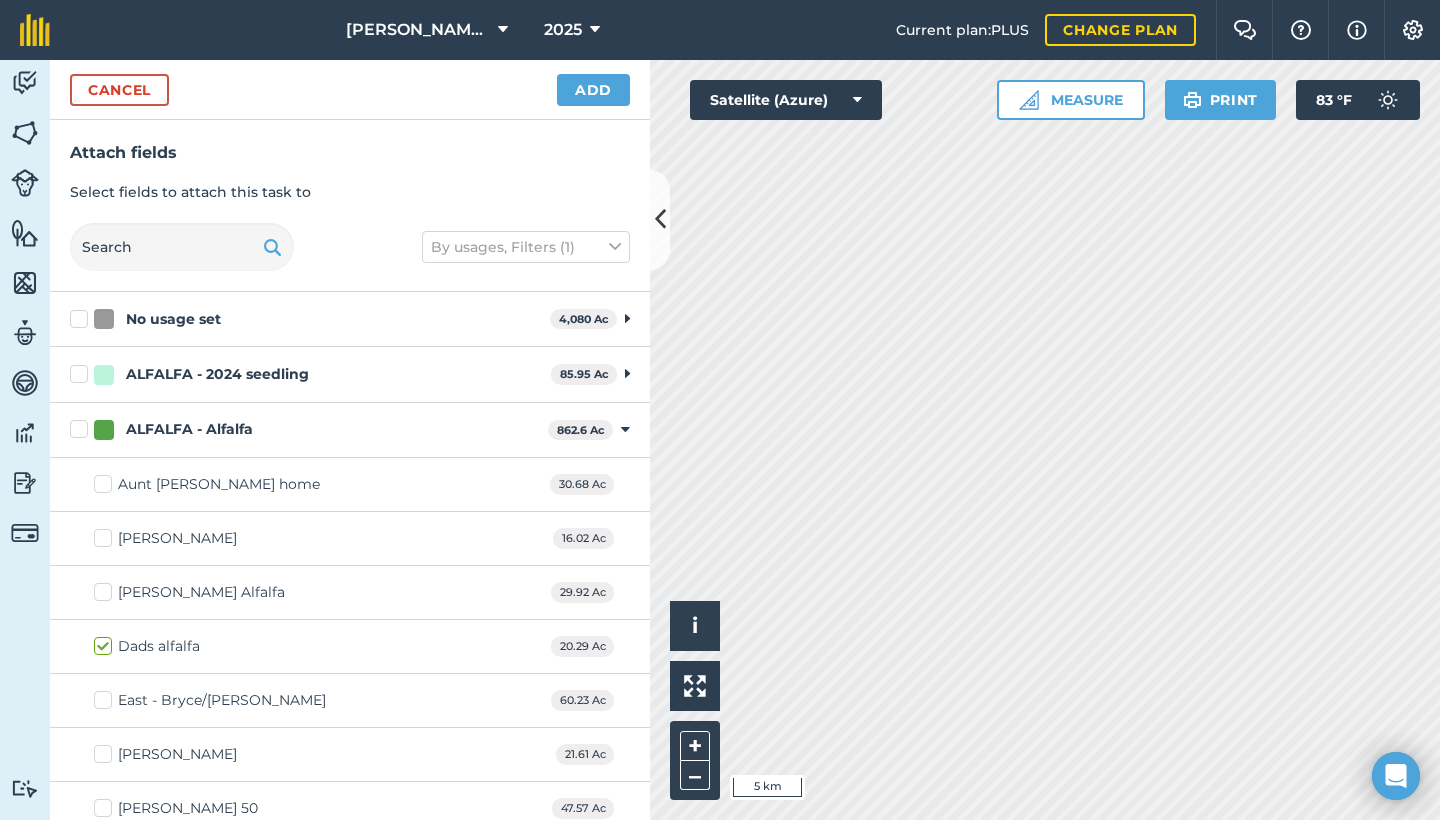 checkbox on "true" 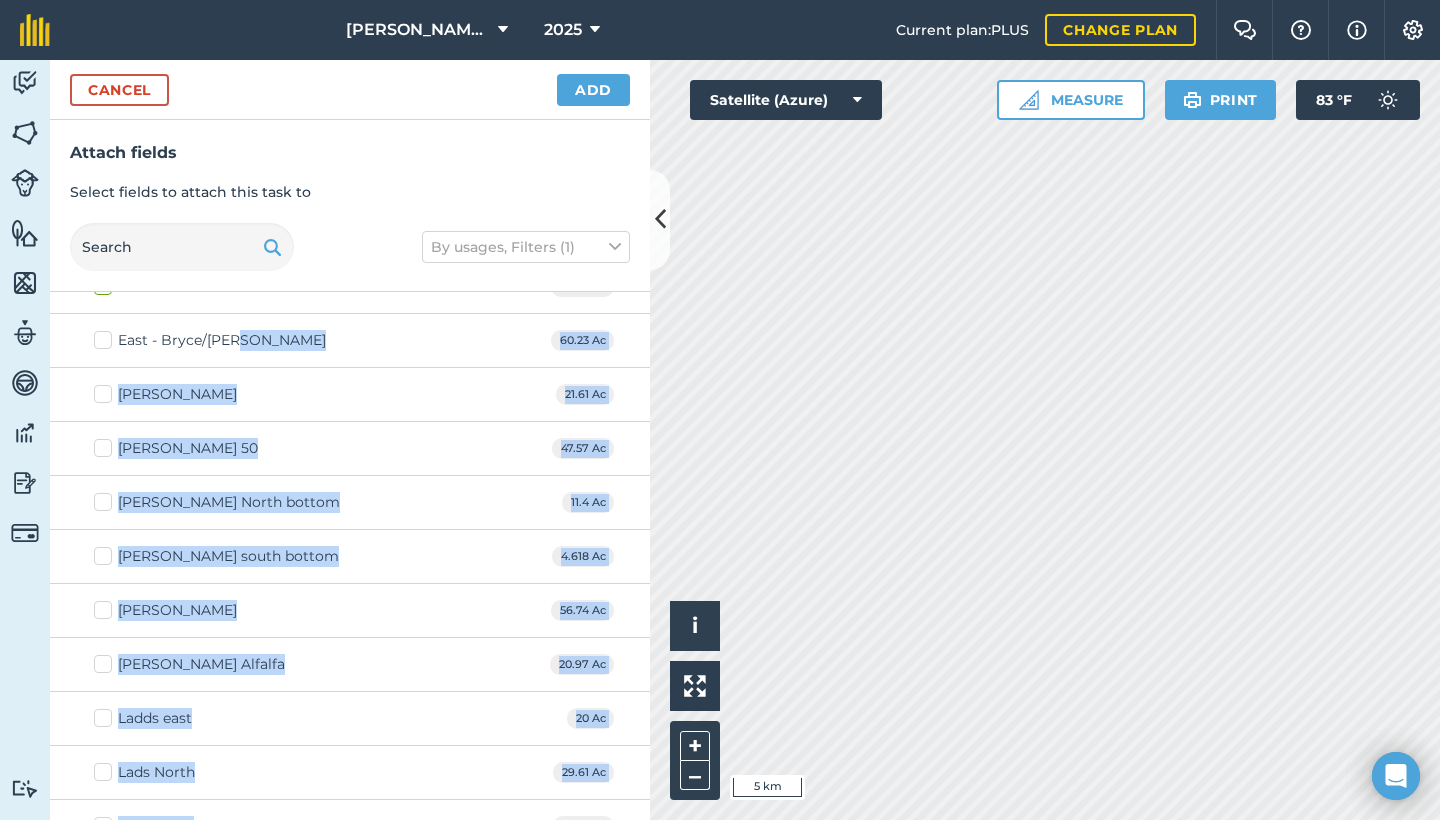 scroll, scrollTop: 392, scrollLeft: 0, axis: vertical 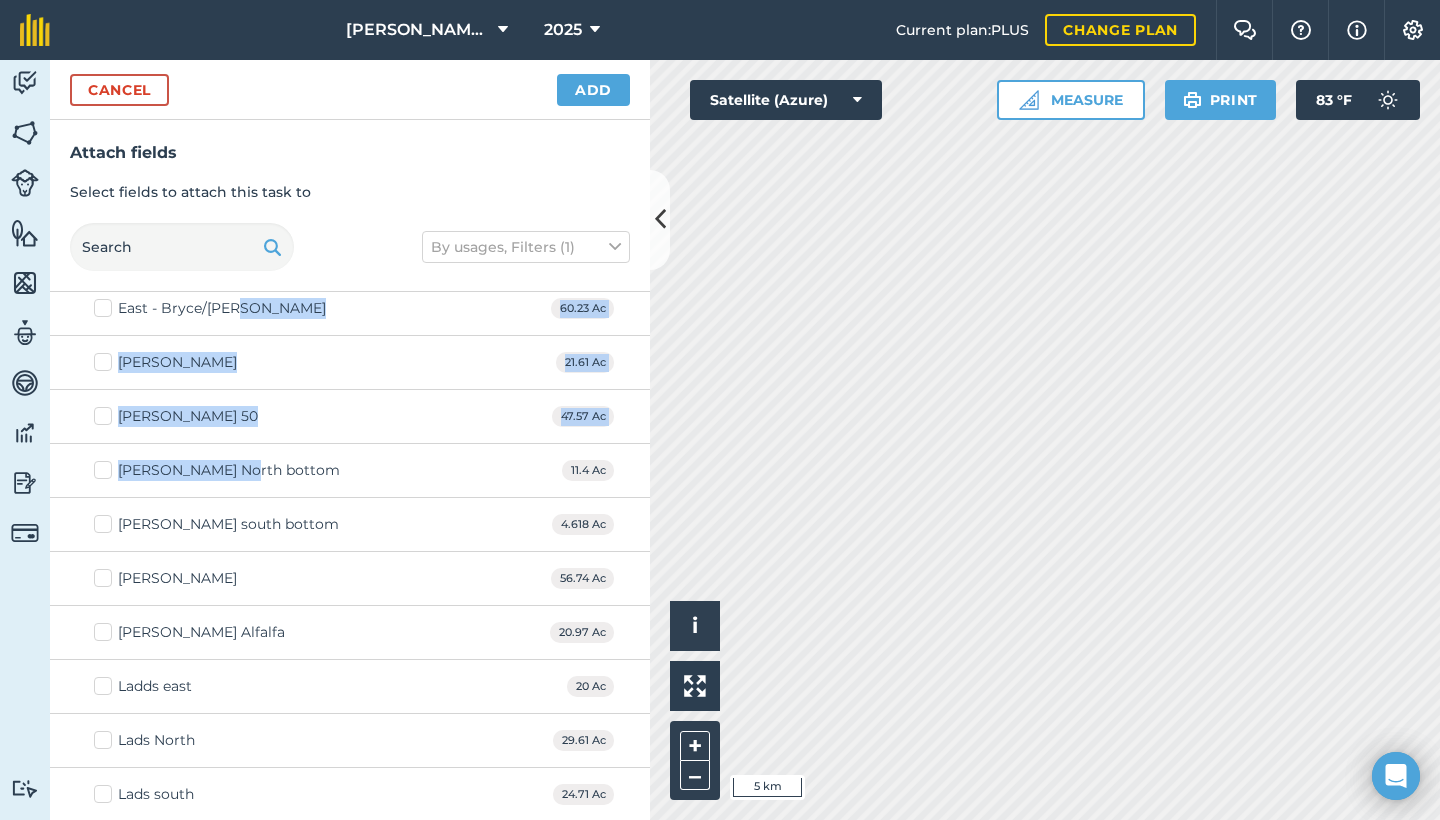 drag, startPoint x: 225, startPoint y: 723, endPoint x: 236, endPoint y: 458, distance: 265.2282 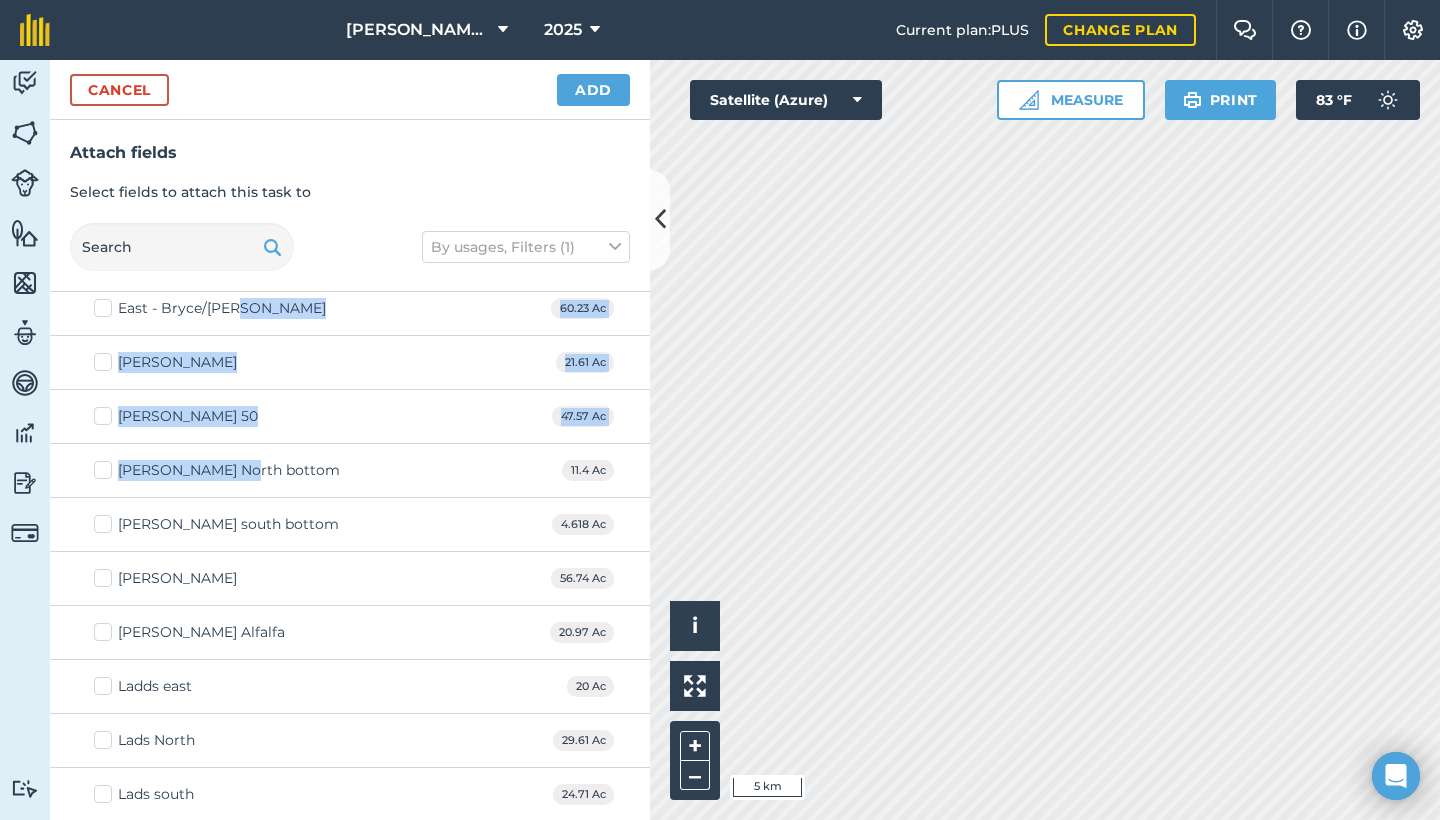 click on "[PERSON_NAME] 50" at bounding box center (188, 416) 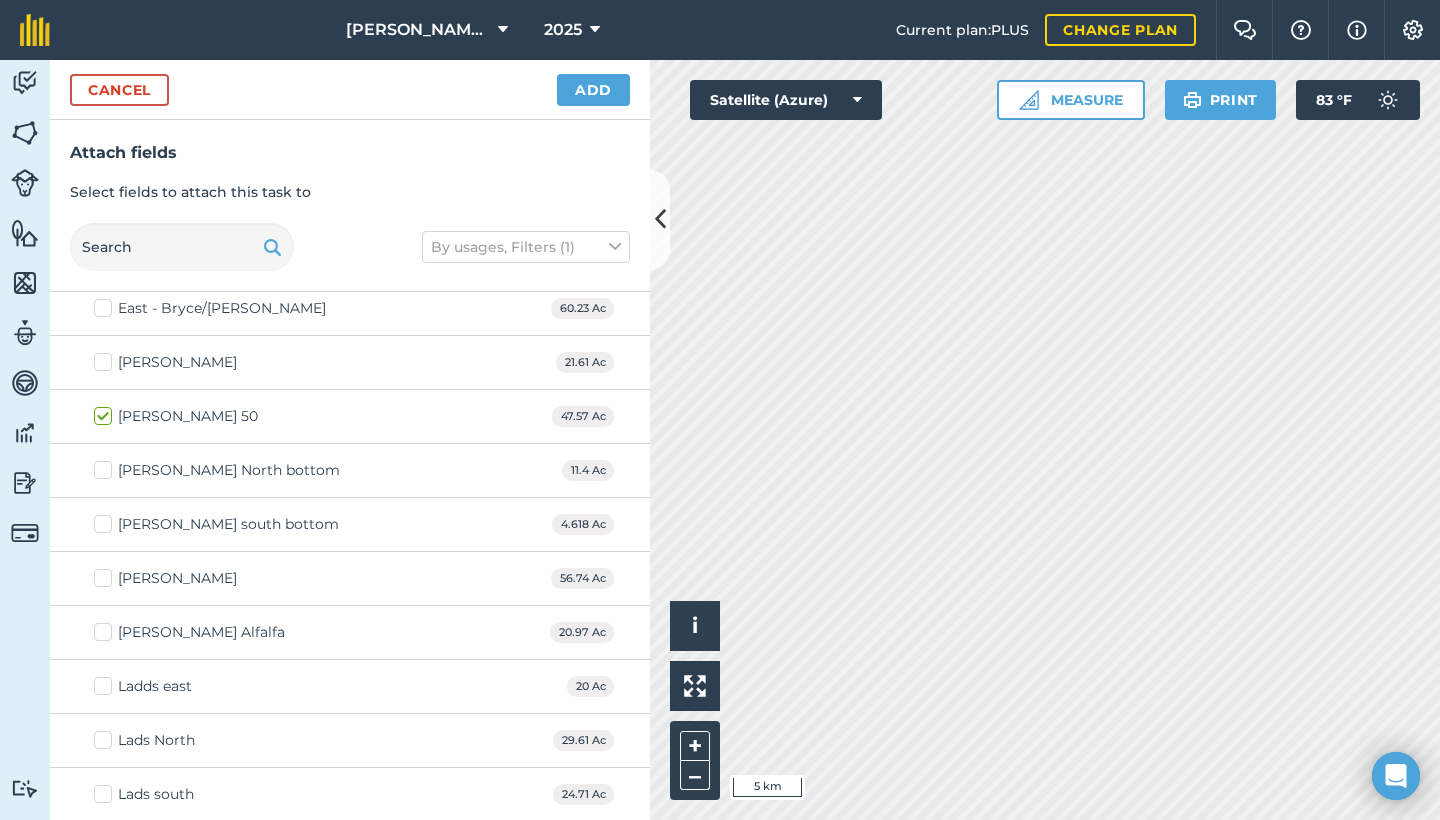 click on "[PERSON_NAME] North bottom" at bounding box center [229, 470] 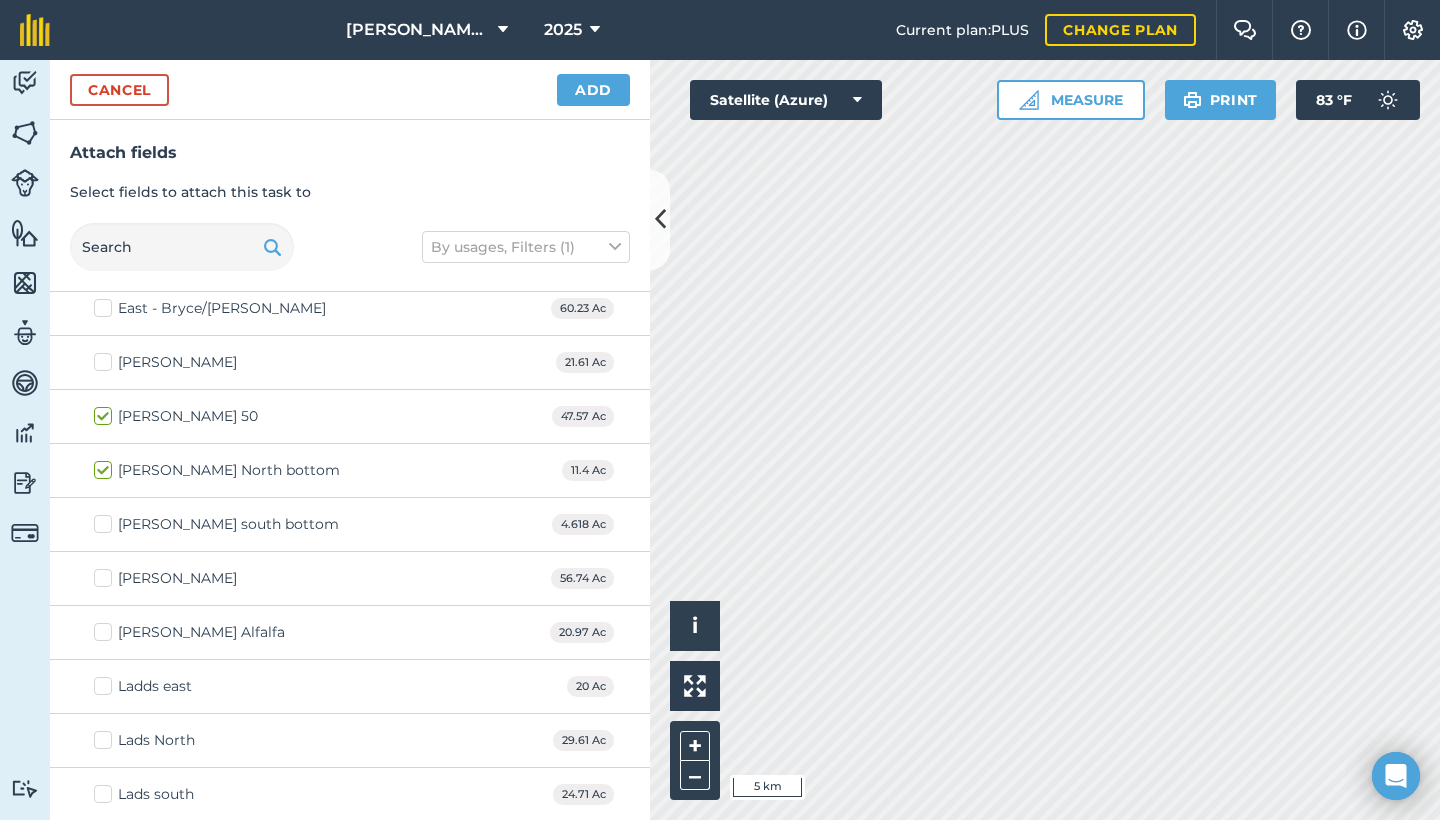 click on "[PERSON_NAME] south bottom" at bounding box center [228, 524] 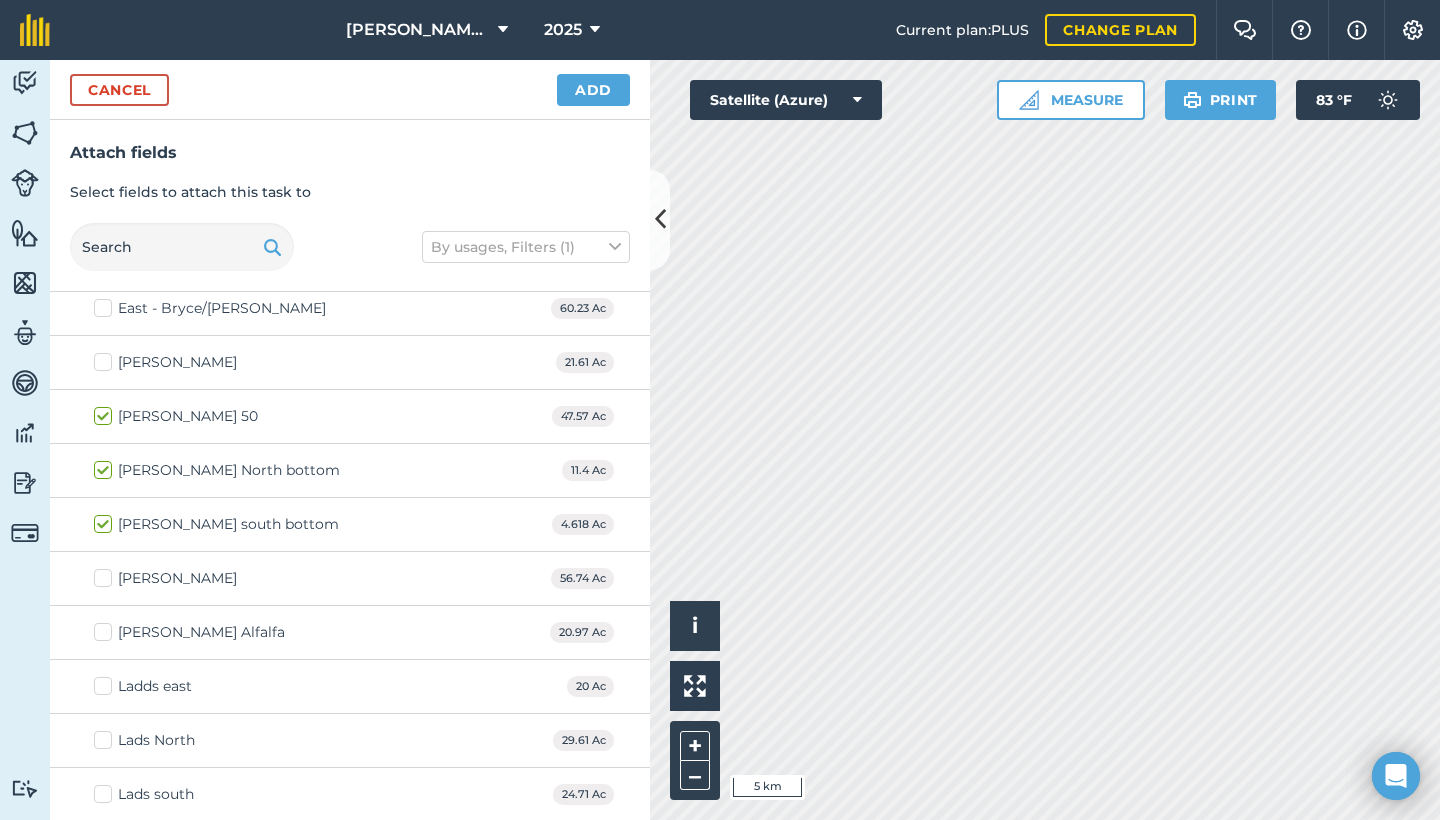 checkbox on "true" 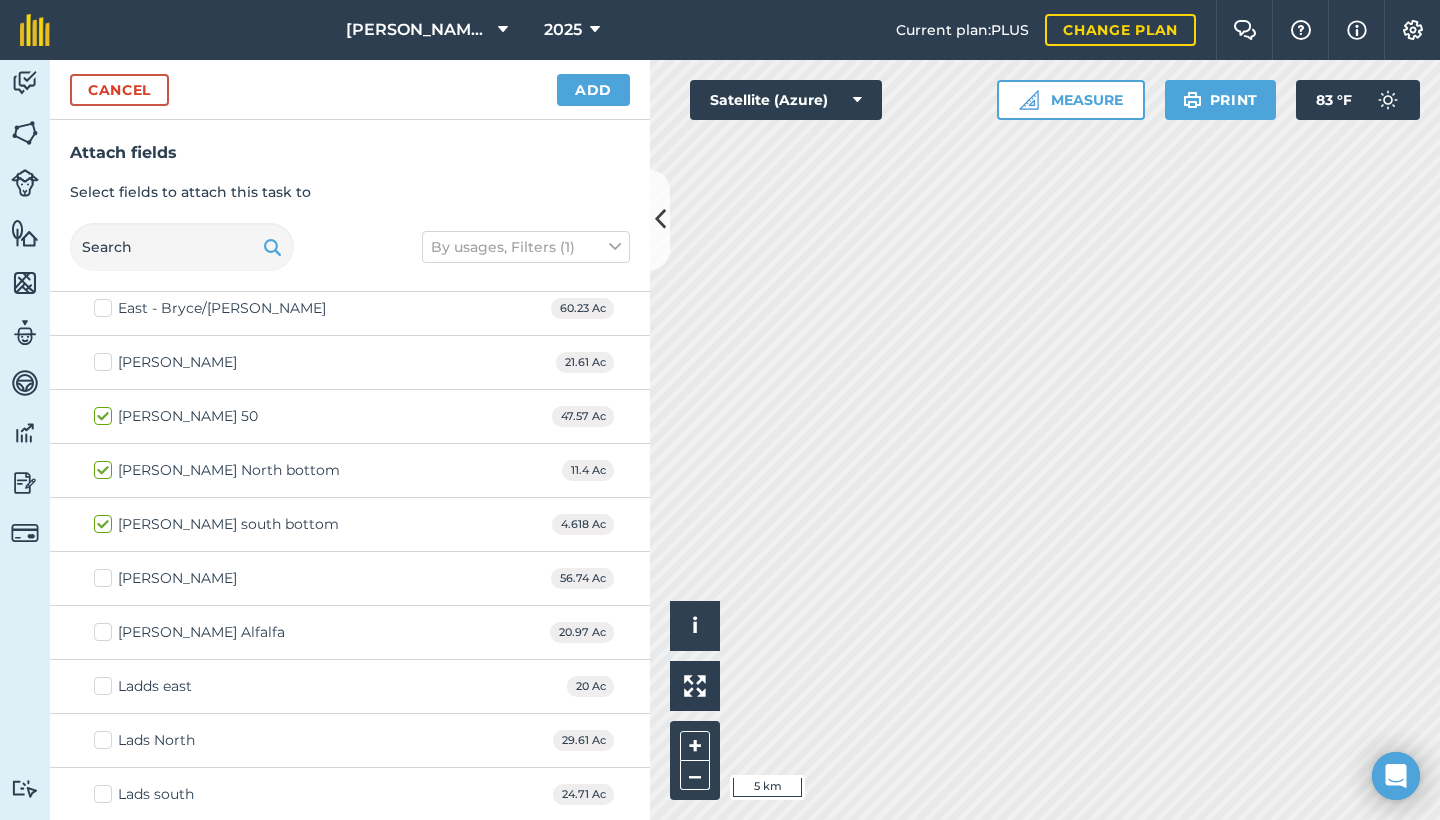 click on "Ladds east" at bounding box center (155, 686) 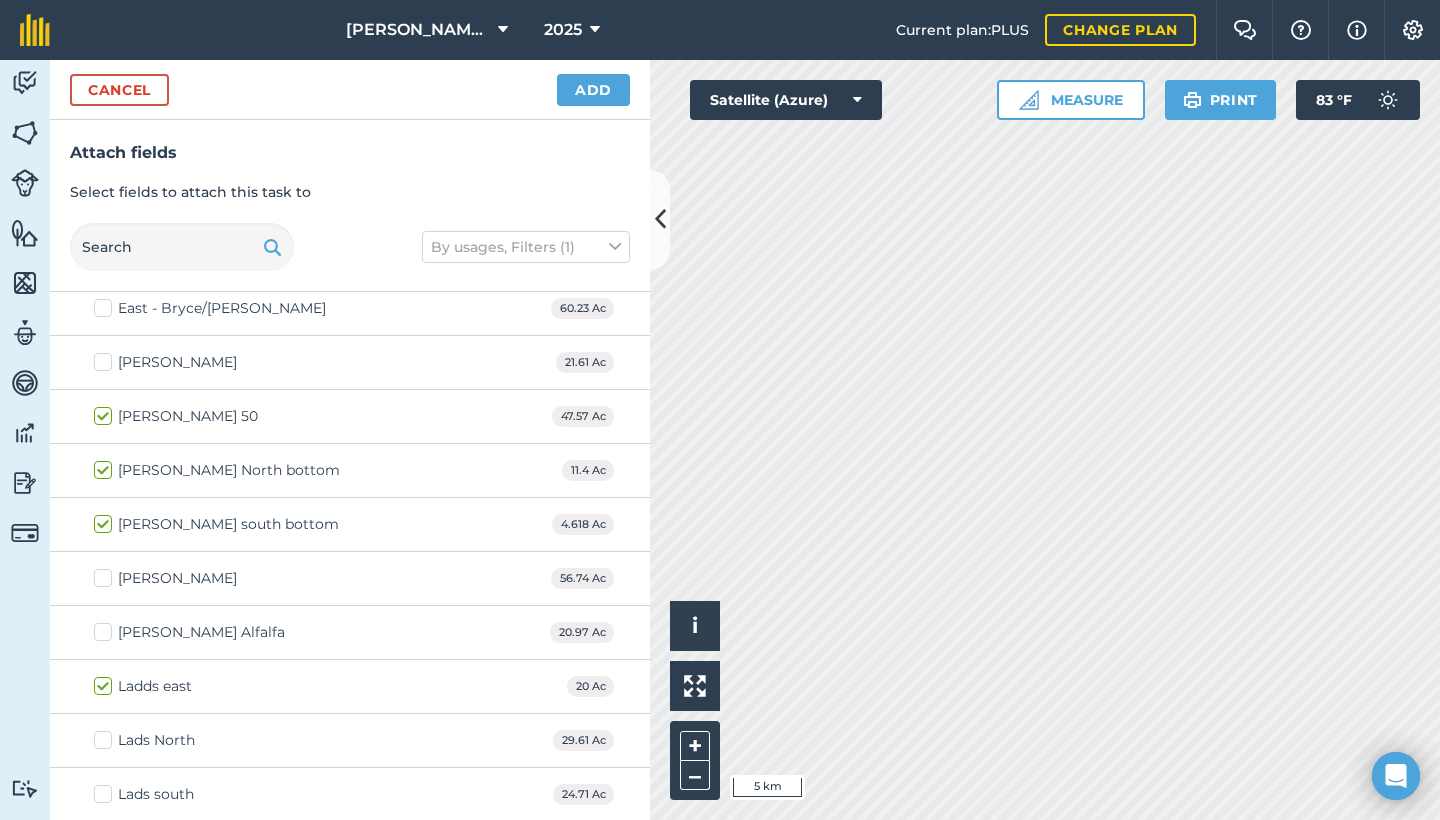 checkbox on "true" 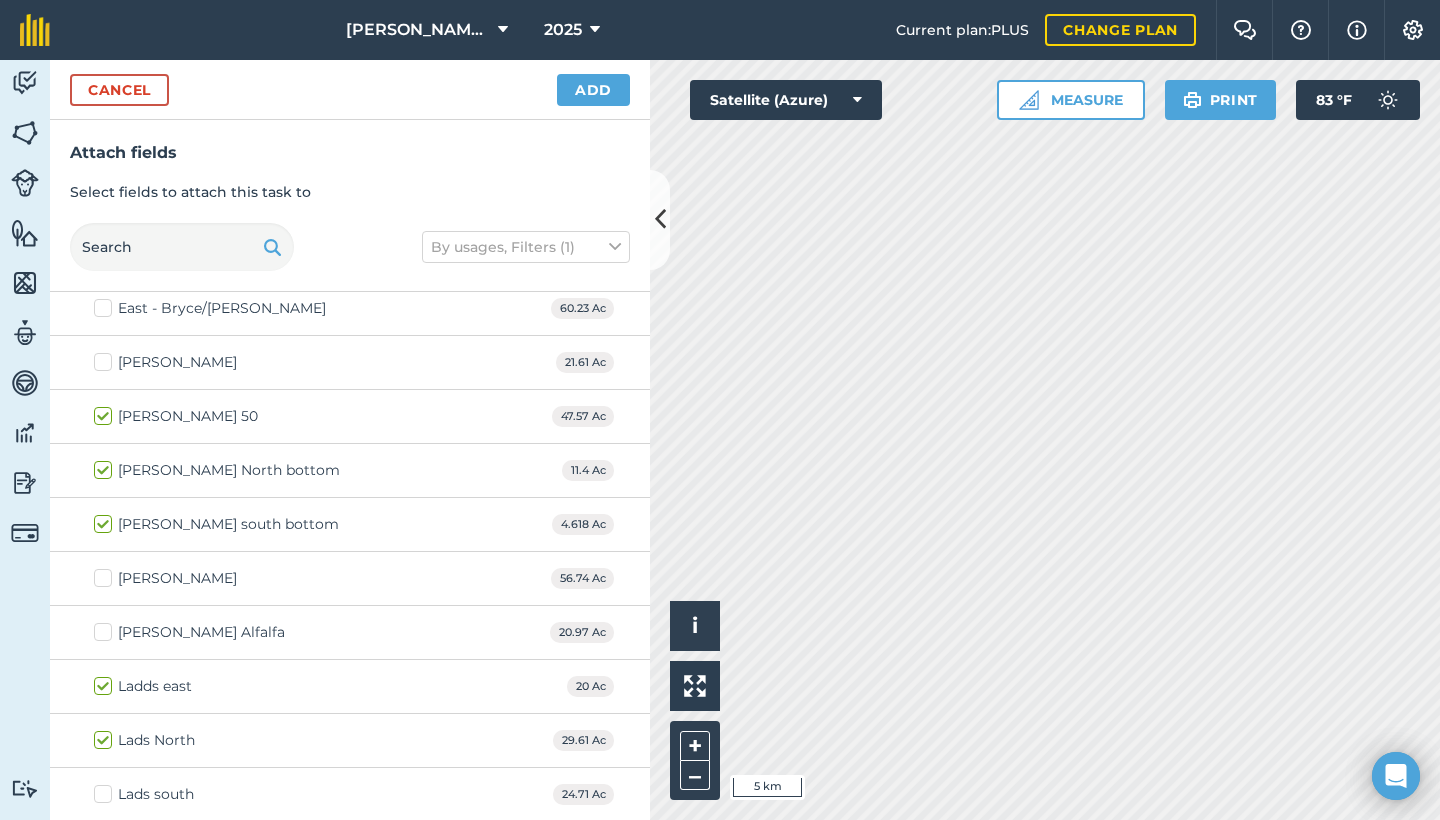 checkbox on "true" 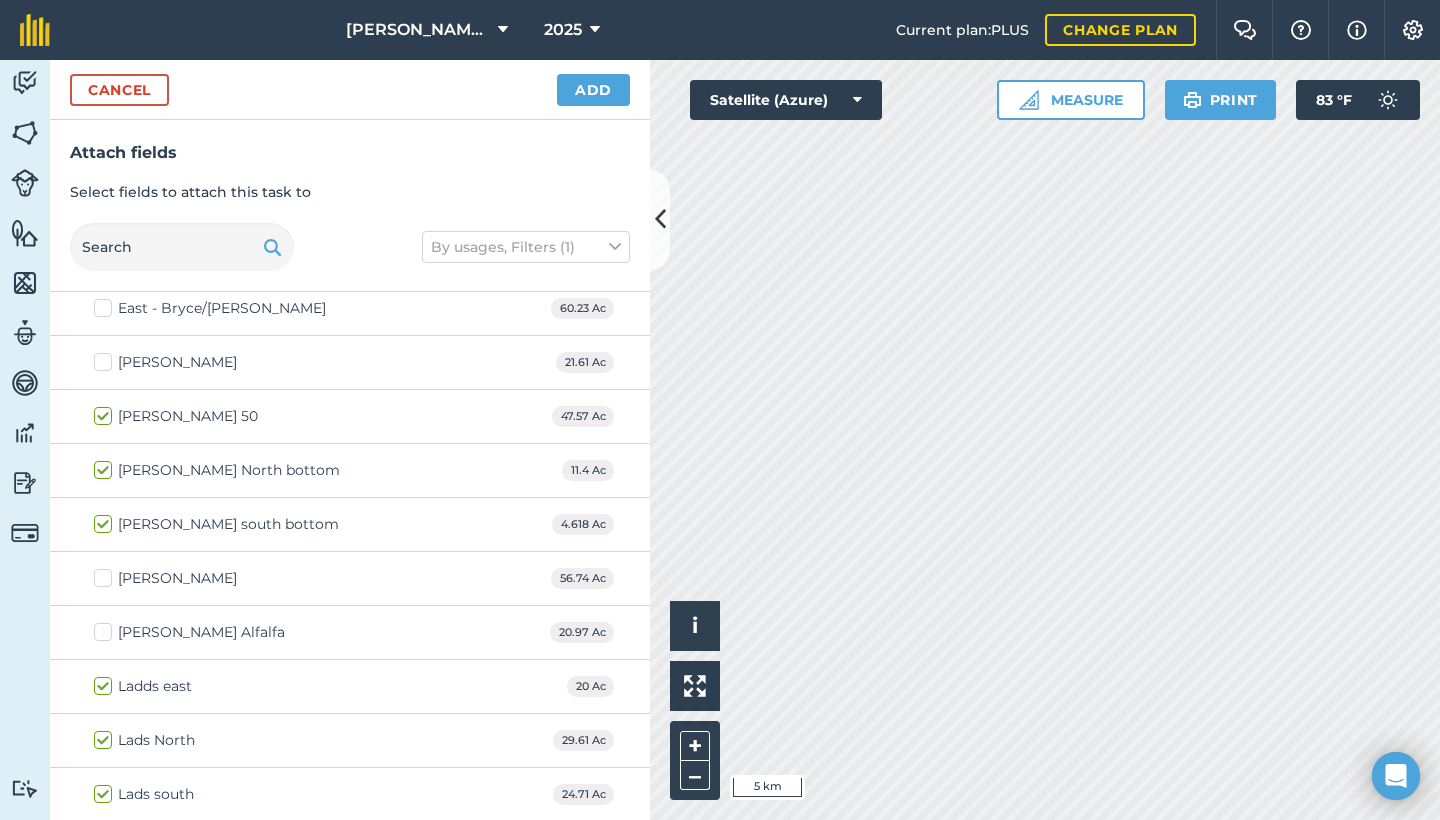 checkbox on "true" 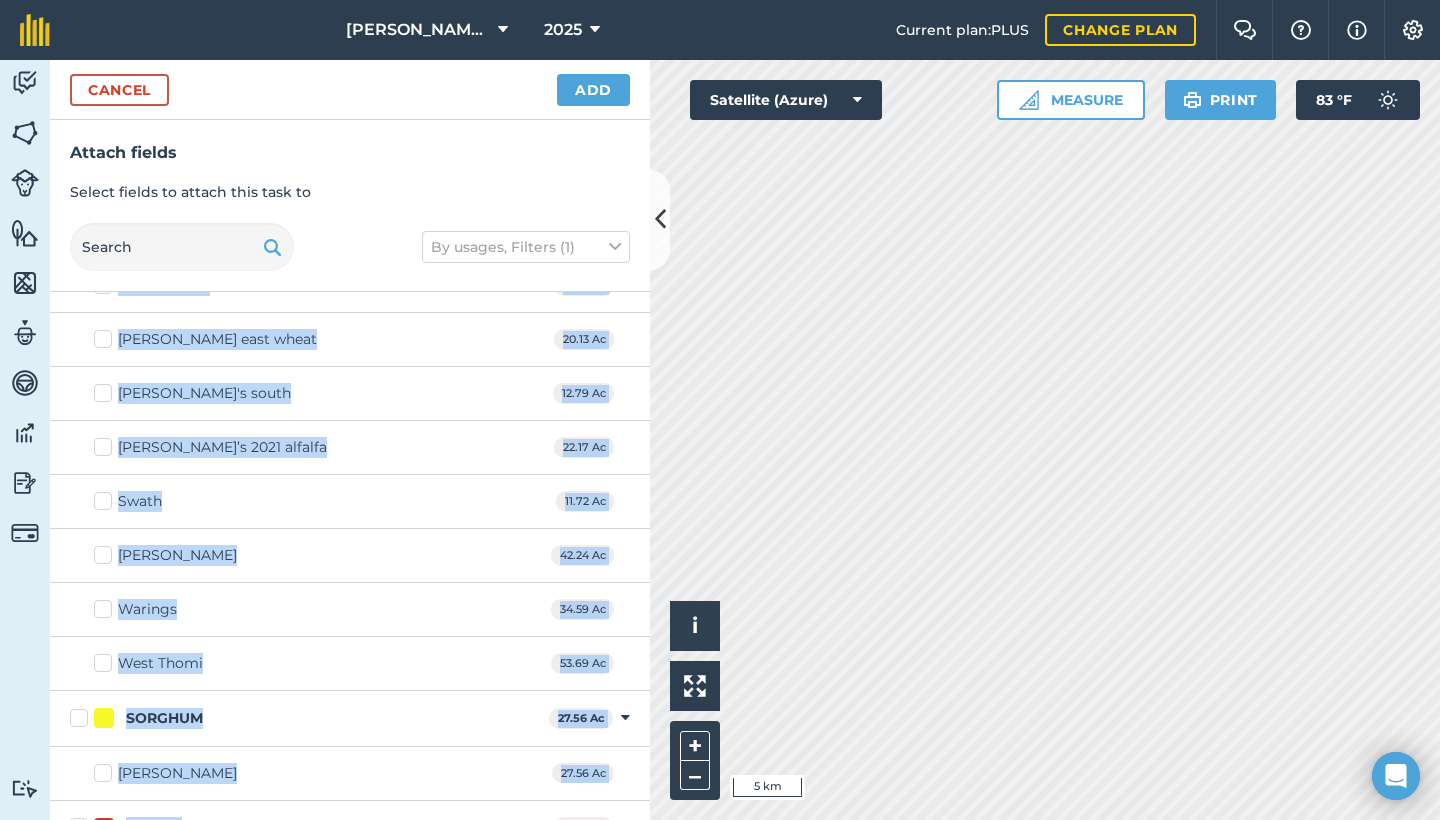 scroll, scrollTop: 1274, scrollLeft: 0, axis: vertical 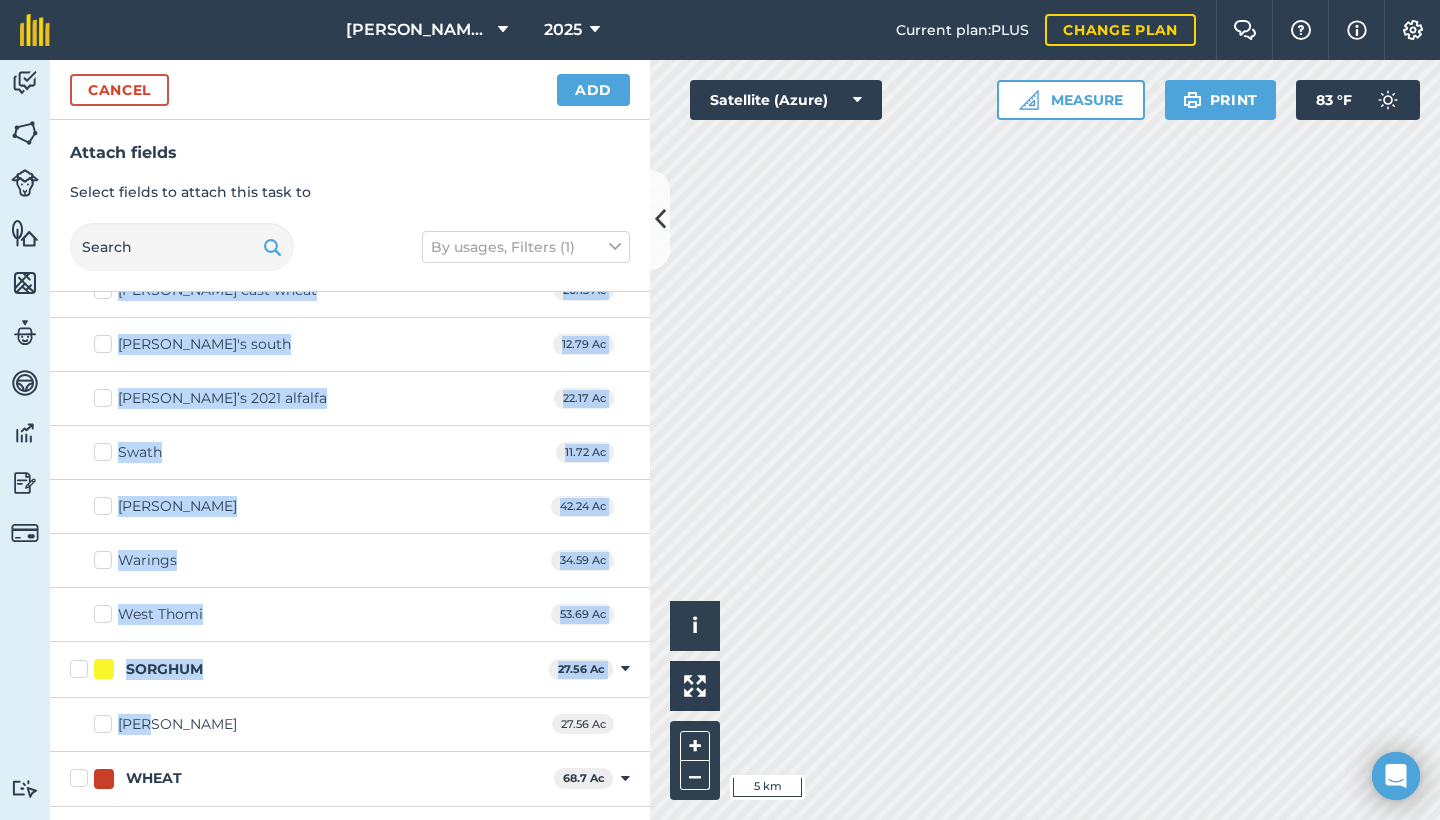 drag, startPoint x: 253, startPoint y: 753, endPoint x: 220, endPoint y: 727, distance: 42.0119 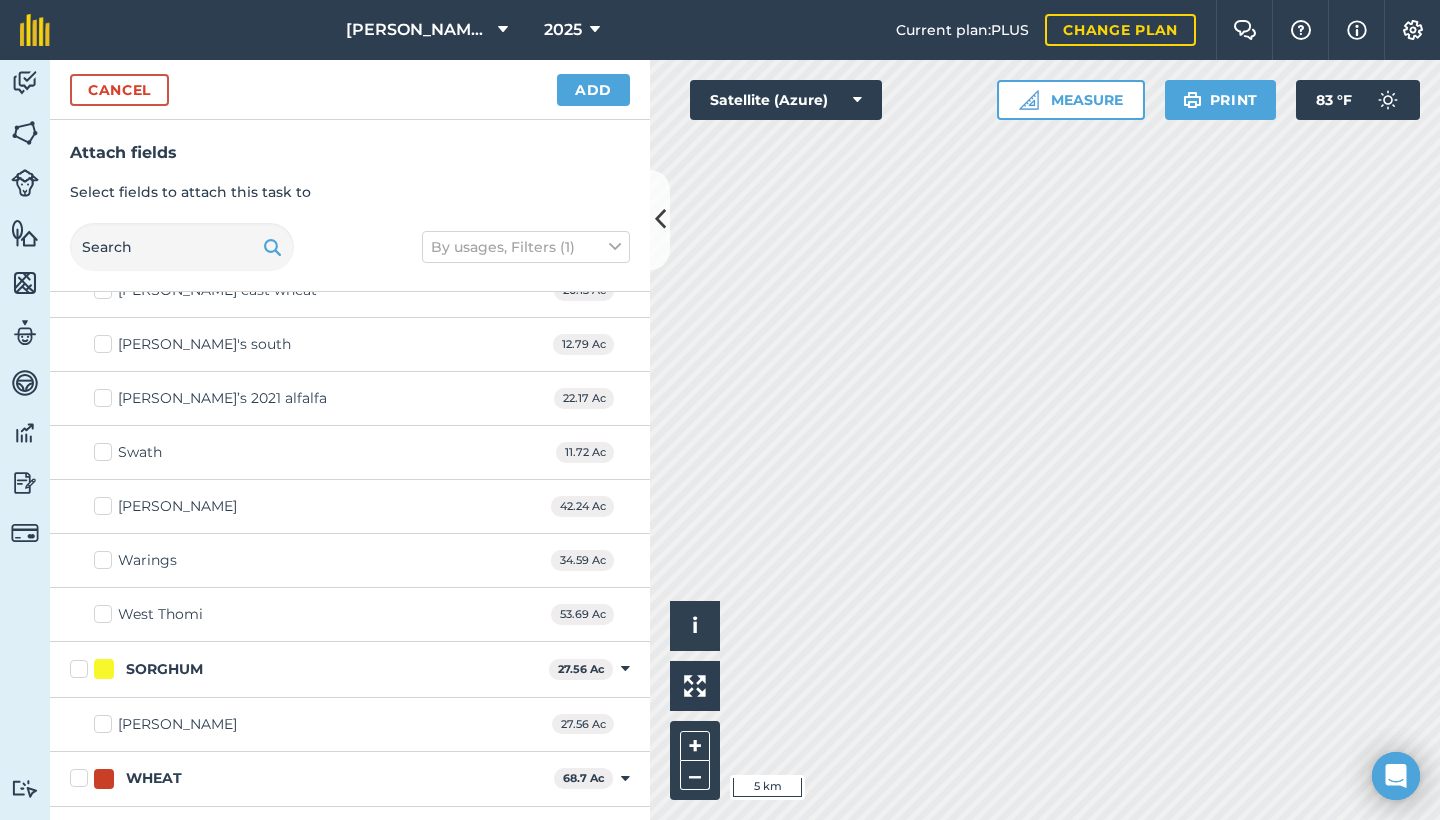 click on "Warings" at bounding box center (147, 560) 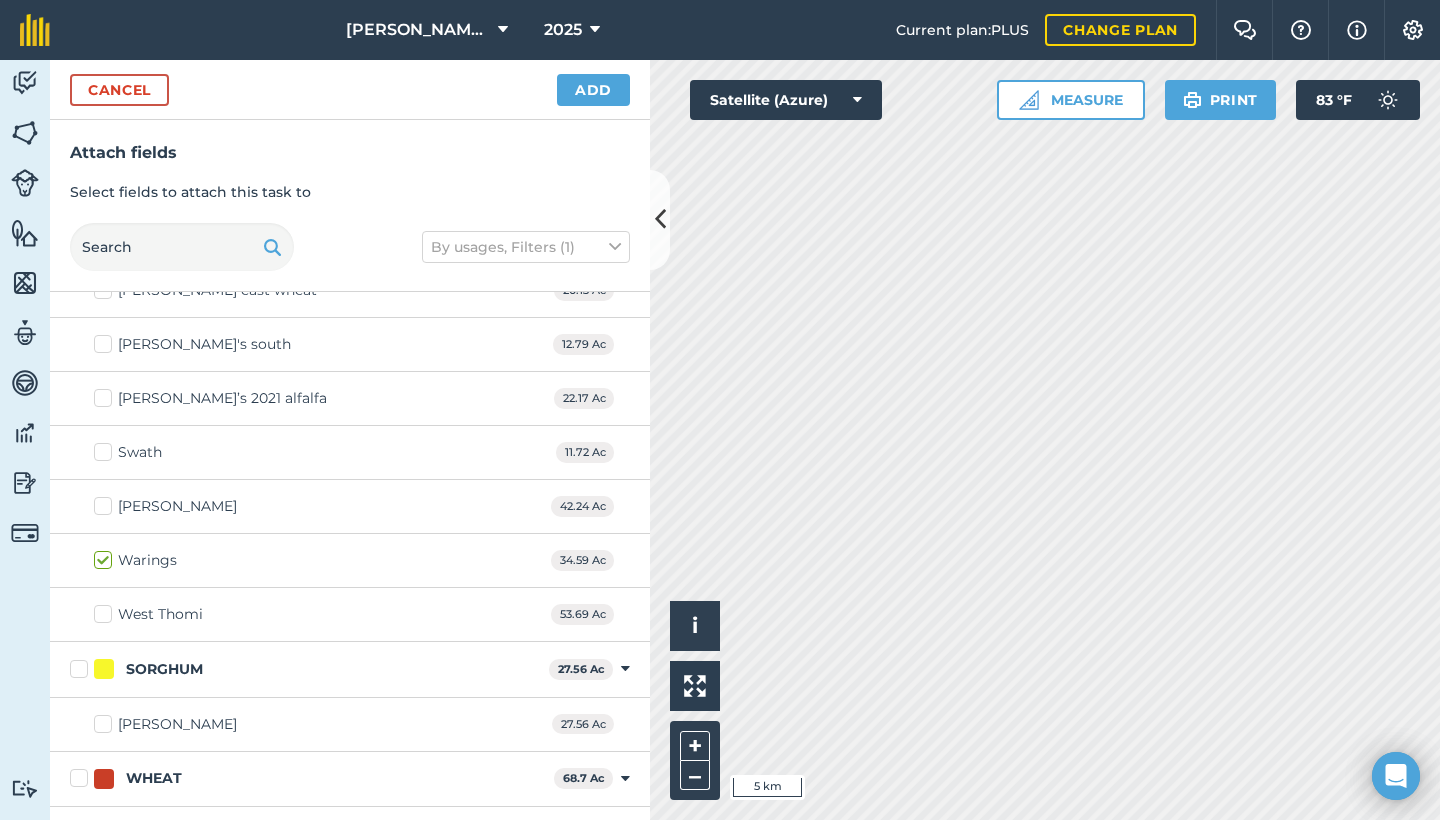 click on "Add" at bounding box center (593, 90) 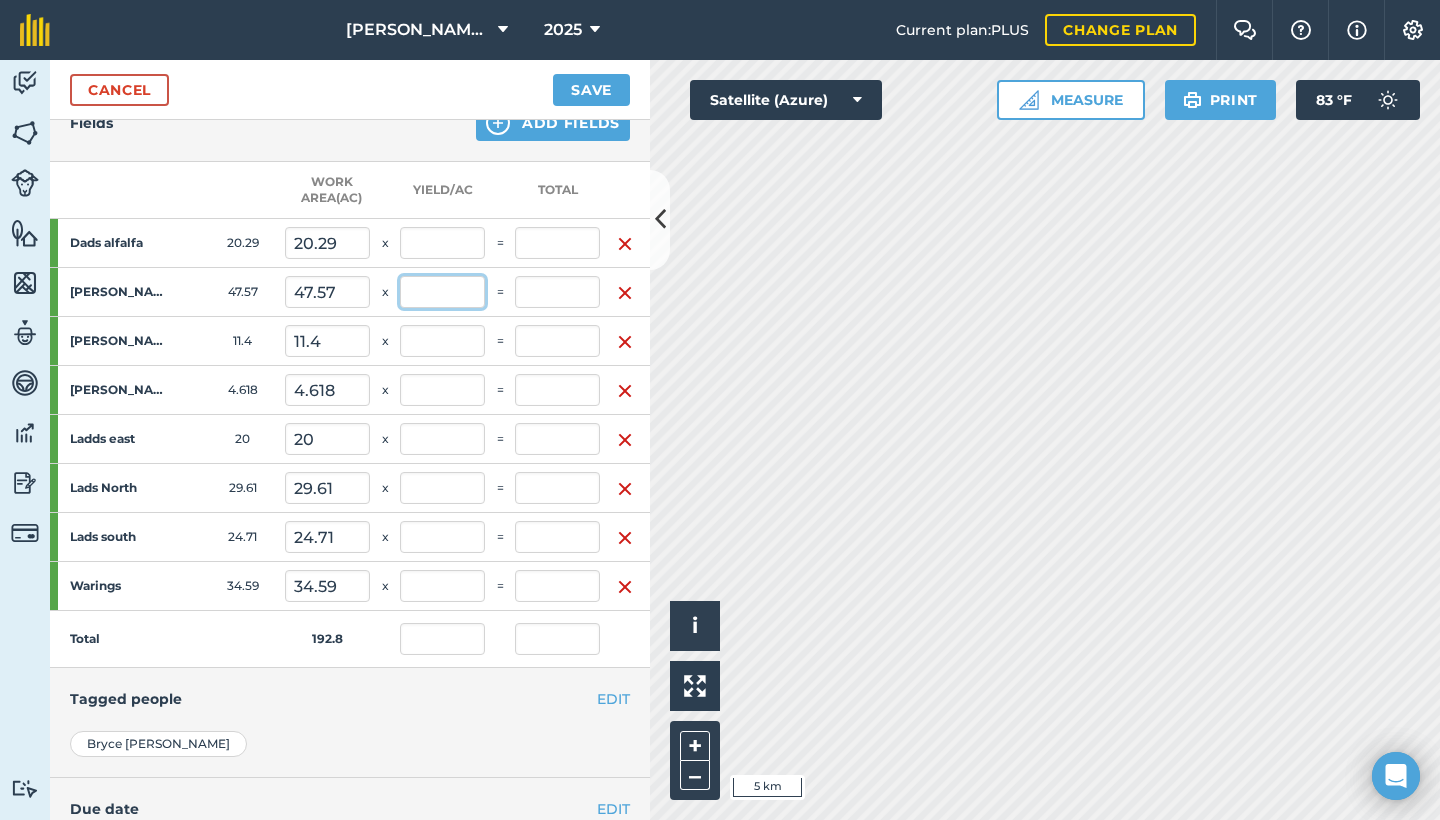 scroll, scrollTop: 437, scrollLeft: 0, axis: vertical 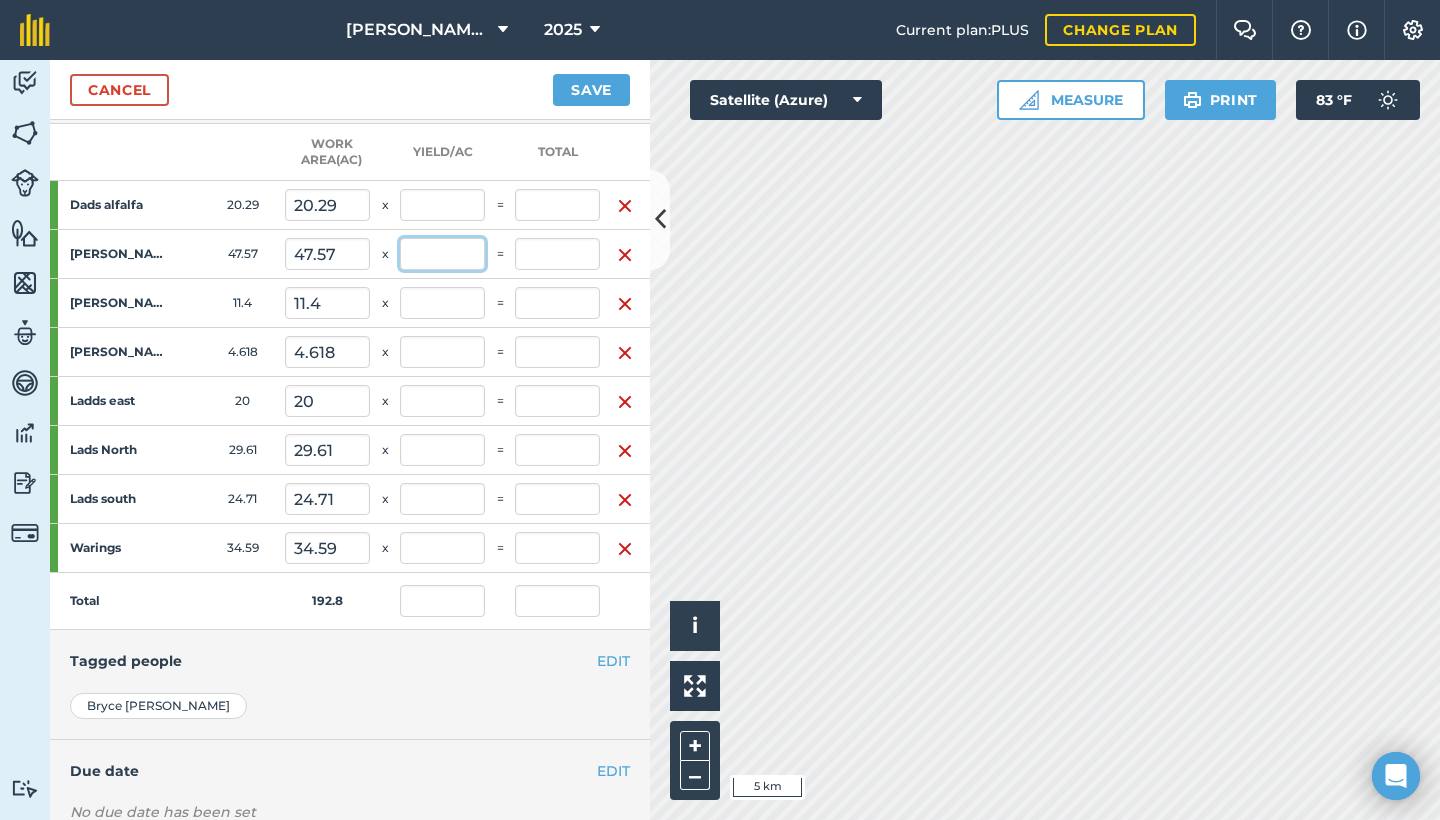 drag, startPoint x: 431, startPoint y: 698, endPoint x: 410, endPoint y: 544, distance: 155.42522 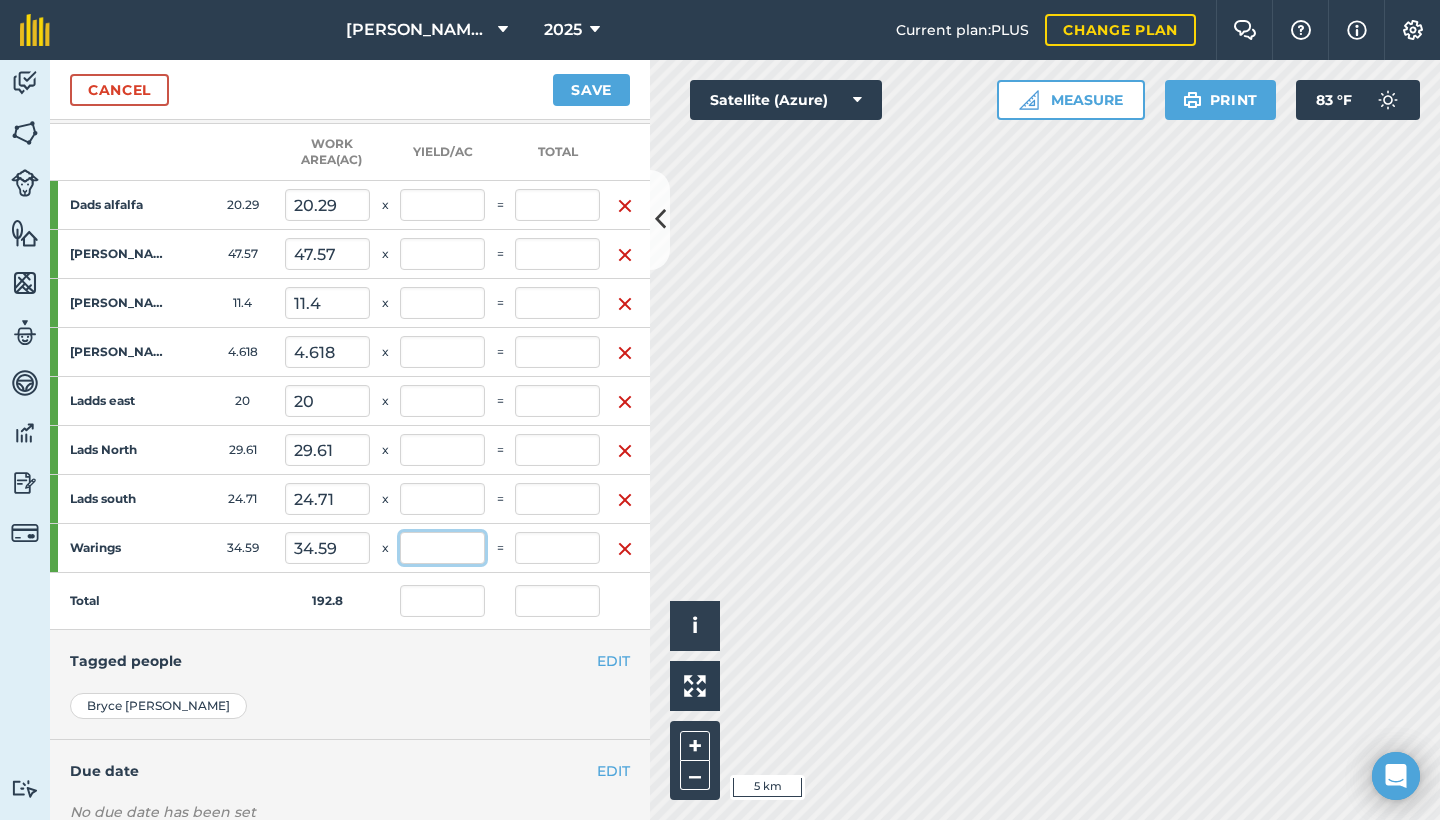click at bounding box center [442, 548] 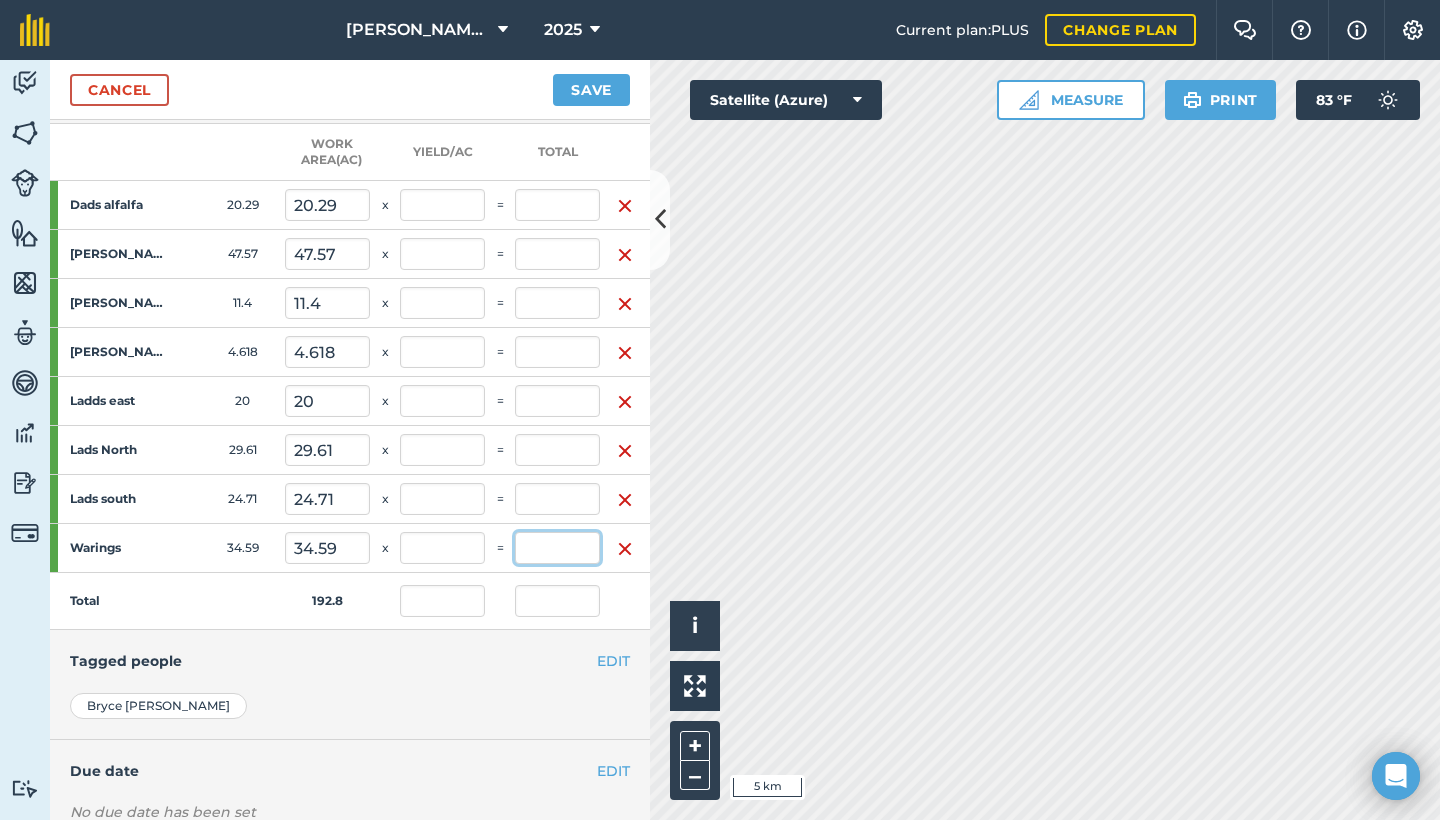 click at bounding box center [557, 548] 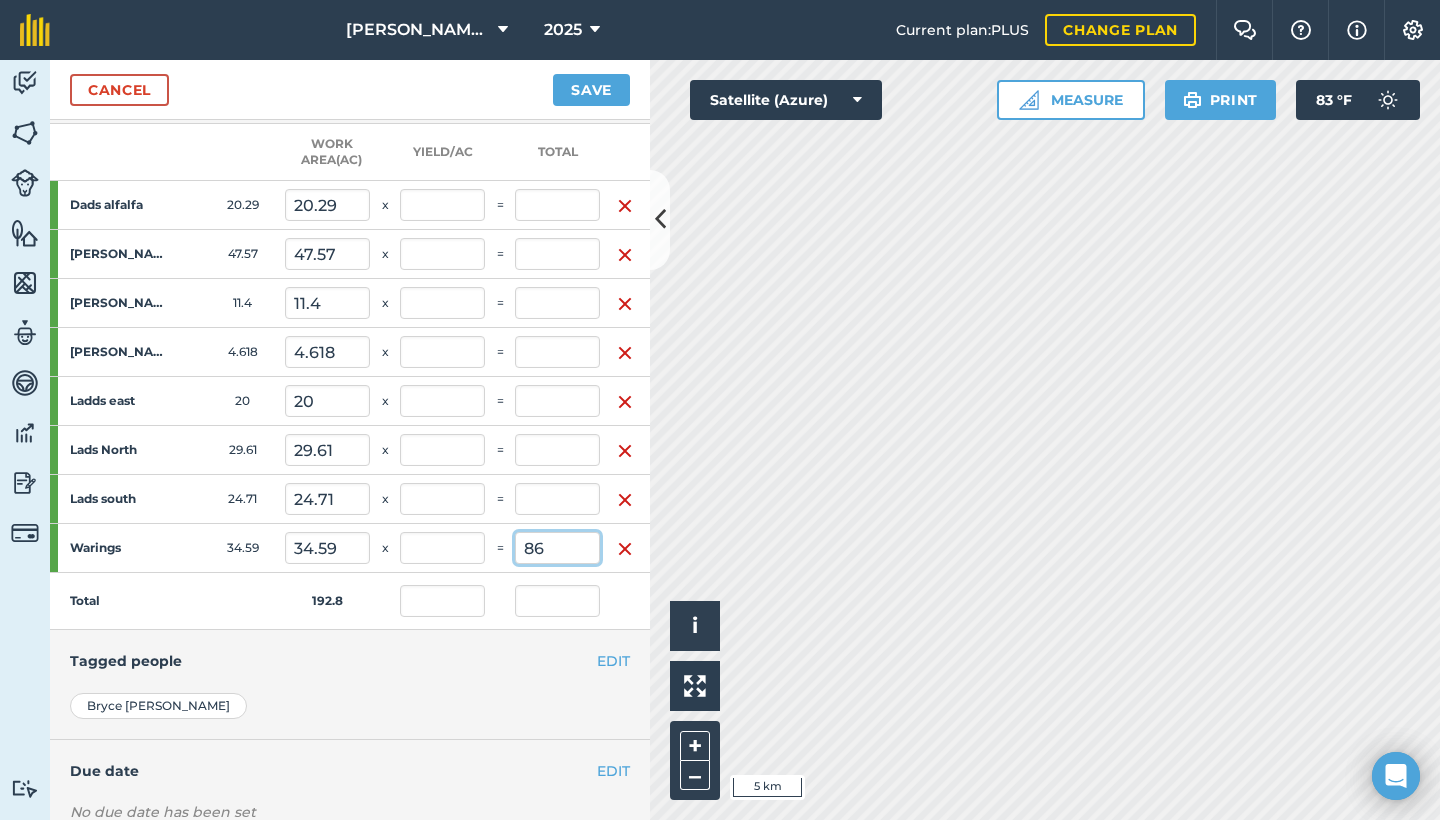 type on "86" 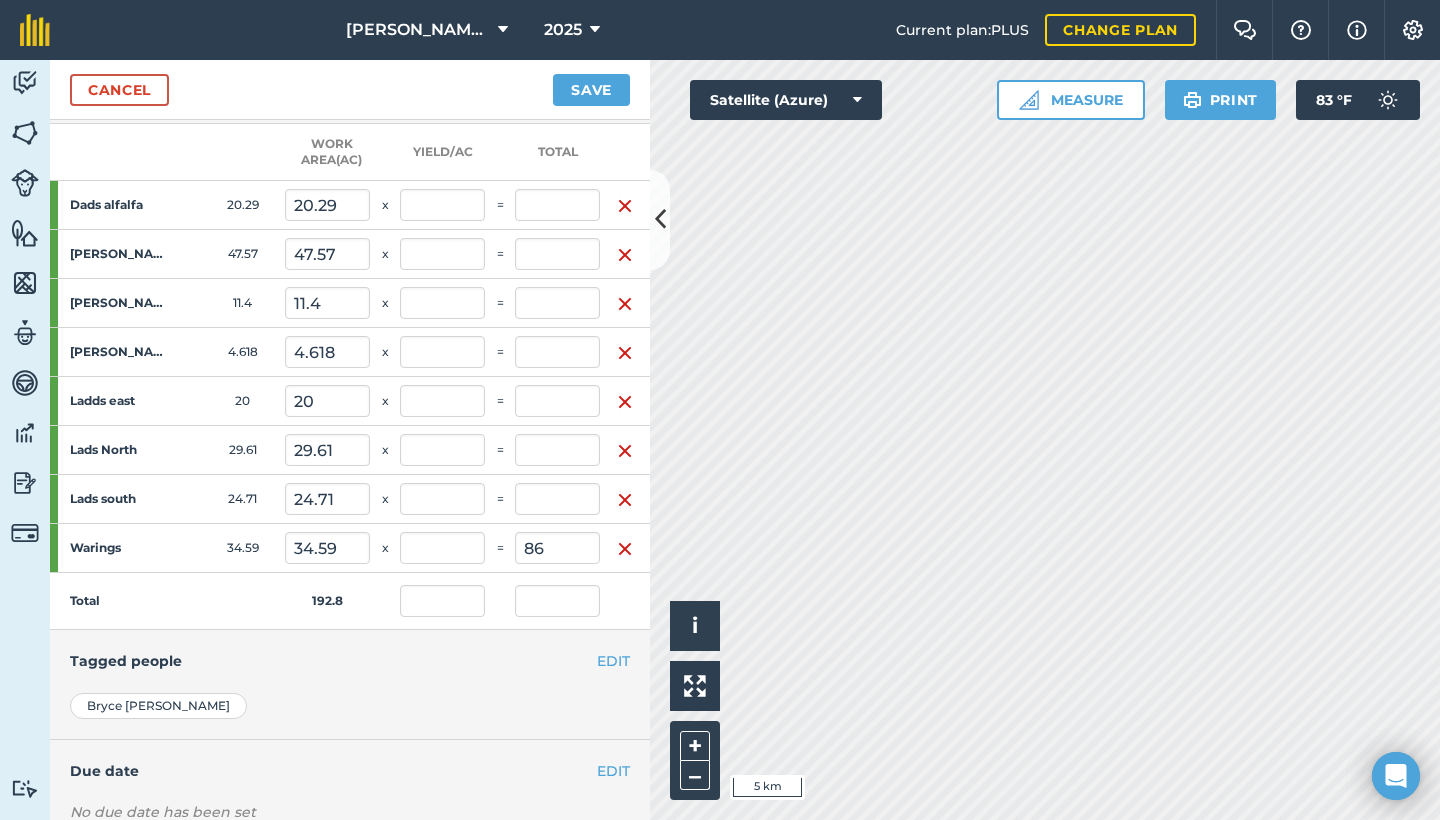 type on "0.446" 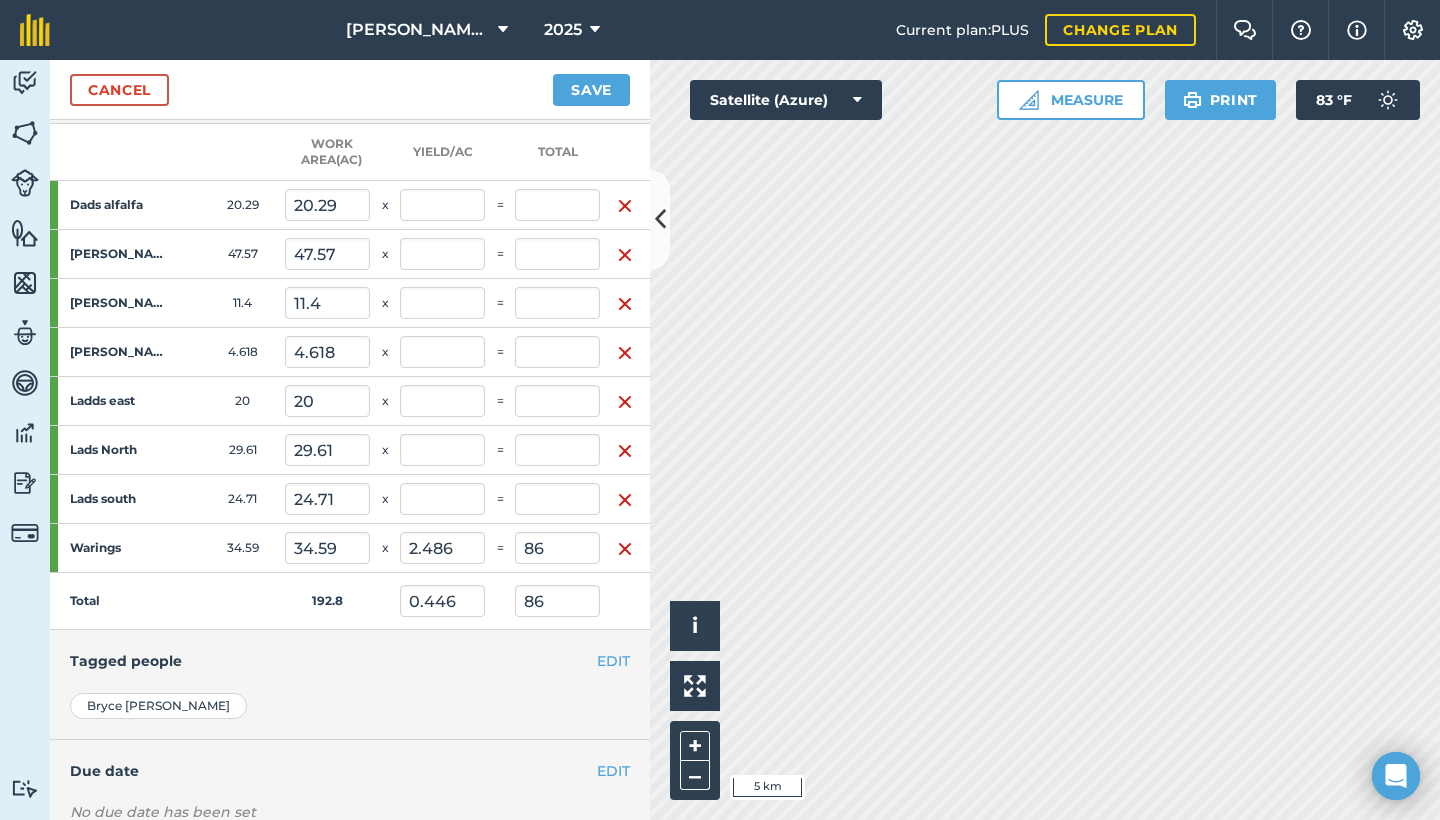 click on "Save" at bounding box center [591, 90] 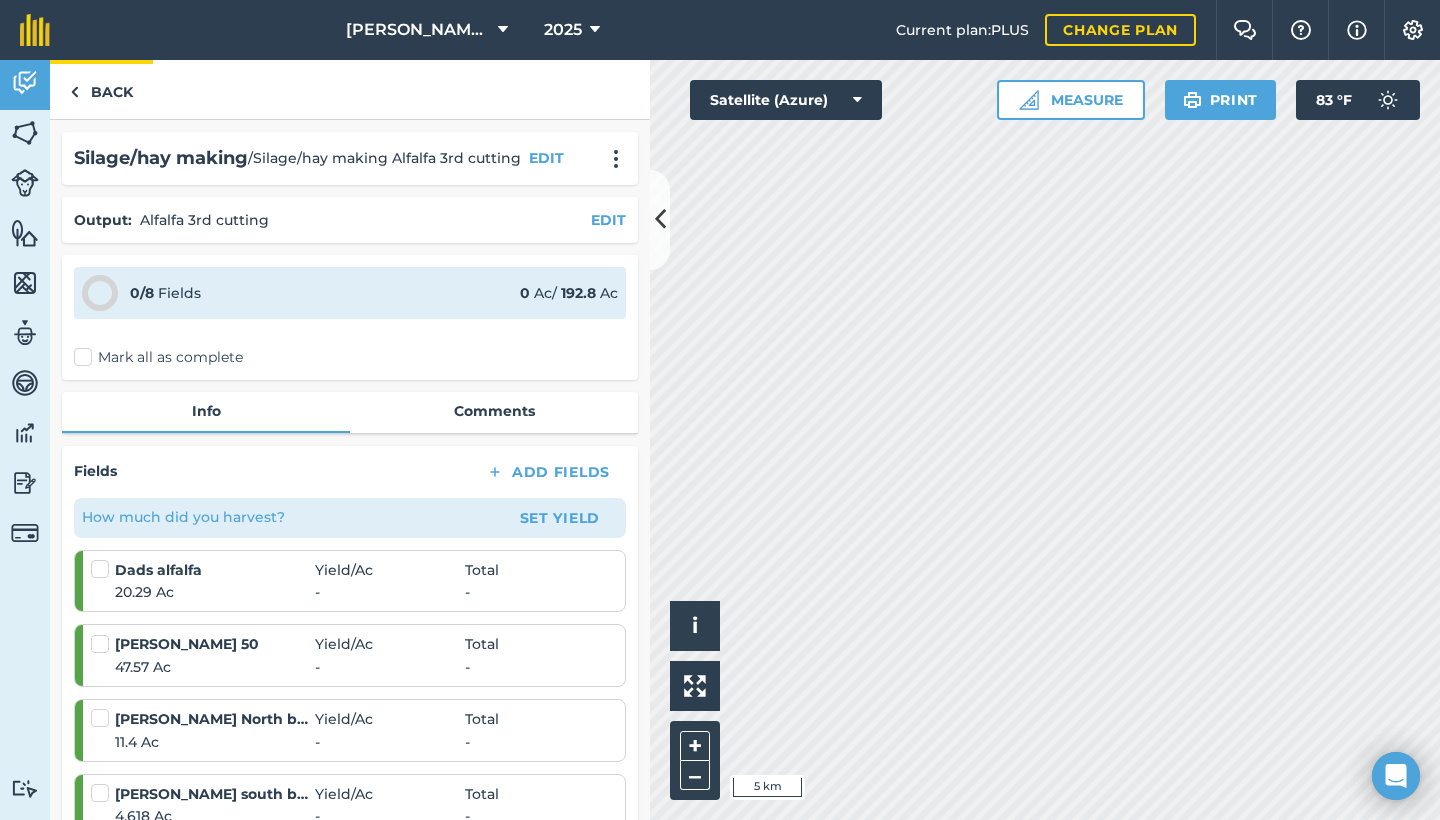click on "Back" at bounding box center [101, 89] 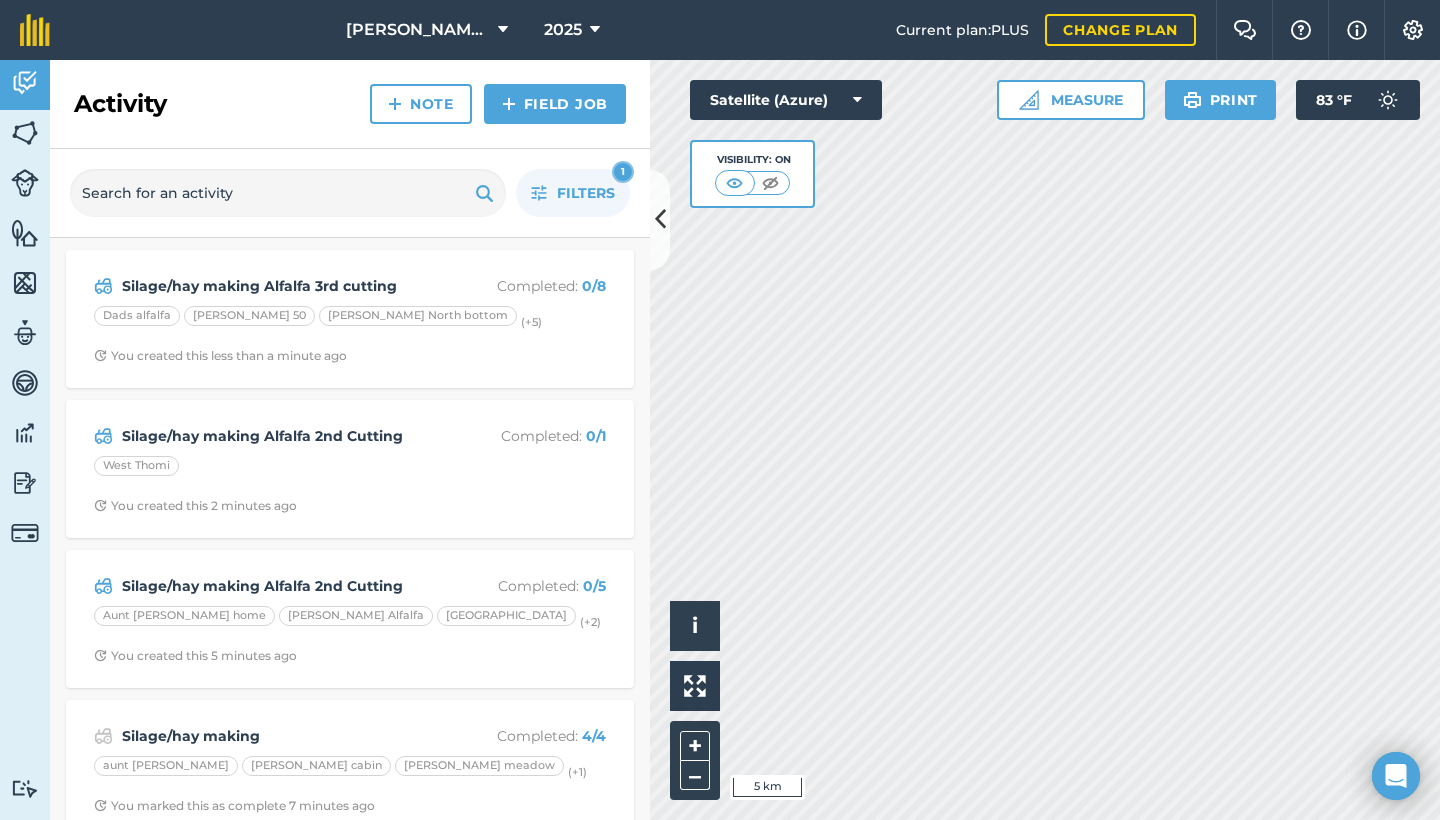 click on "Field Job" at bounding box center [555, 104] 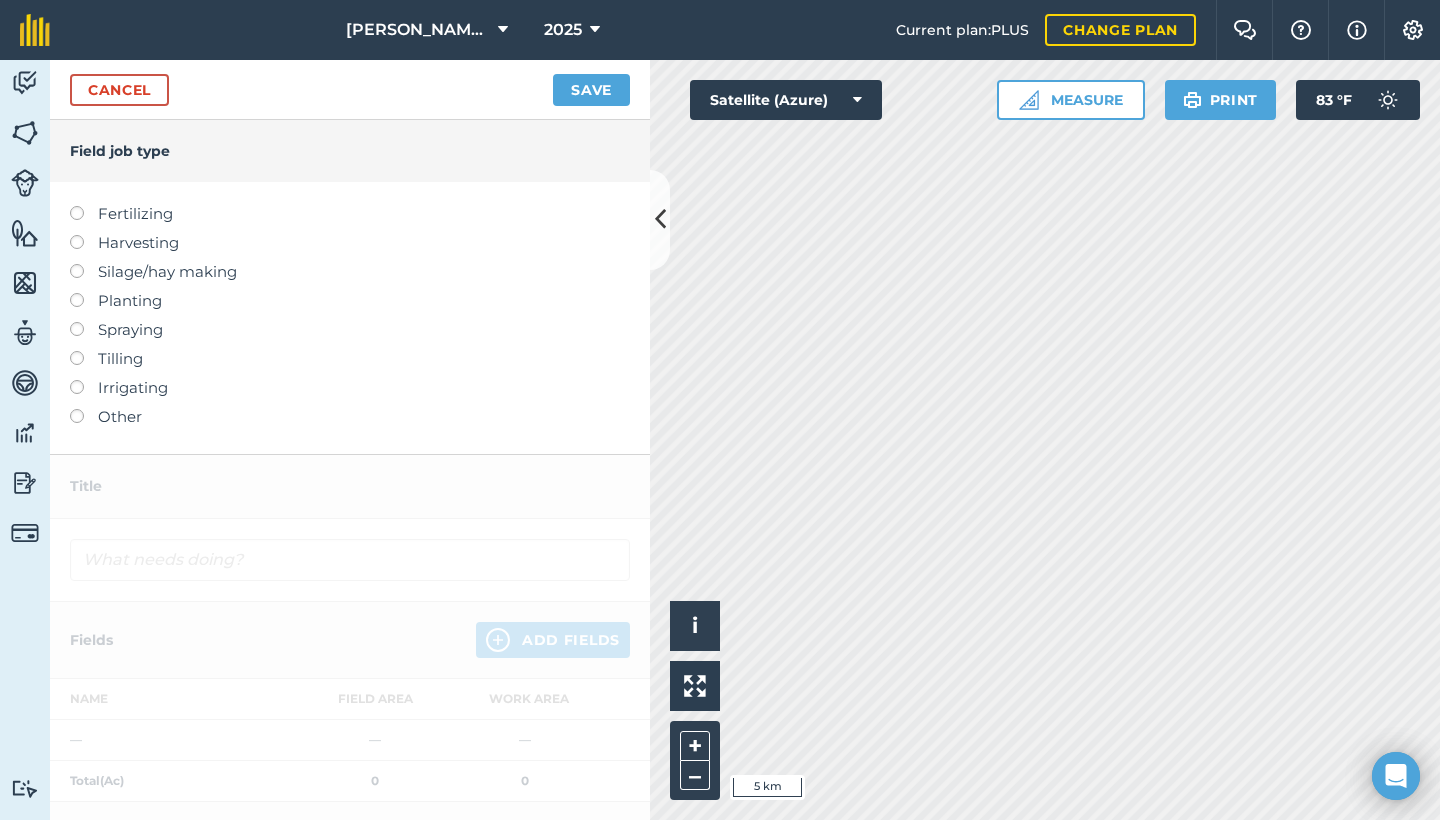 click on "Silage/hay making" at bounding box center (350, 272) 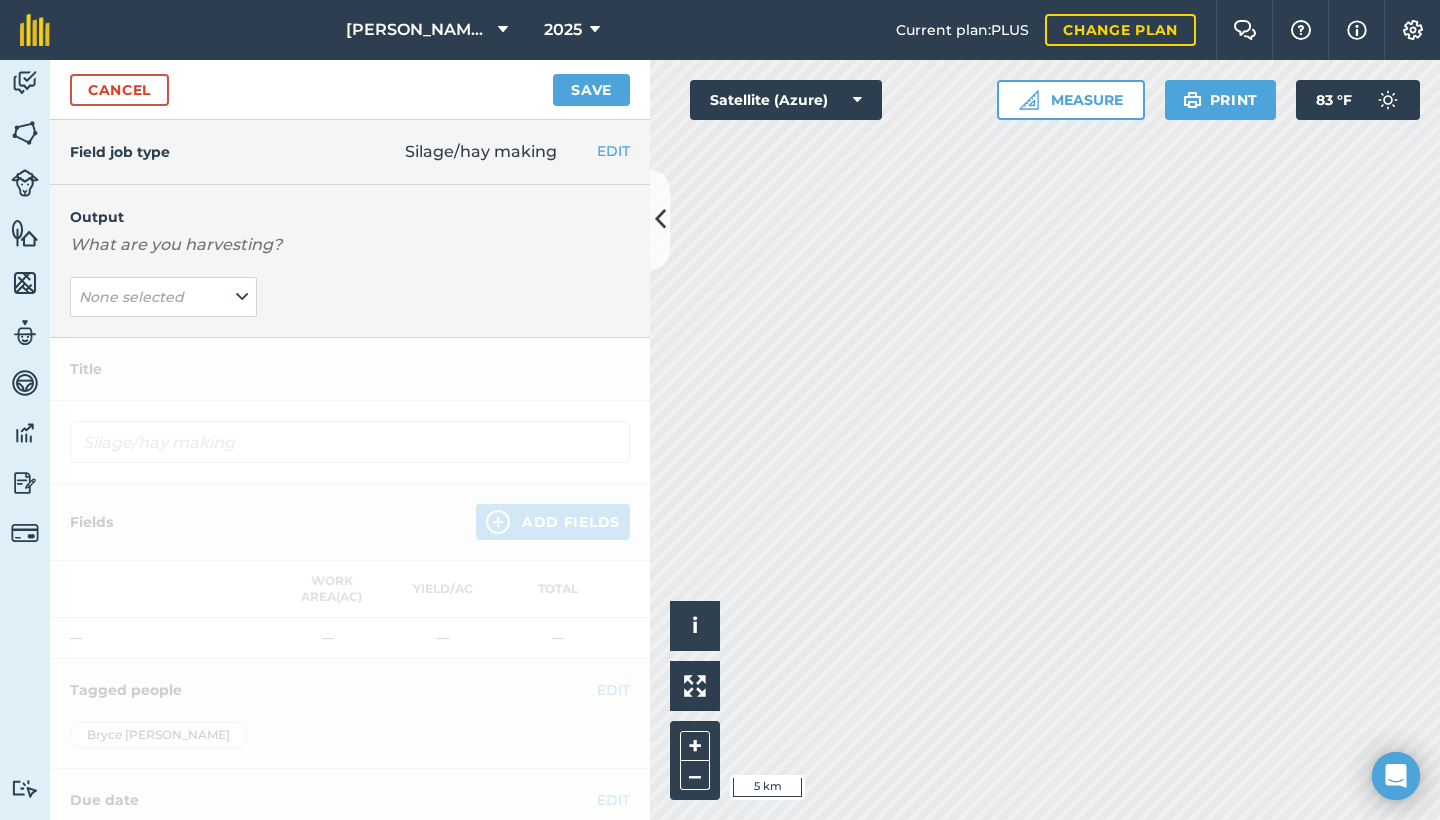 click on "None selected" at bounding box center (133, 297) 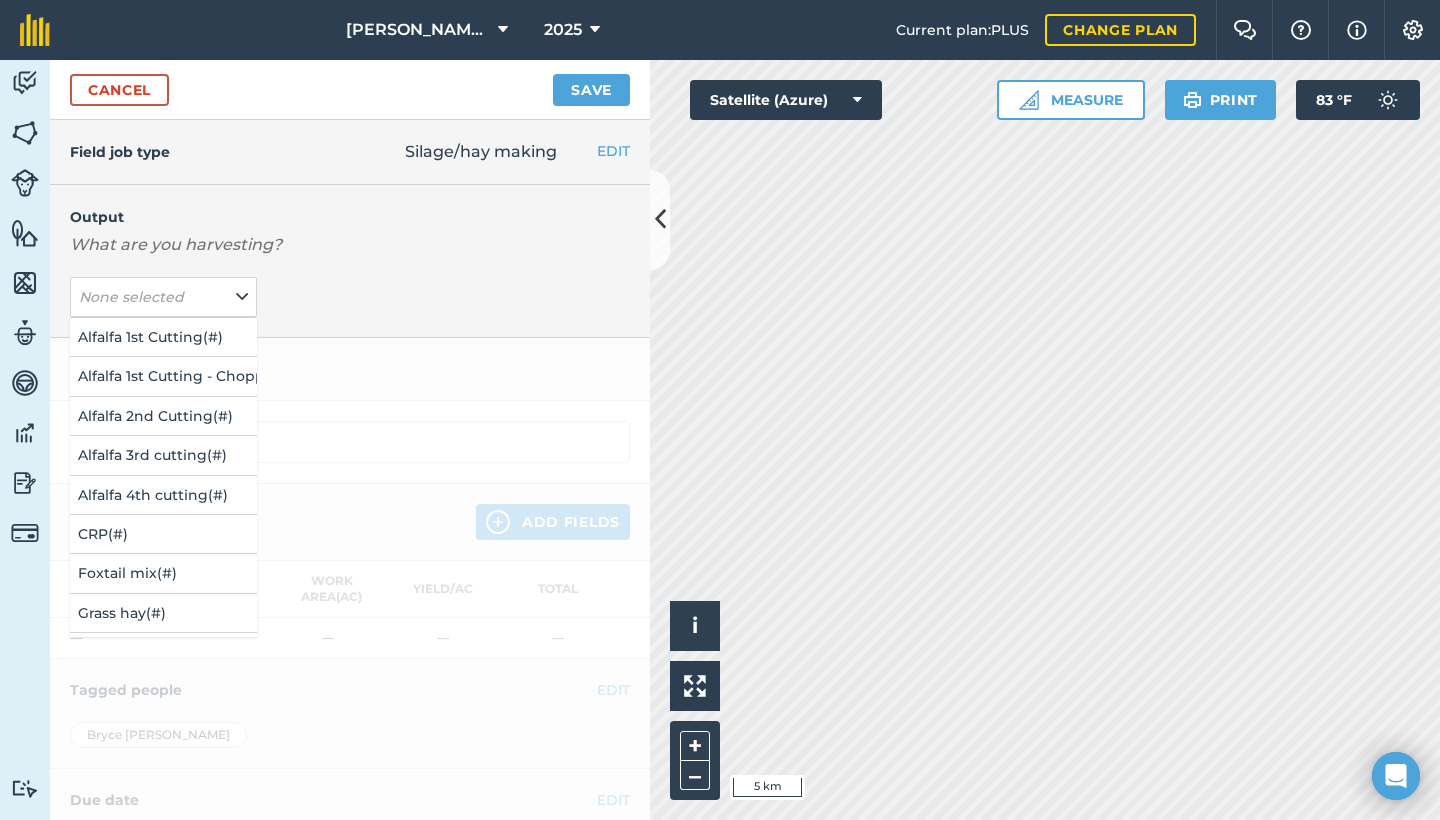 click on "Alfalfa 1st Cutting  ( # )" at bounding box center [163, 337] 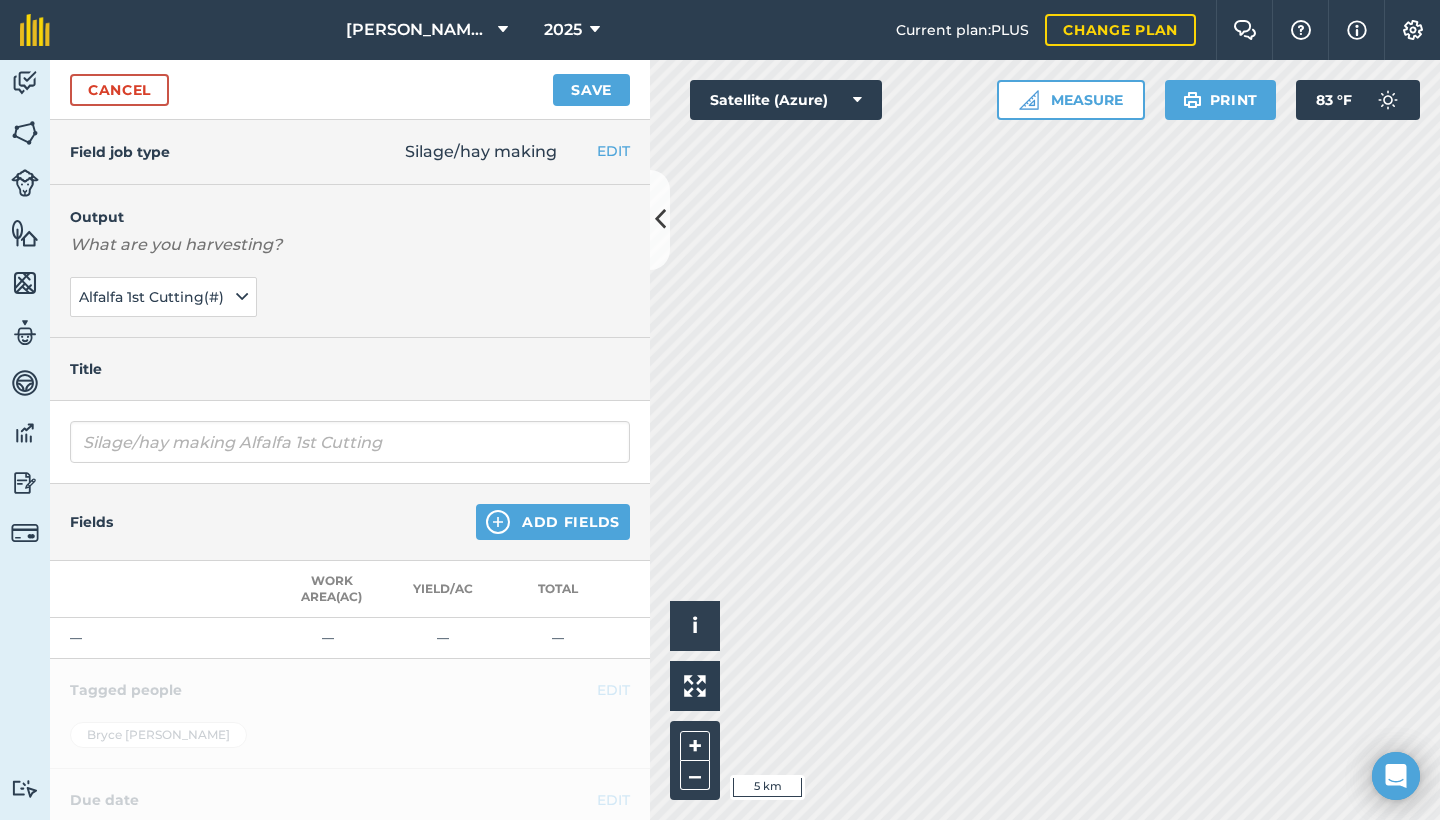 click on "Add Fields" at bounding box center (553, 522) 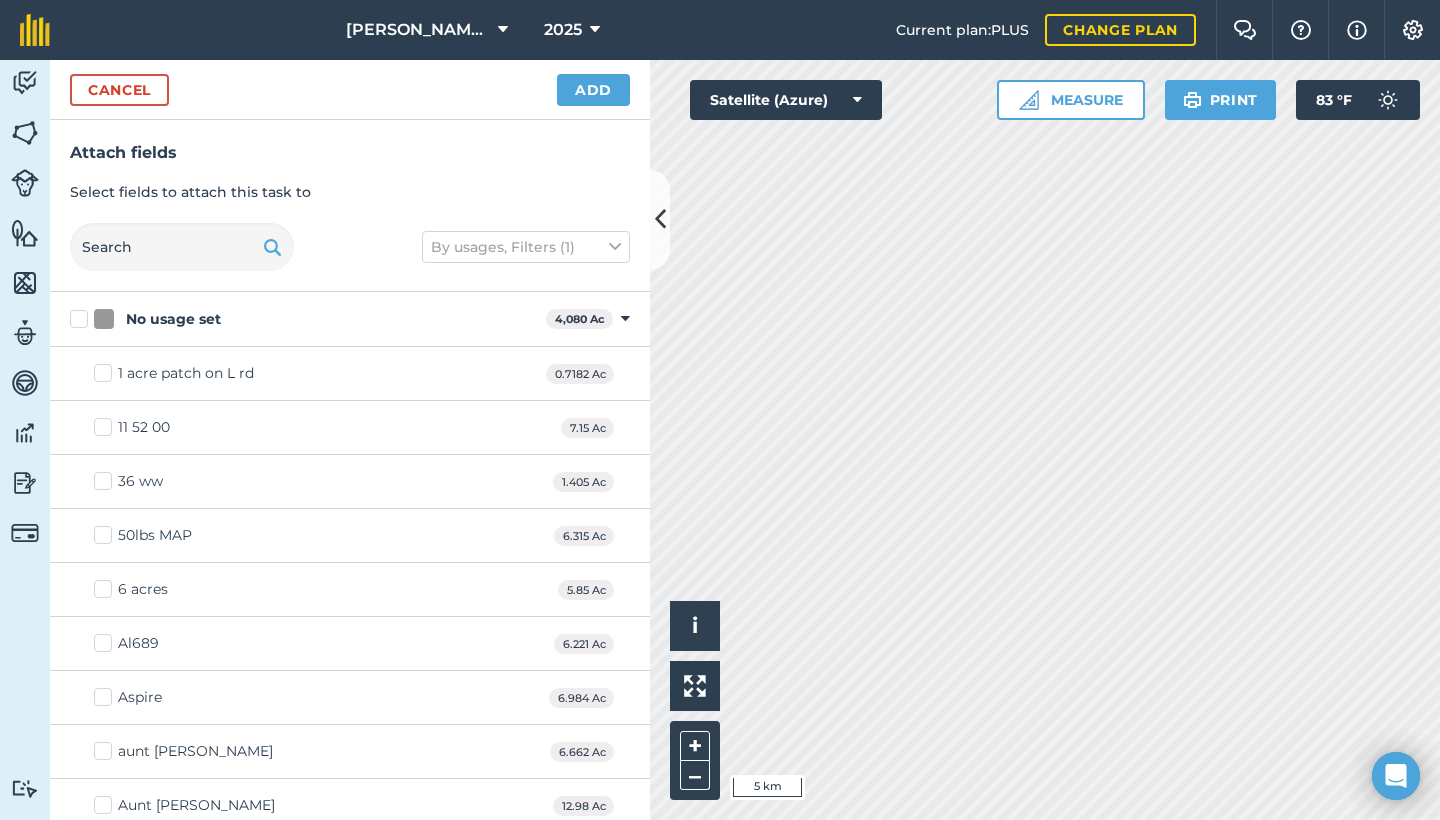 click at bounding box center [625, 319] 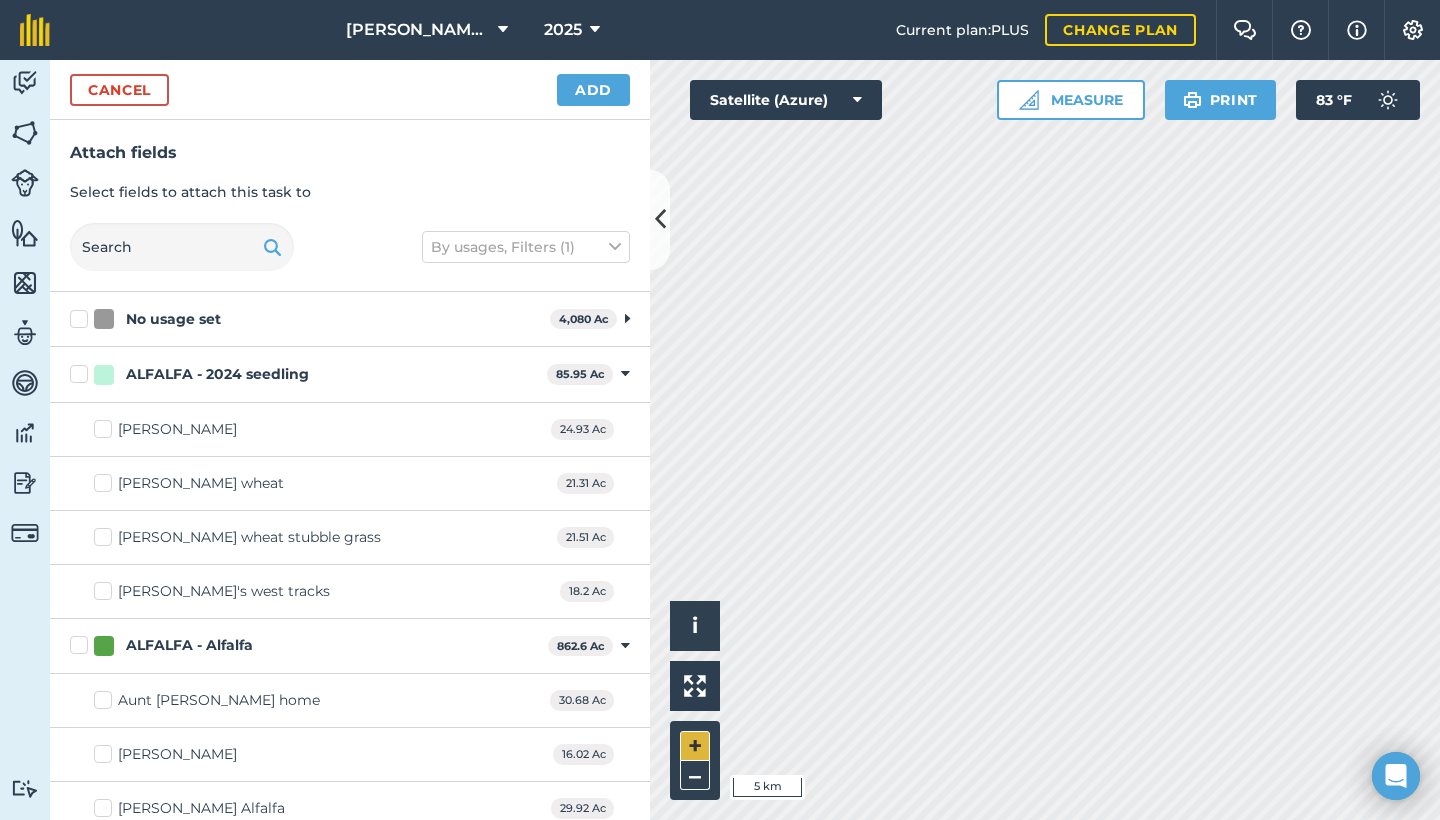 click on "+" at bounding box center (695, 746) 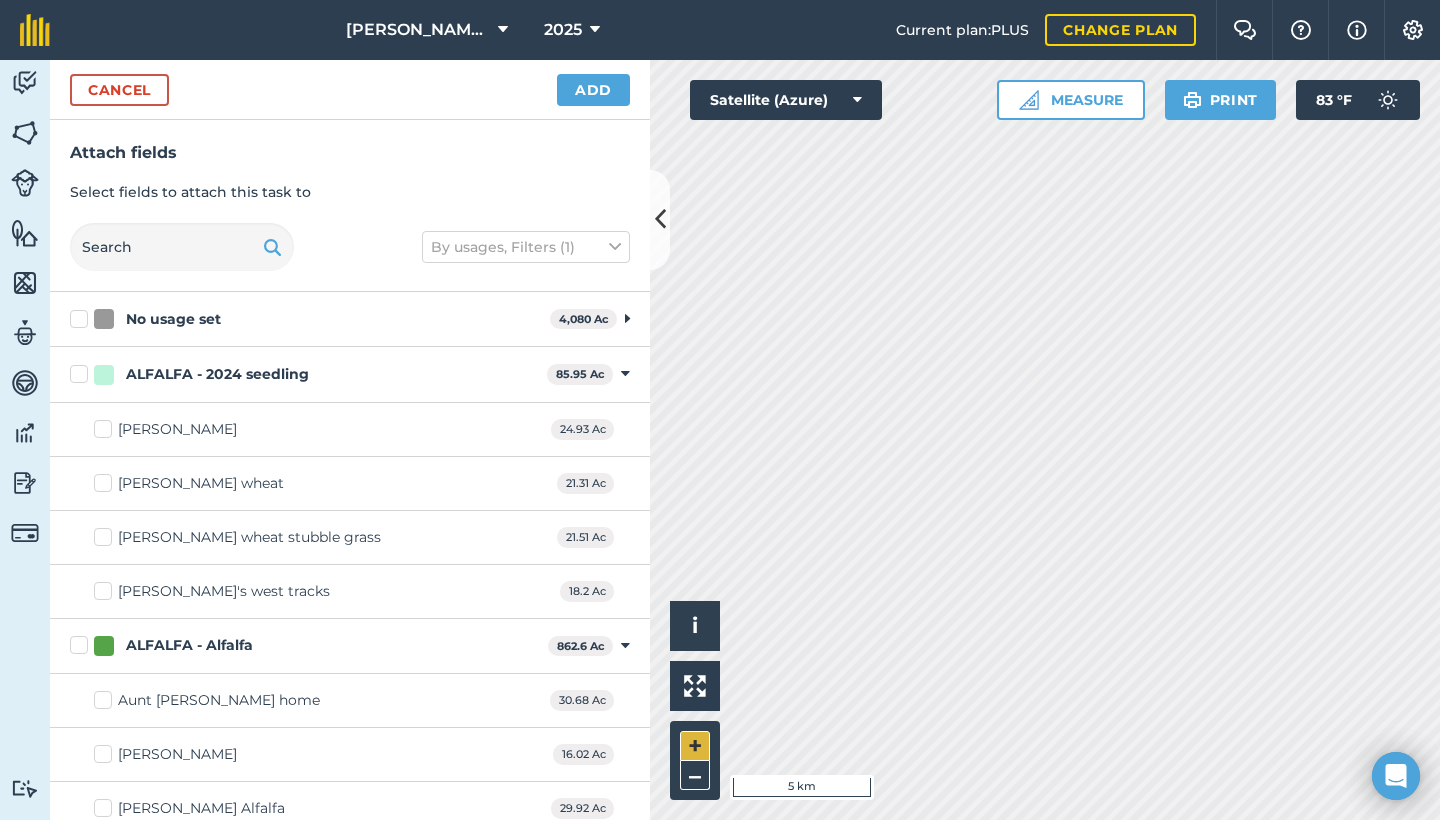 click on "+" at bounding box center (695, 746) 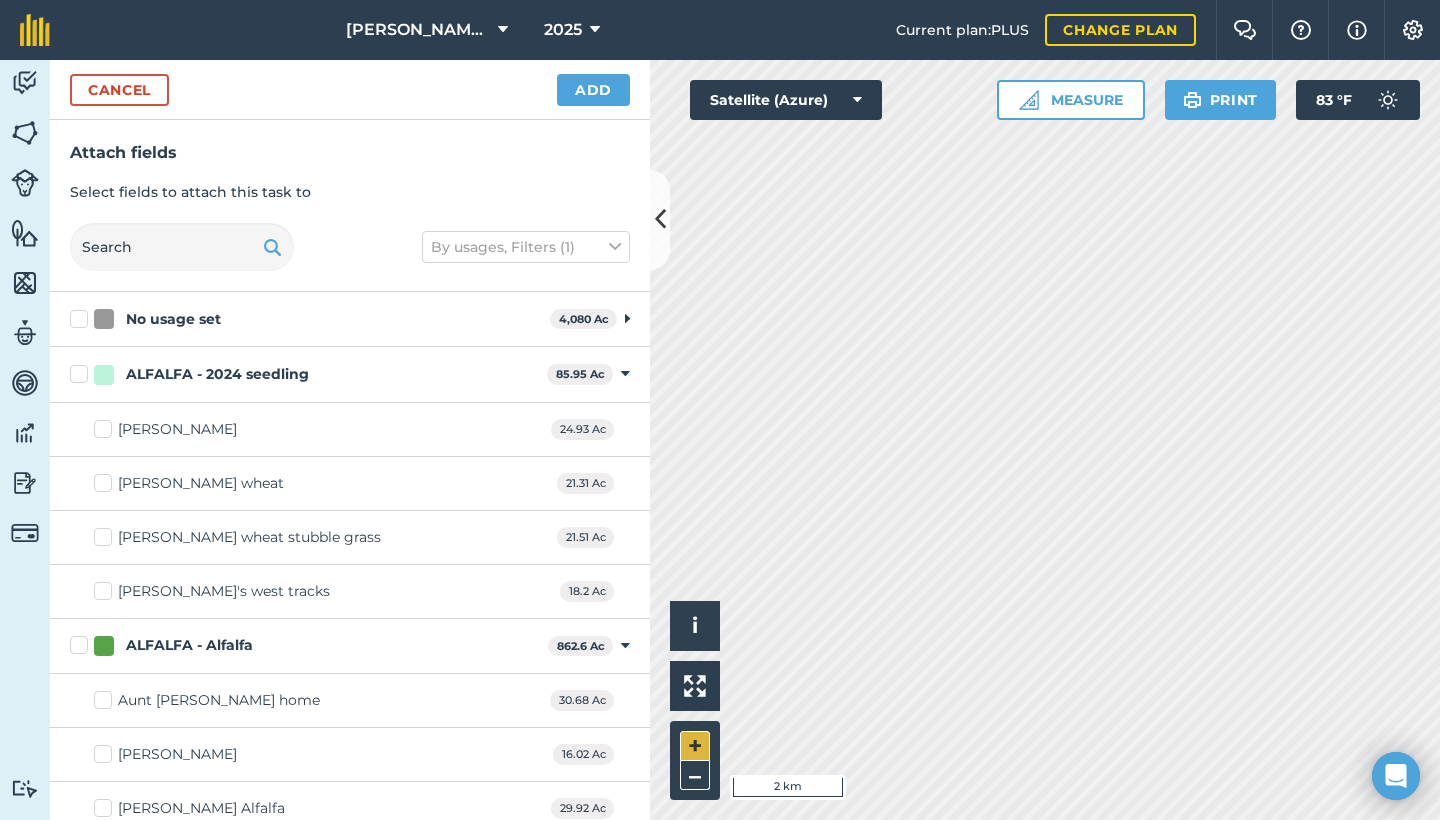 click on "+" at bounding box center [695, 746] 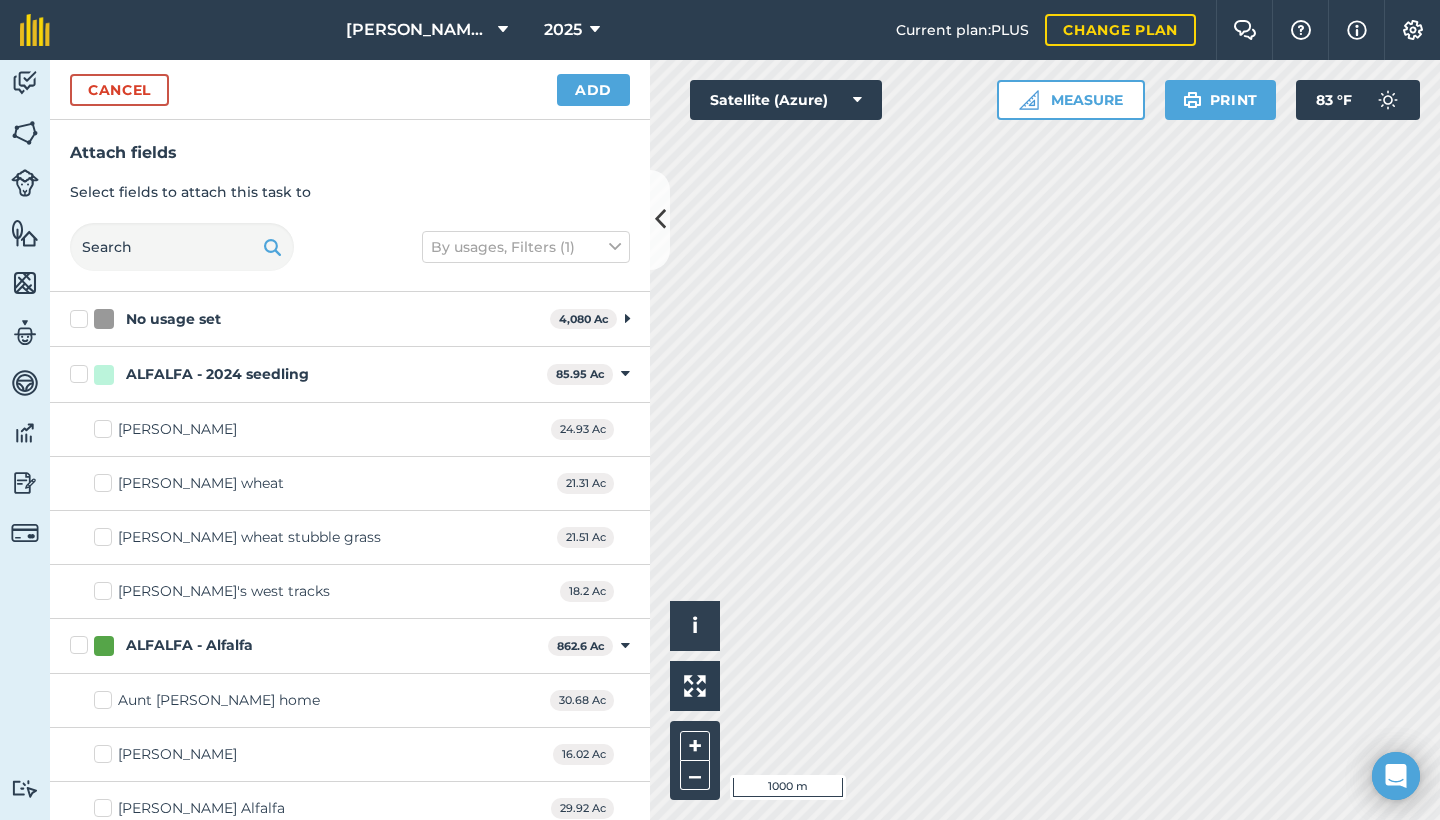 click on "Activity Fields Livestock Features Maps Team Vehicles Data Reporting Billing Tutorials Tutorials Cancel Add Attach fields Select fields to attach this task to By usages, Filters (1) No usage set 4,080   Ac Toggle showing  No usage set  fields ALFALFA - 2024 seedling 85.95   Ac Toggle showing  ALFALFA - 2024 seedling  [PERSON_NAME] [PERSON_NAME] 24.93   Ac [PERSON_NAME] wheat 21.31   Ac Paul south wheat stubble grass 21.51   Ac [PERSON_NAME]'s west tracks  18.2   Ac ALFALFA - Alfalfa 862.6   Ac Toggle showing  ALFALFA - Alfalfa  fields Aunt [PERSON_NAME] home 30.68   Ac Blaines Alfalfa  16.02   Ac [PERSON_NAME] Alfalfa 29.92   Ac Dads alfalfa  20.29   Ac East - Bryce/[PERSON_NAME] 60.23   [PERSON_NAME] Corner 21.61   [PERSON_NAME] 50 47.57   [PERSON_NAME] North bottom  11.4   [PERSON_NAME] south bottom 4.618   Ac [PERSON_NAME]  56.74   [PERSON_NAME] Alfalfa 20.97   [PERSON_NAME] east  20   Ac Lads North 29.61   Ac Lads south 24.71   Ac Les East 73.76   Ac [PERSON_NAME] 71.82   [PERSON_NAME] Home 65.95   Ac North [PERSON_NAME] 36.64   Ac Not re drilled  15.57   Ac Not re drilled  7.201   Ac" at bounding box center [720, 440] 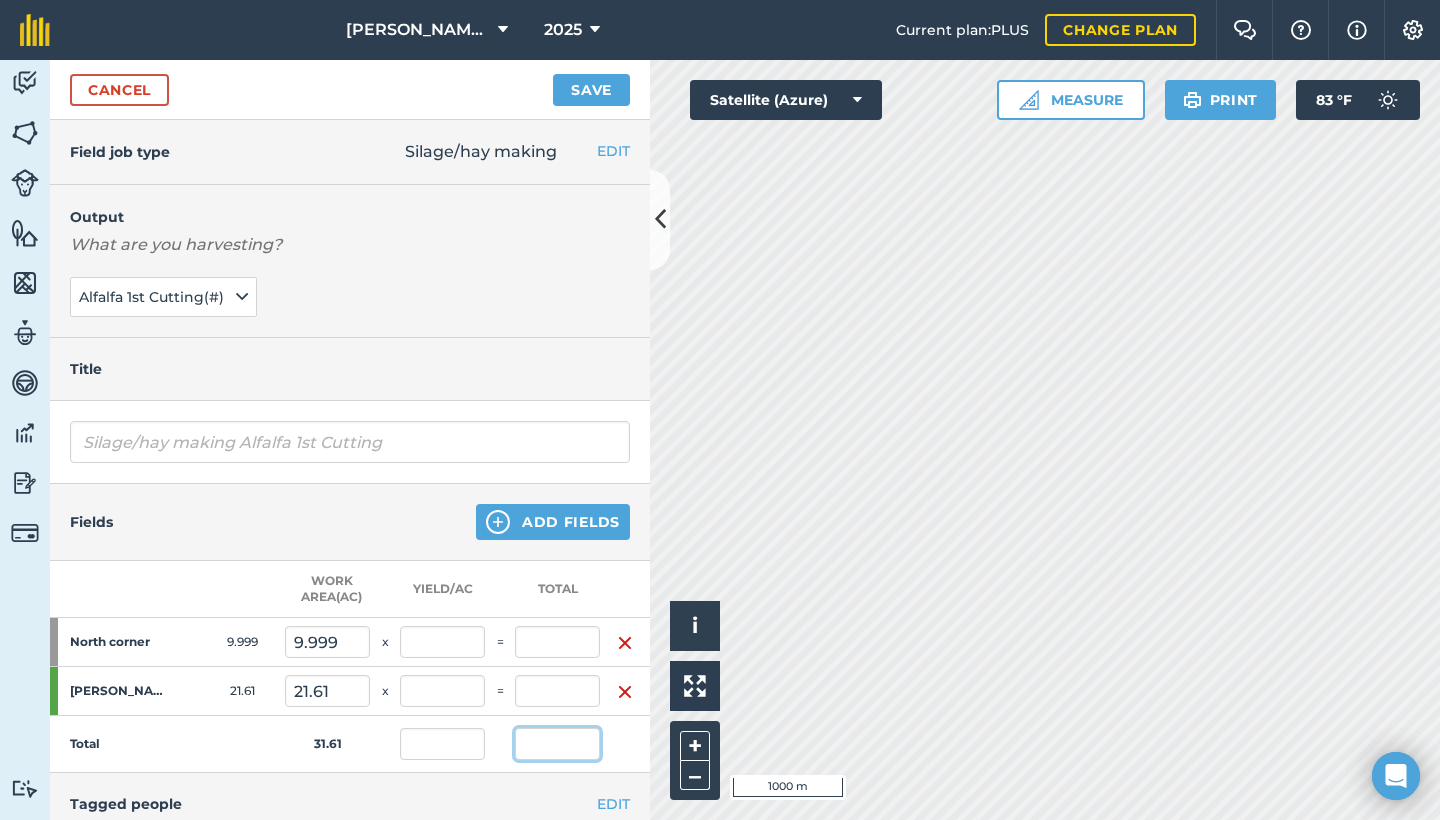 click at bounding box center (557, 744) 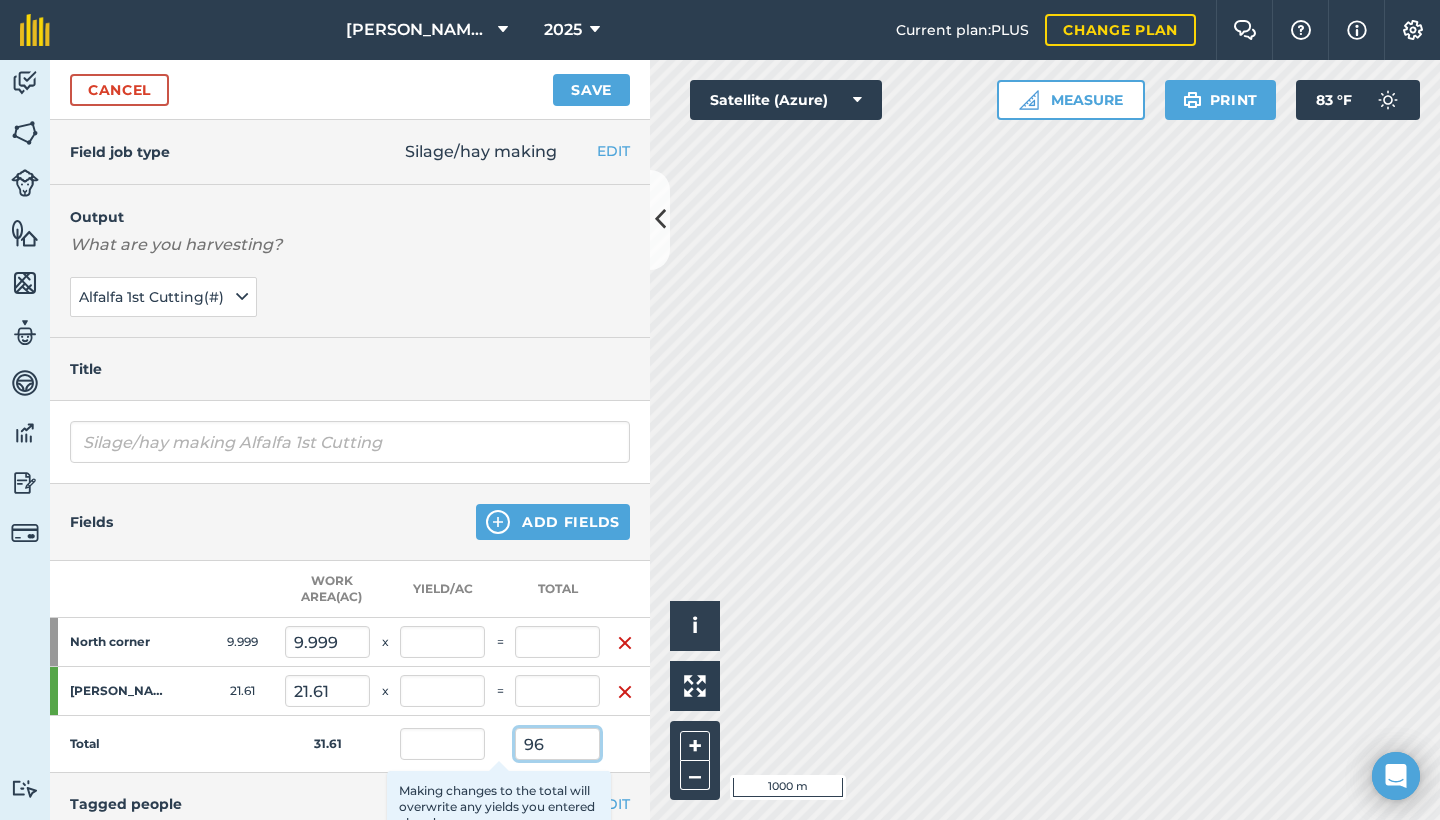 type on "96" 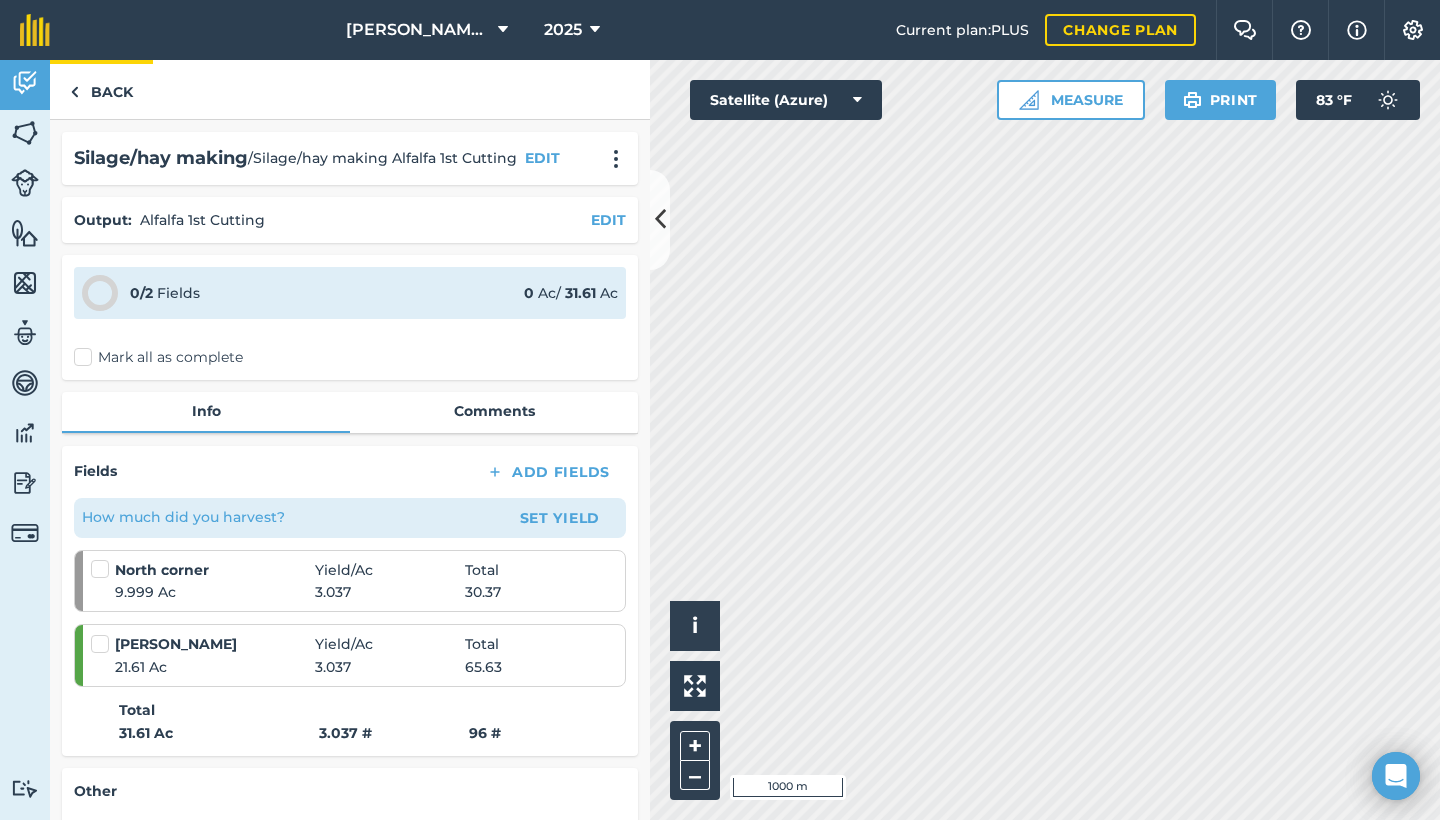 click on "Back" at bounding box center (101, 89) 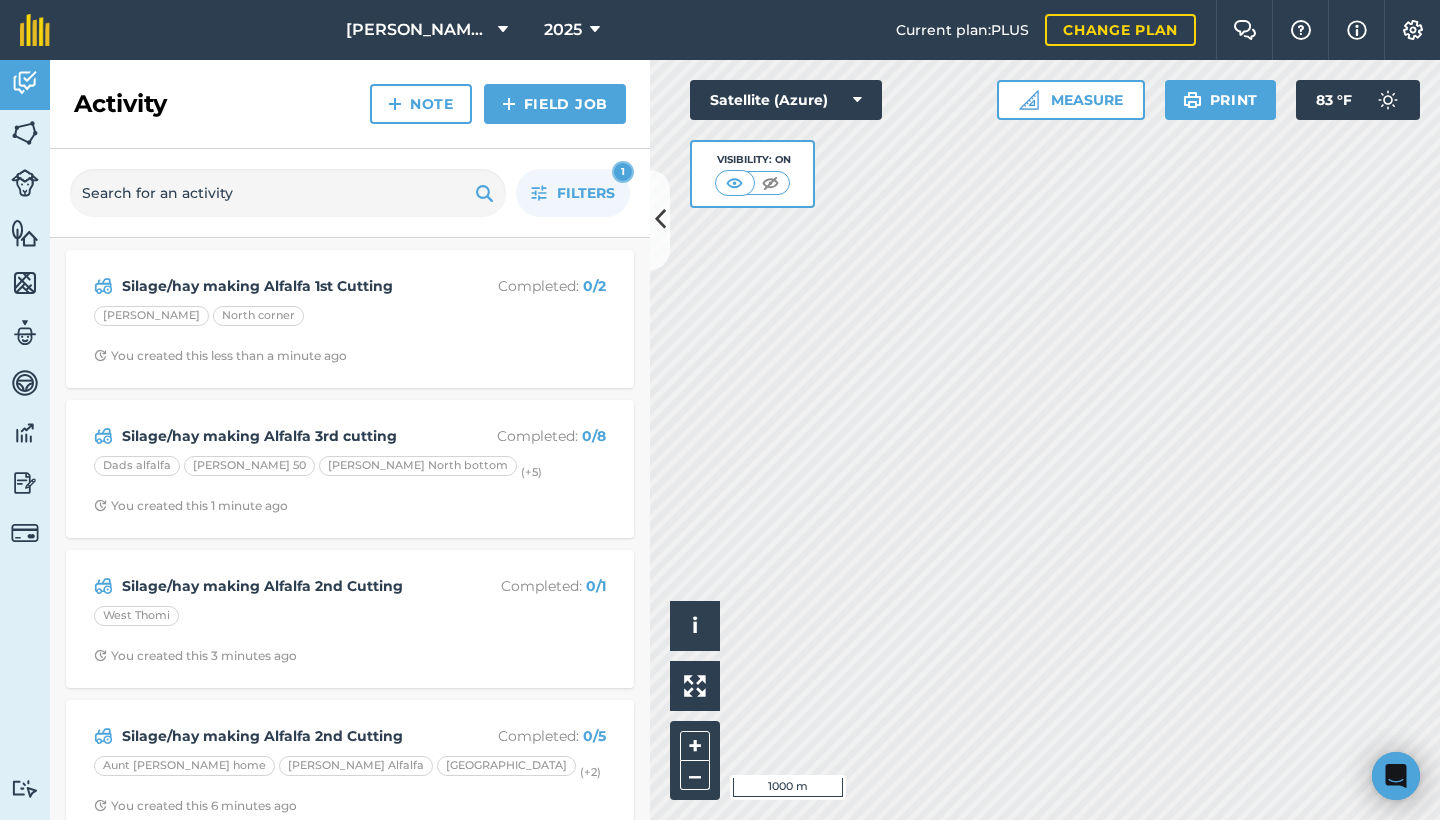click at bounding box center (25, 433) 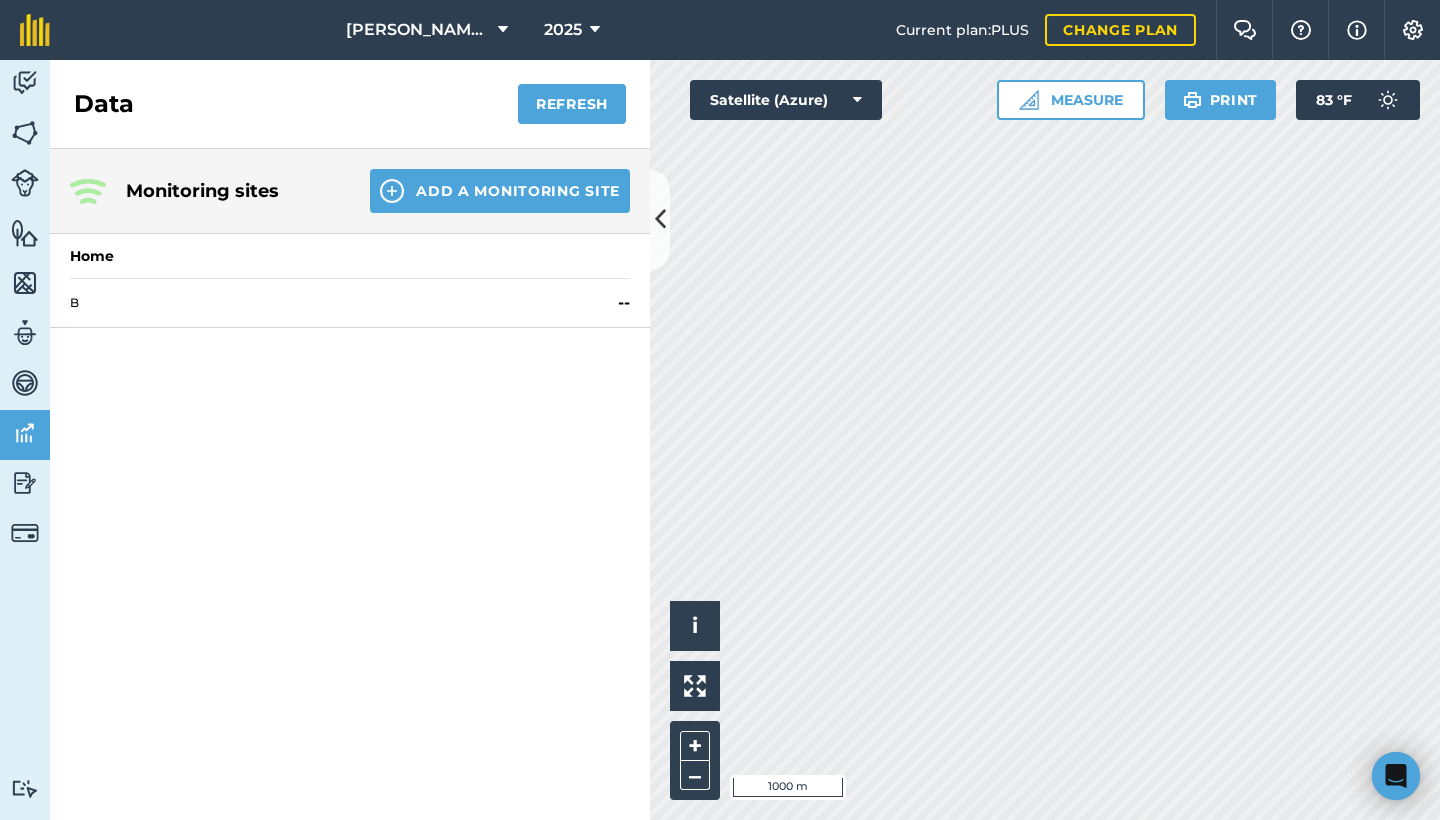 click at bounding box center (25, 483) 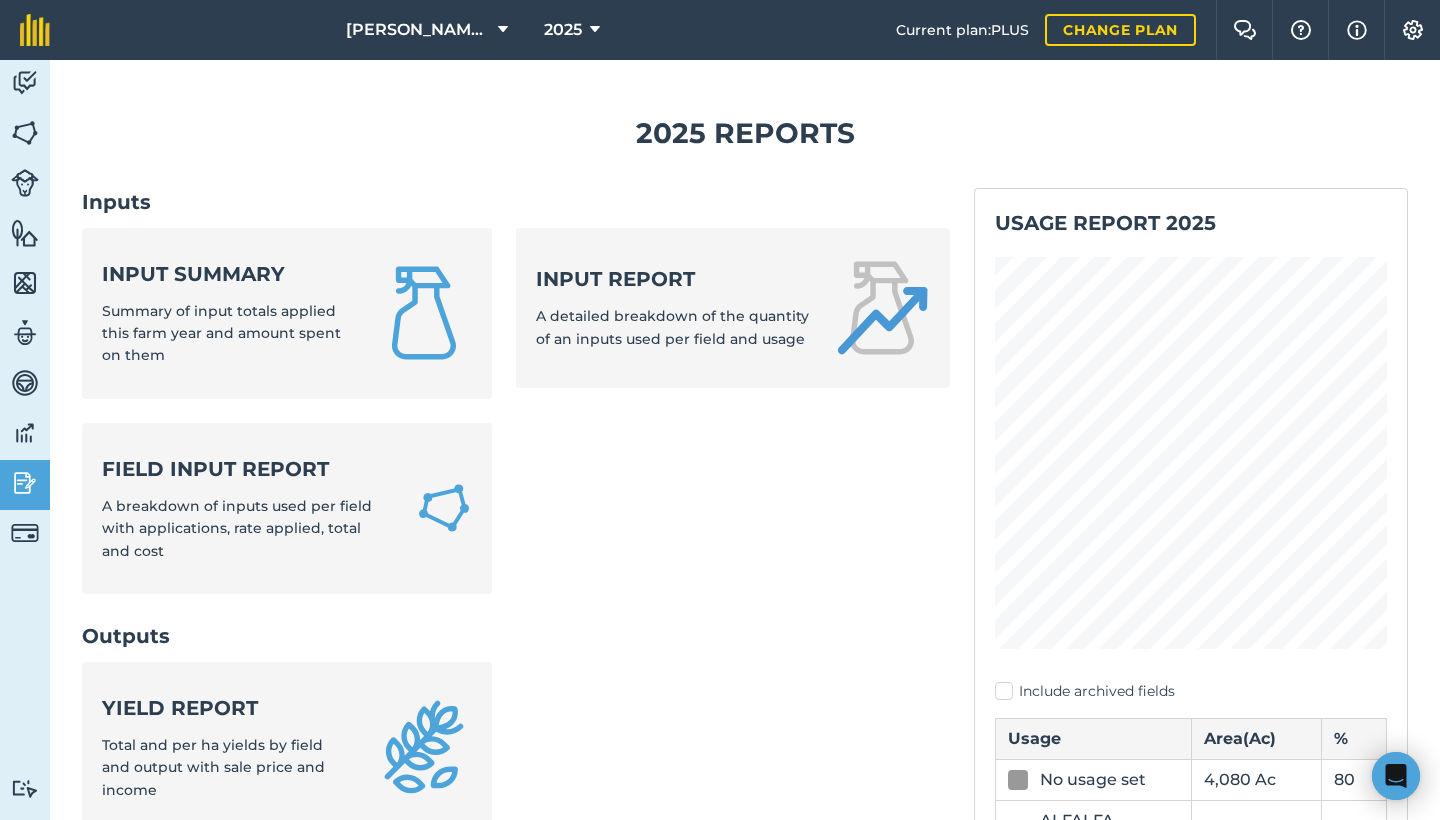 click on "Yield report" at bounding box center [227, 708] 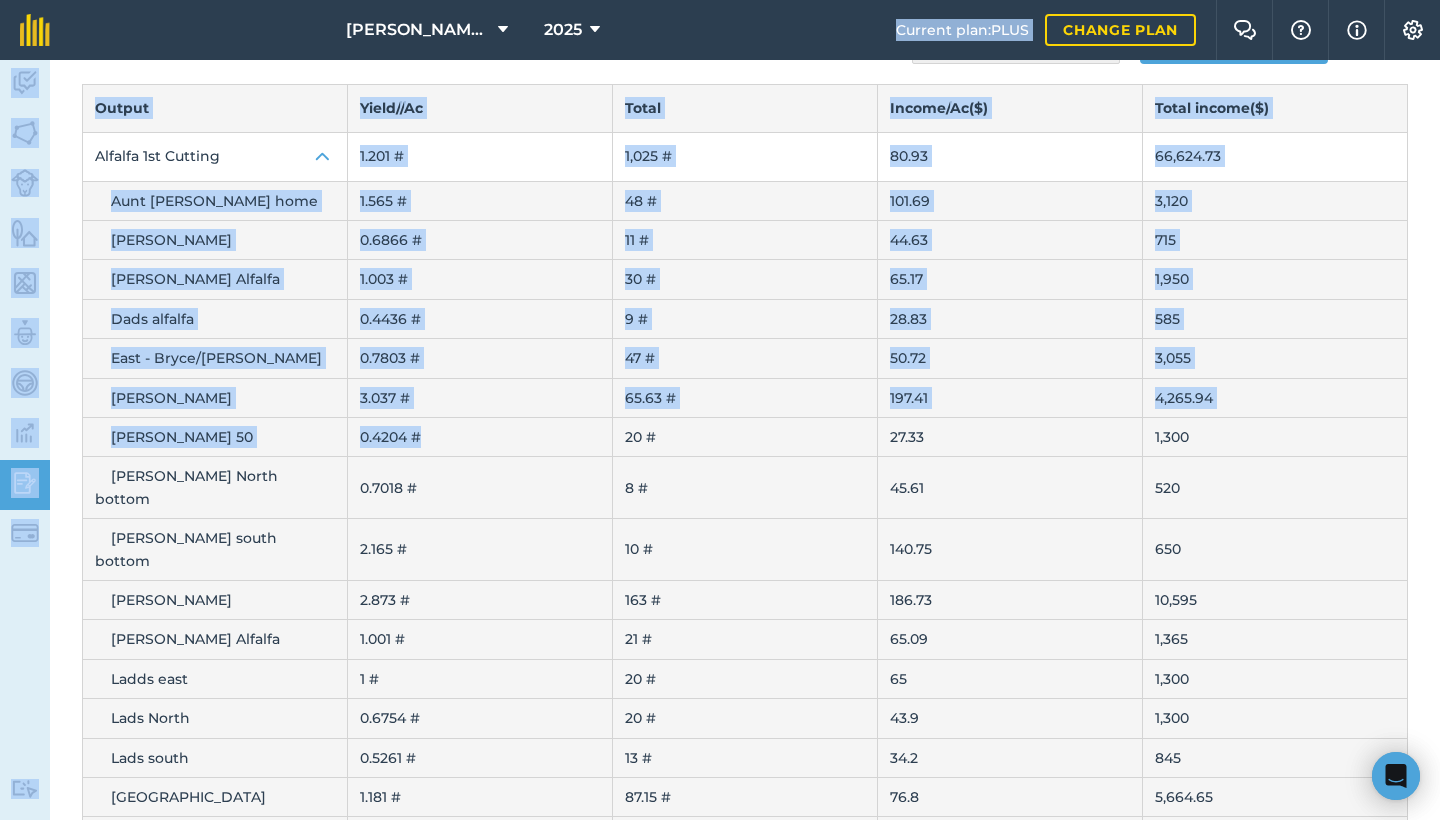 scroll, scrollTop: 0, scrollLeft: 0, axis: both 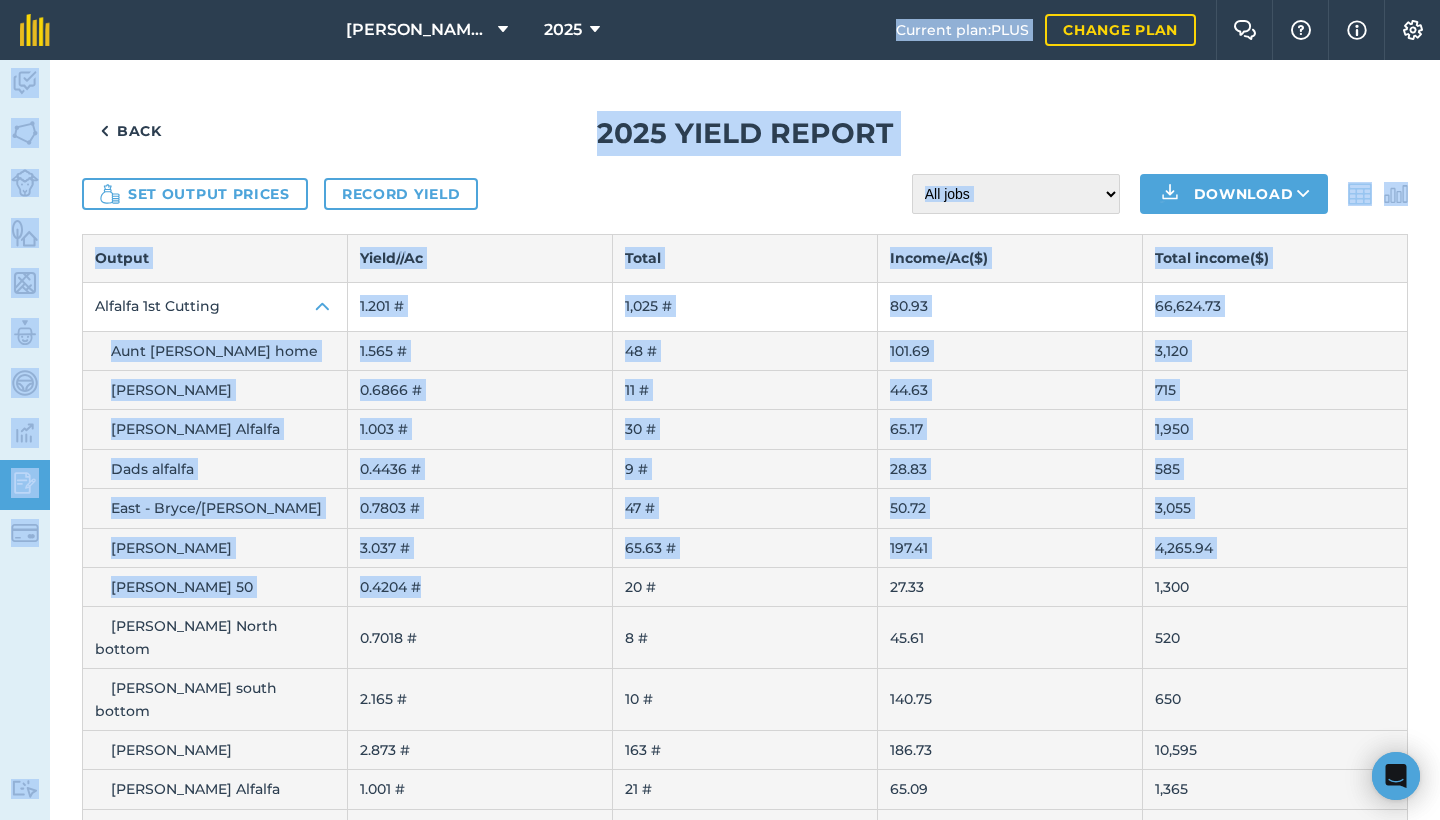 drag, startPoint x: 506, startPoint y: 594, endPoint x: 476, endPoint y: -58, distance: 652.6898 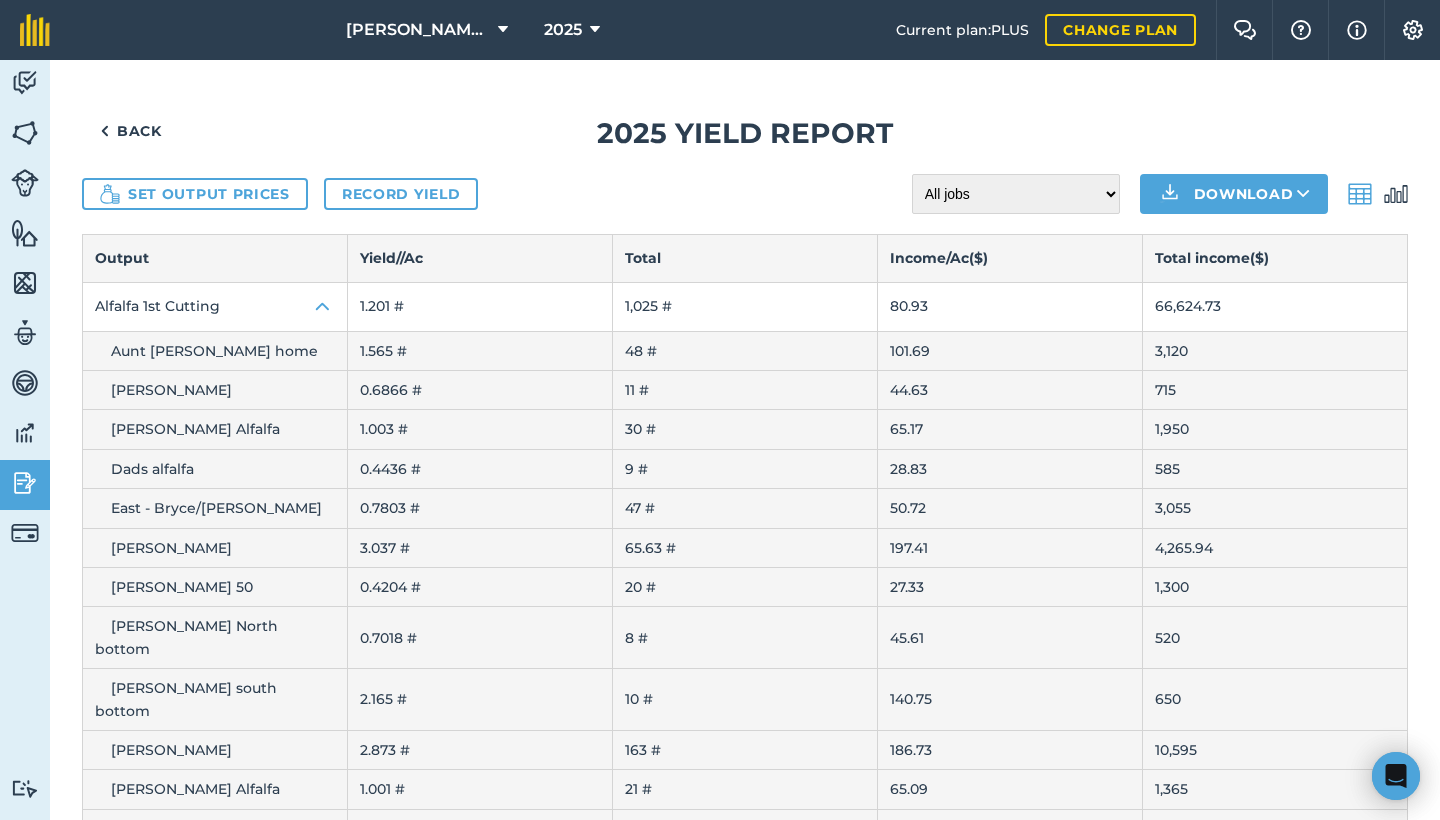 click on "0.7018   #" at bounding box center [480, 638] 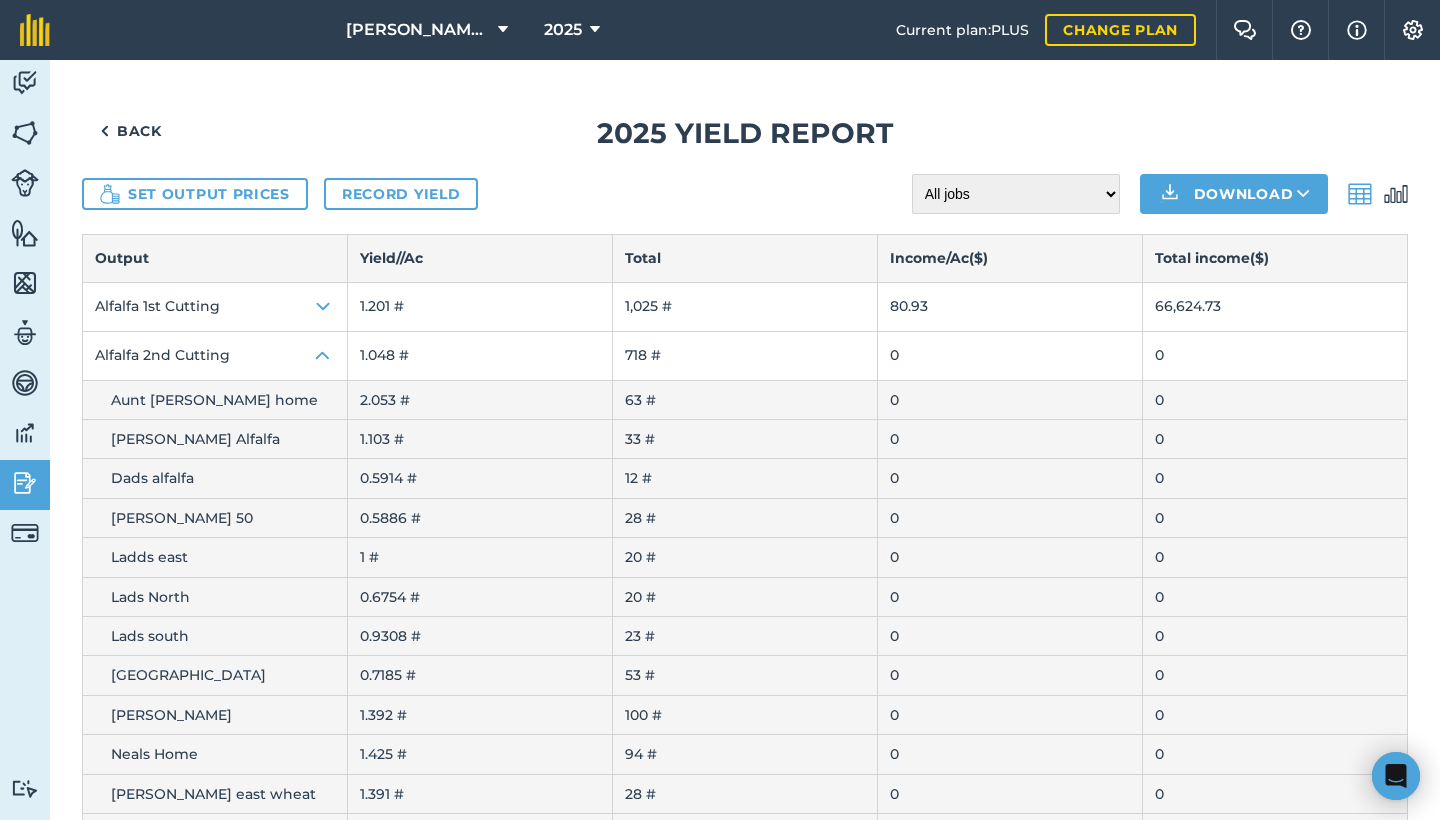 click on "Alfalfa 2nd Cutting" at bounding box center [215, 356] 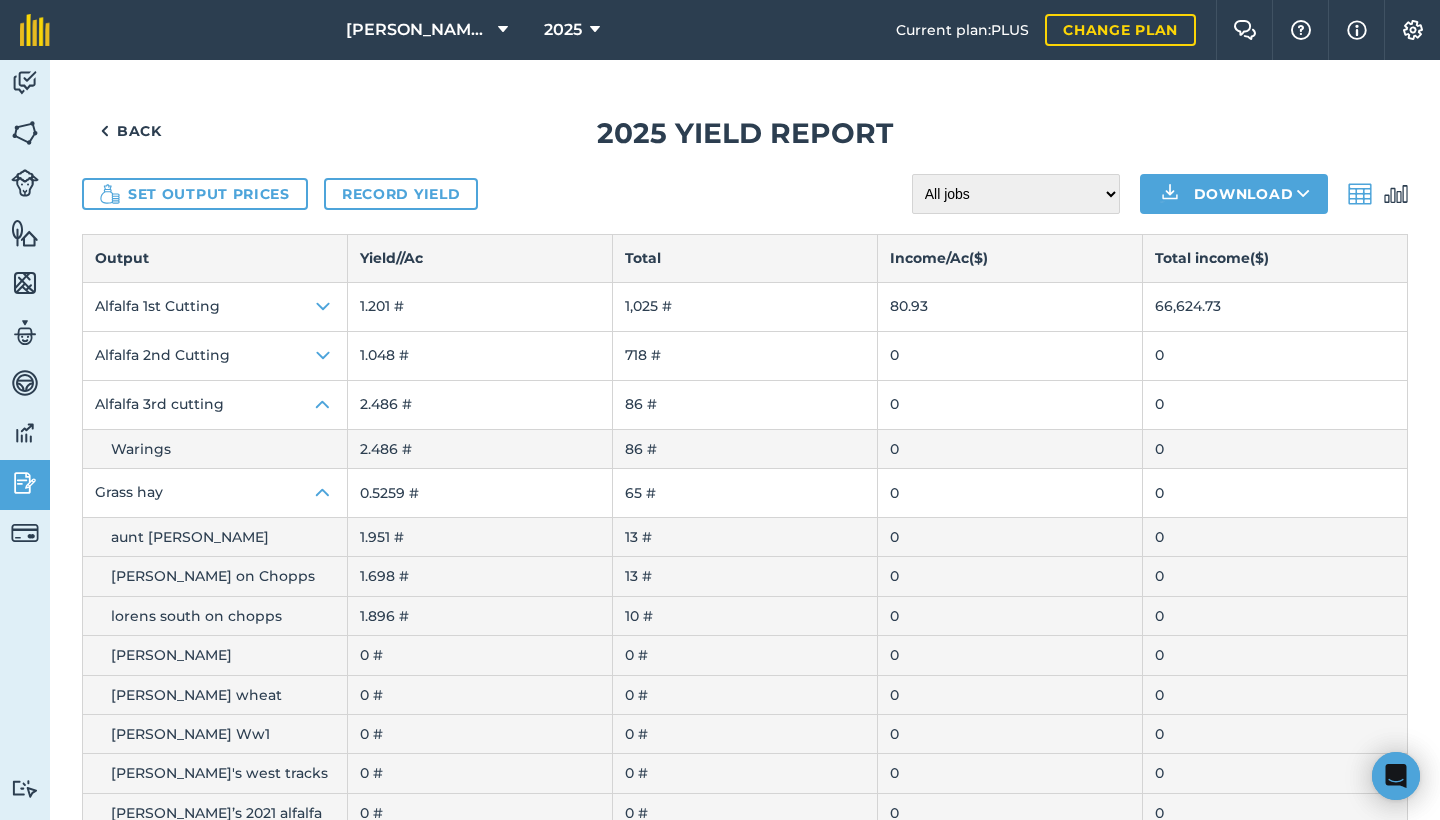 click on "Alfalfa 1st Cutting" at bounding box center [215, 307] 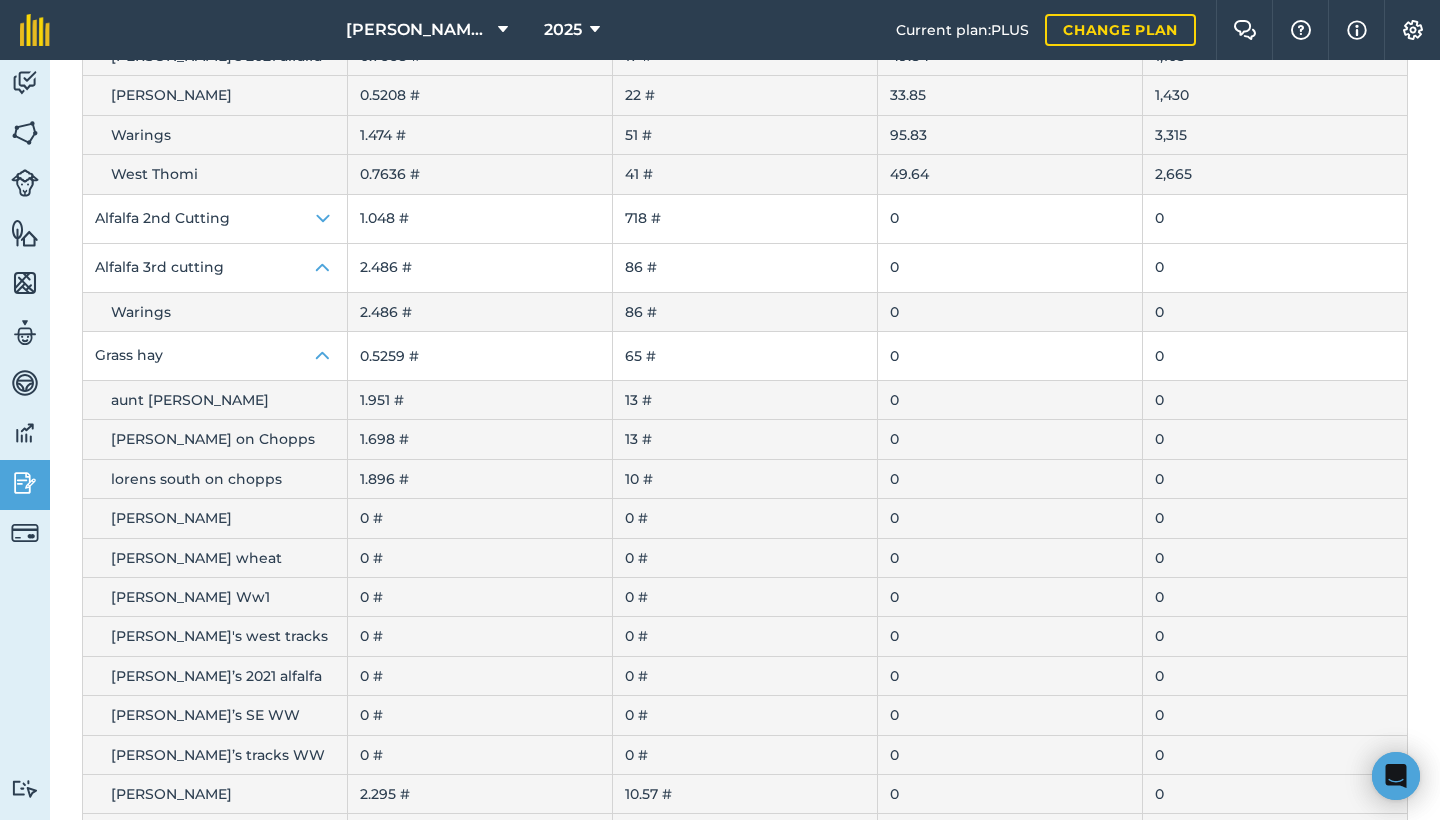 scroll, scrollTop: 1212, scrollLeft: 0, axis: vertical 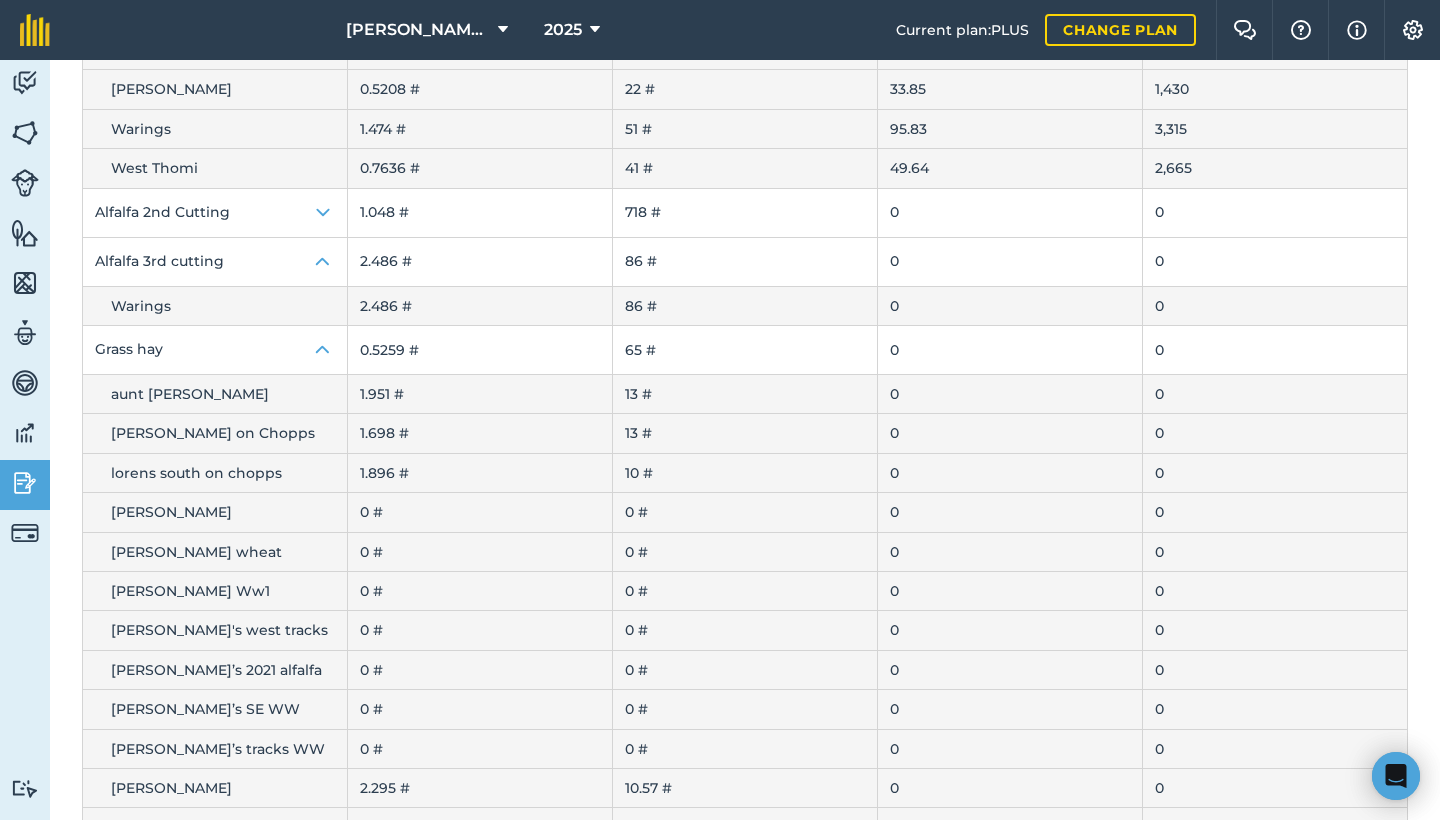 click on "Alfalfa 2nd Cutting" at bounding box center (215, 213) 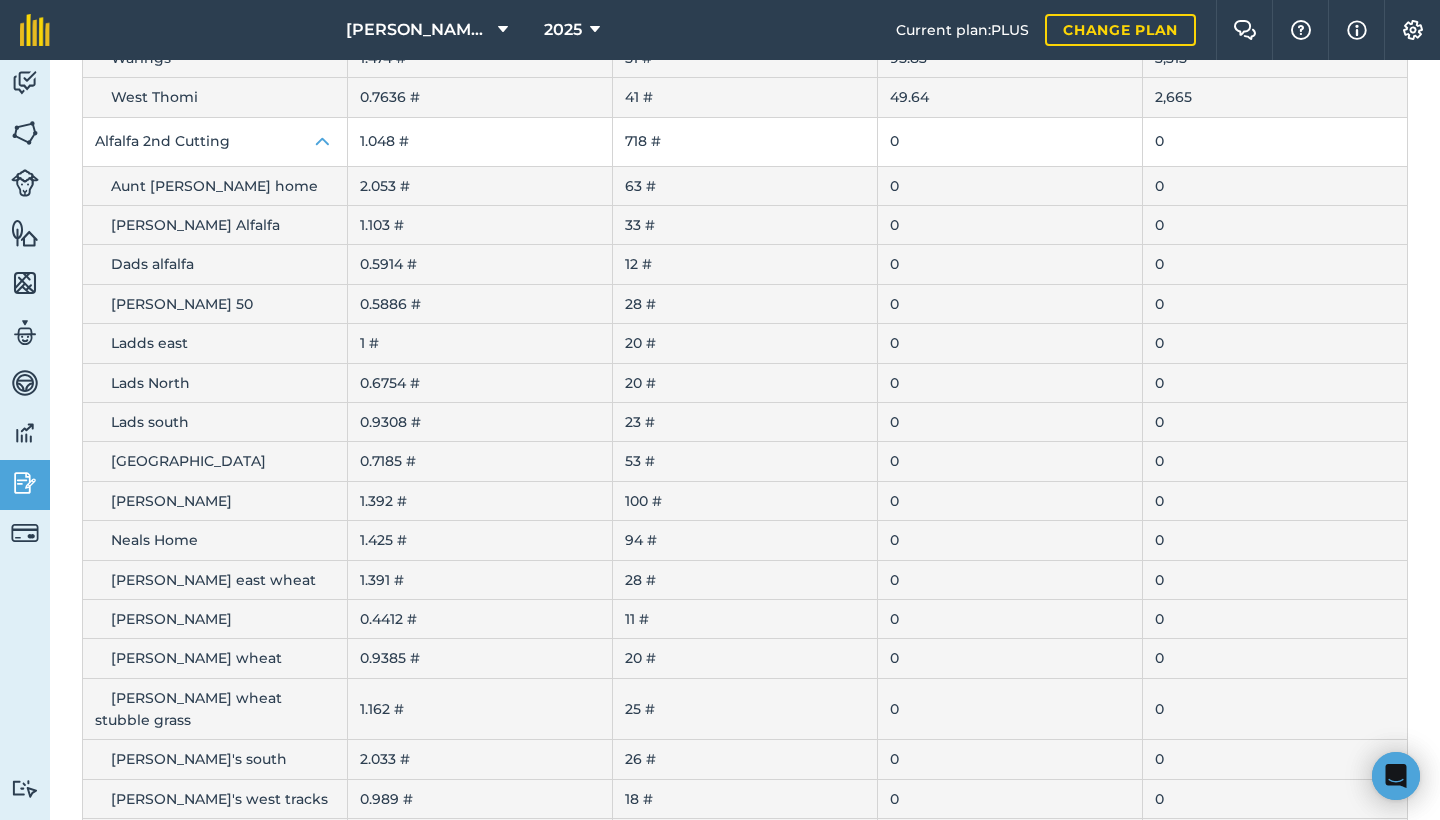 scroll, scrollTop: 1275, scrollLeft: 0, axis: vertical 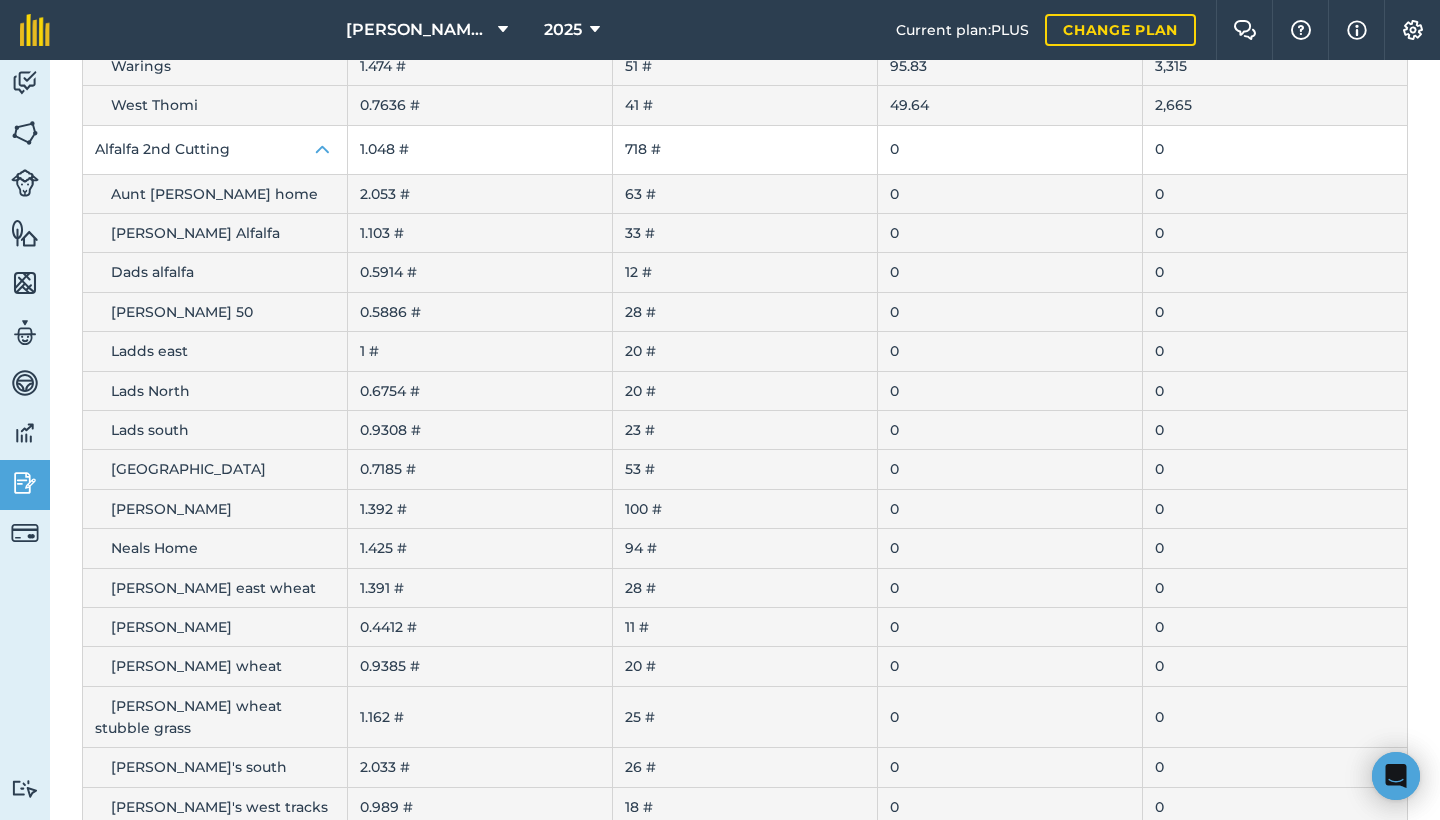 click on "[PERSON_NAME] Alfalfa" at bounding box center [215, 233] 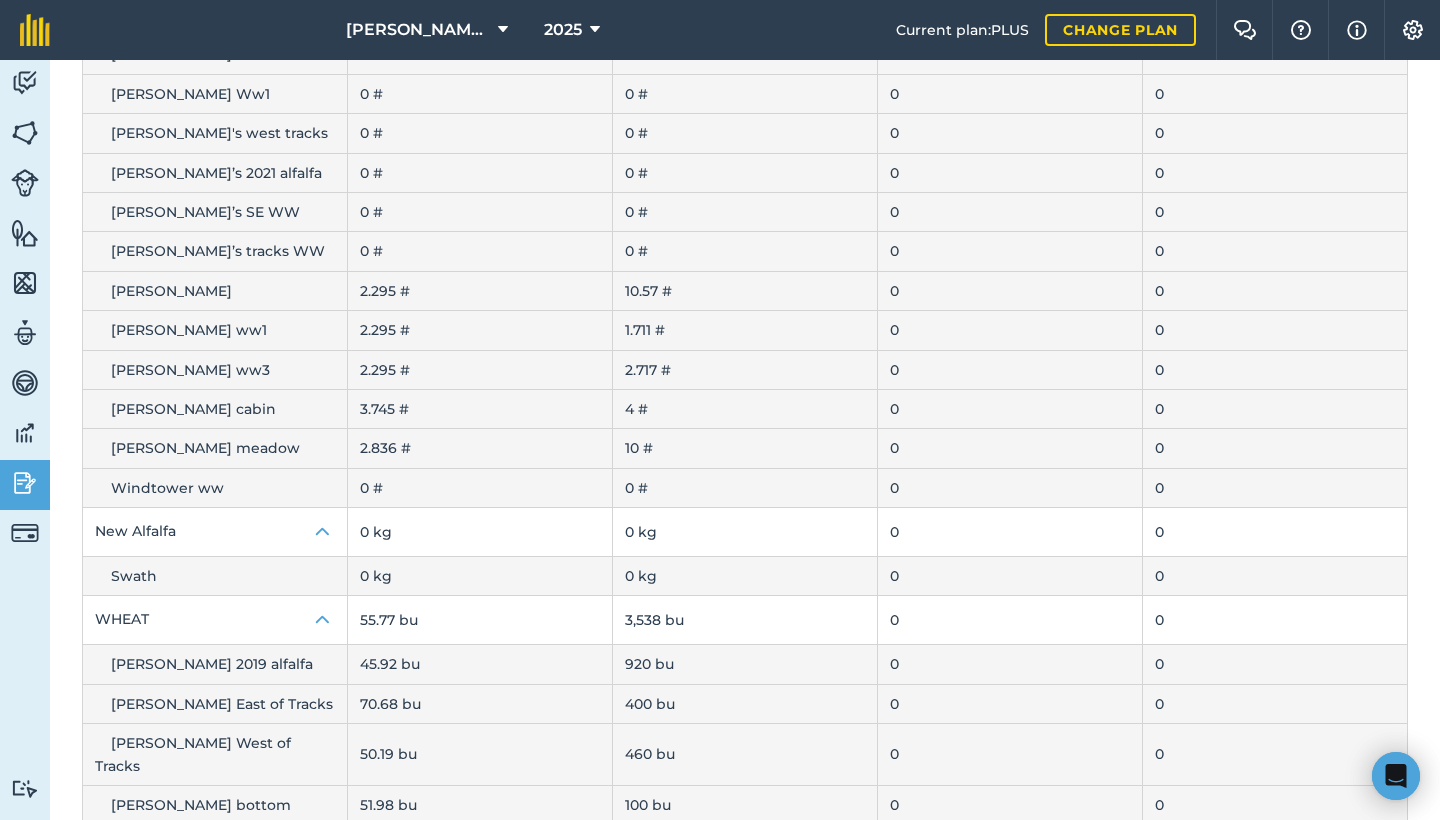 scroll, scrollTop: 2479, scrollLeft: 0, axis: vertical 